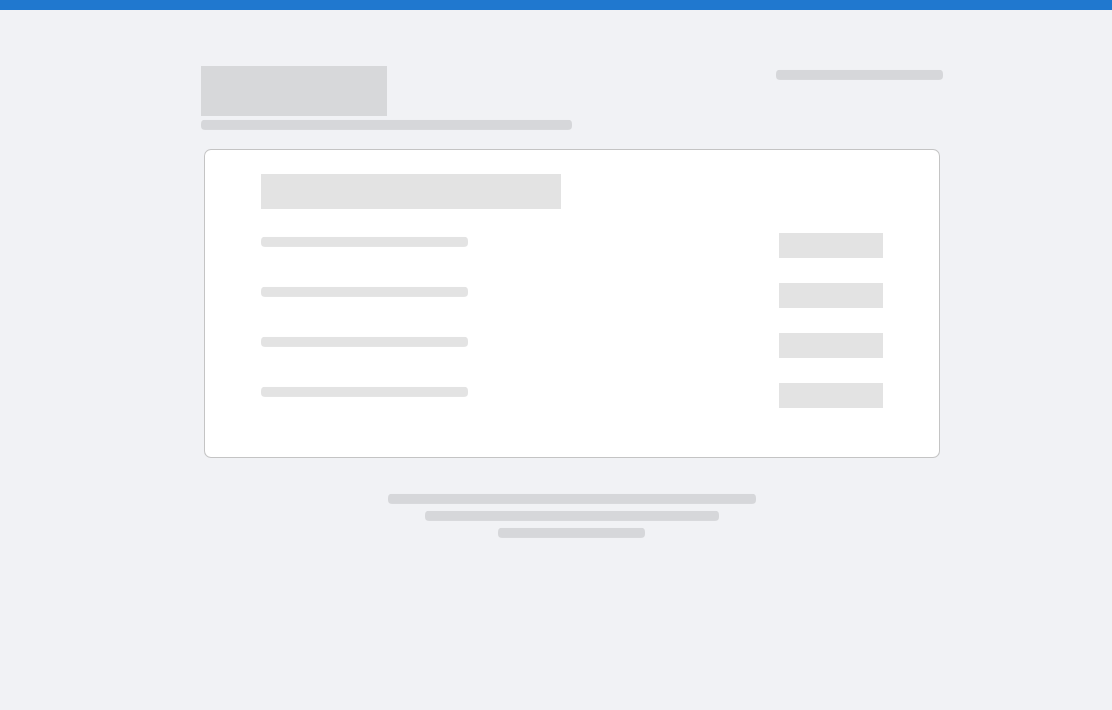 scroll, scrollTop: 0, scrollLeft: 0, axis: both 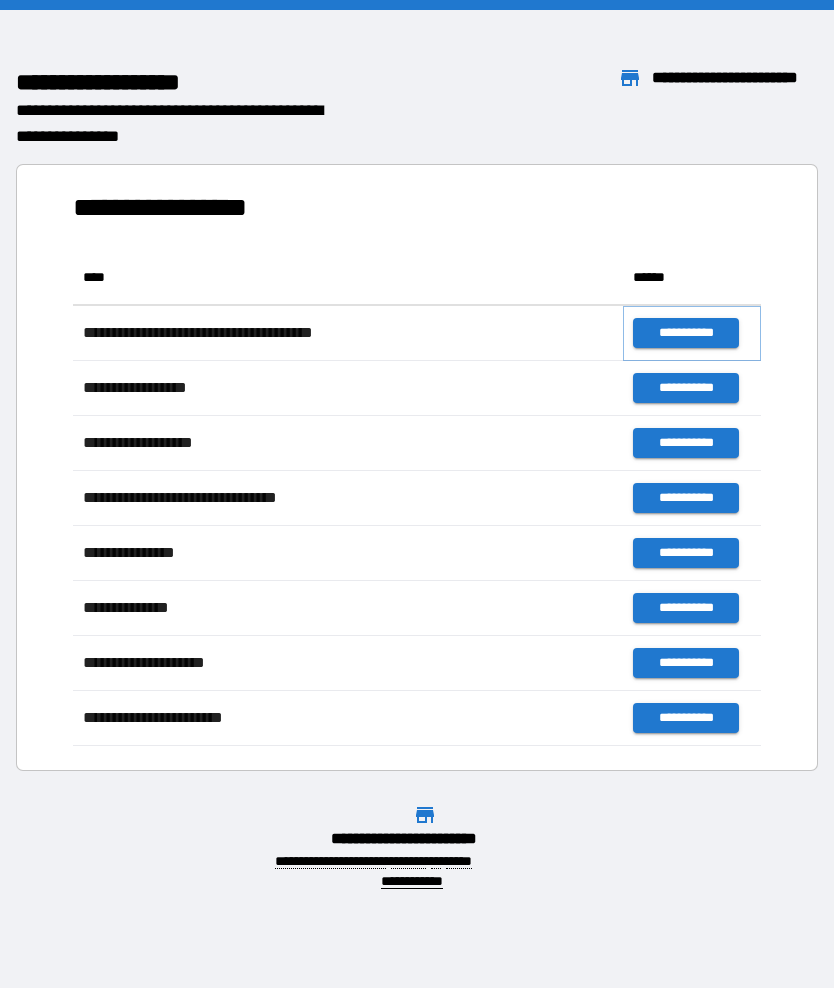 click on "**********" at bounding box center (685, 333) 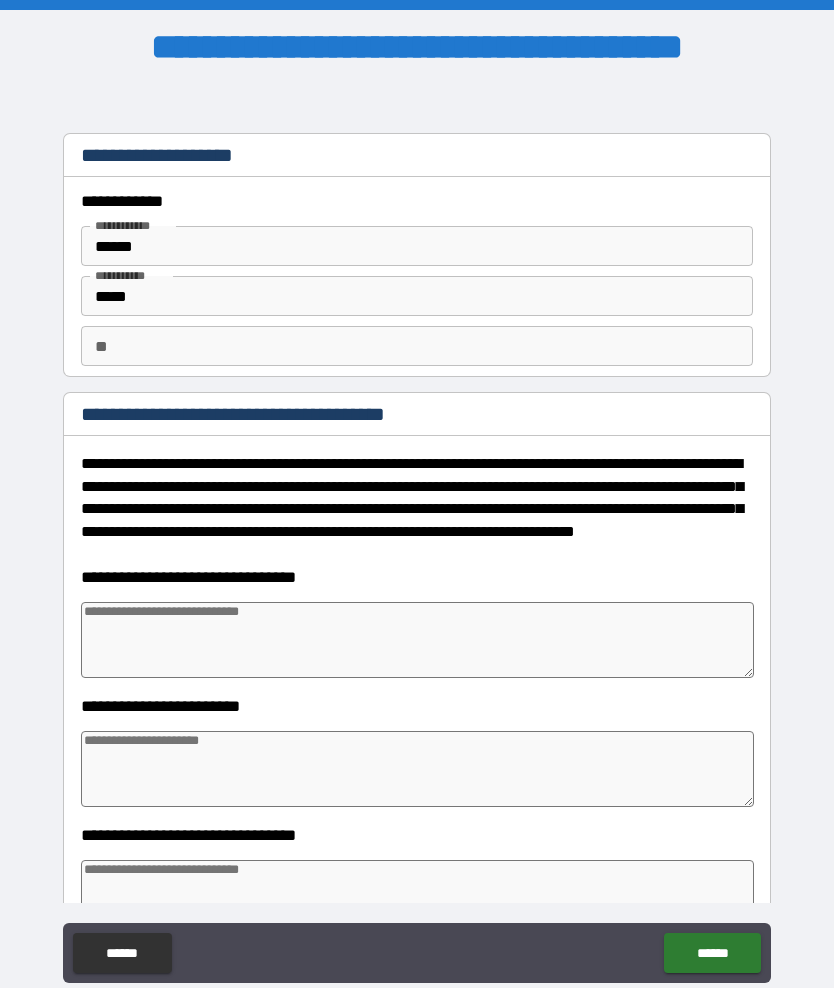 type on "*" 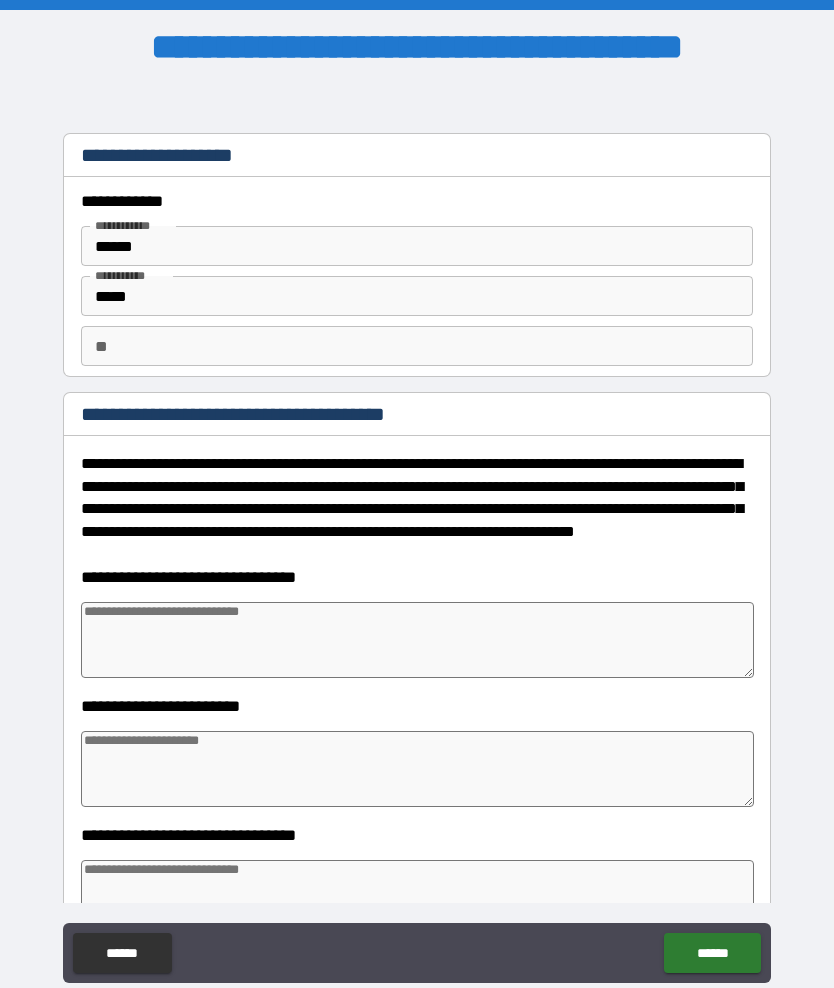 type on "*" 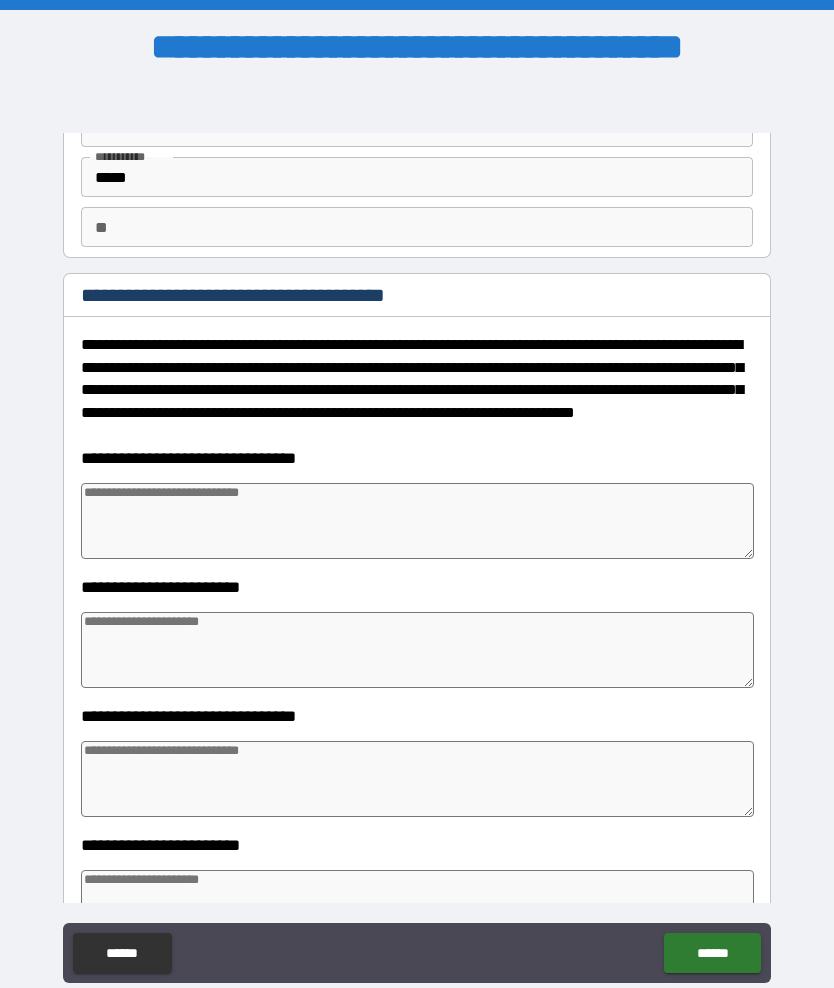 scroll, scrollTop: 124, scrollLeft: 0, axis: vertical 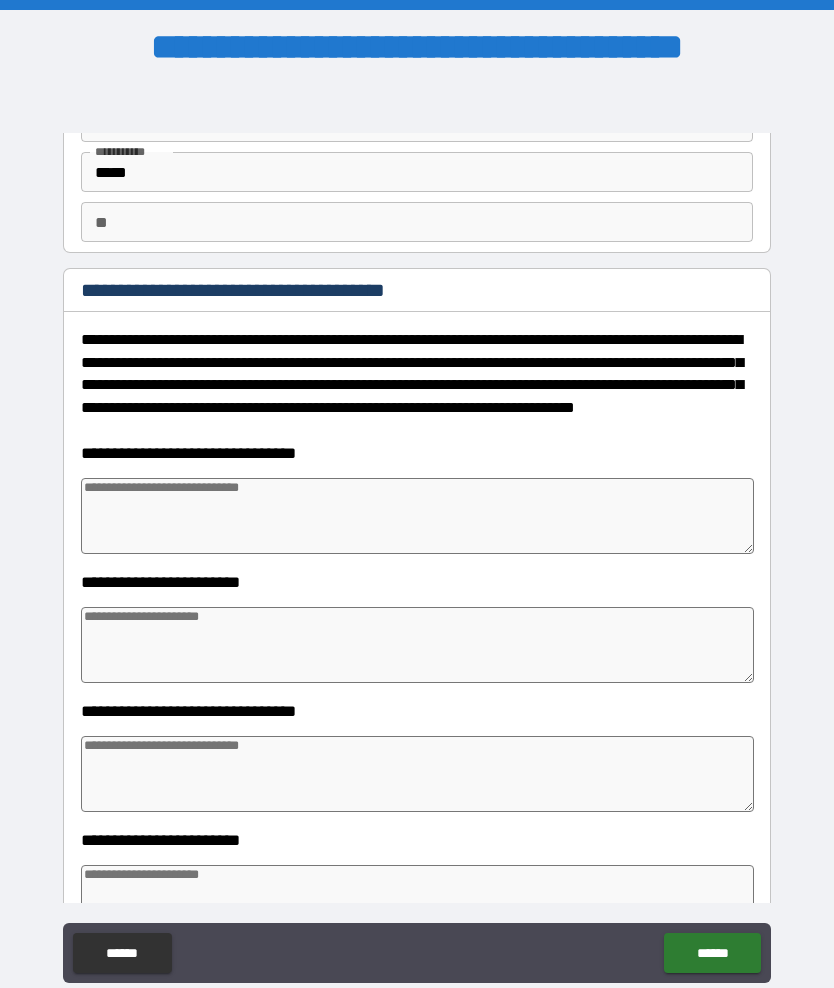 click at bounding box center [417, 516] 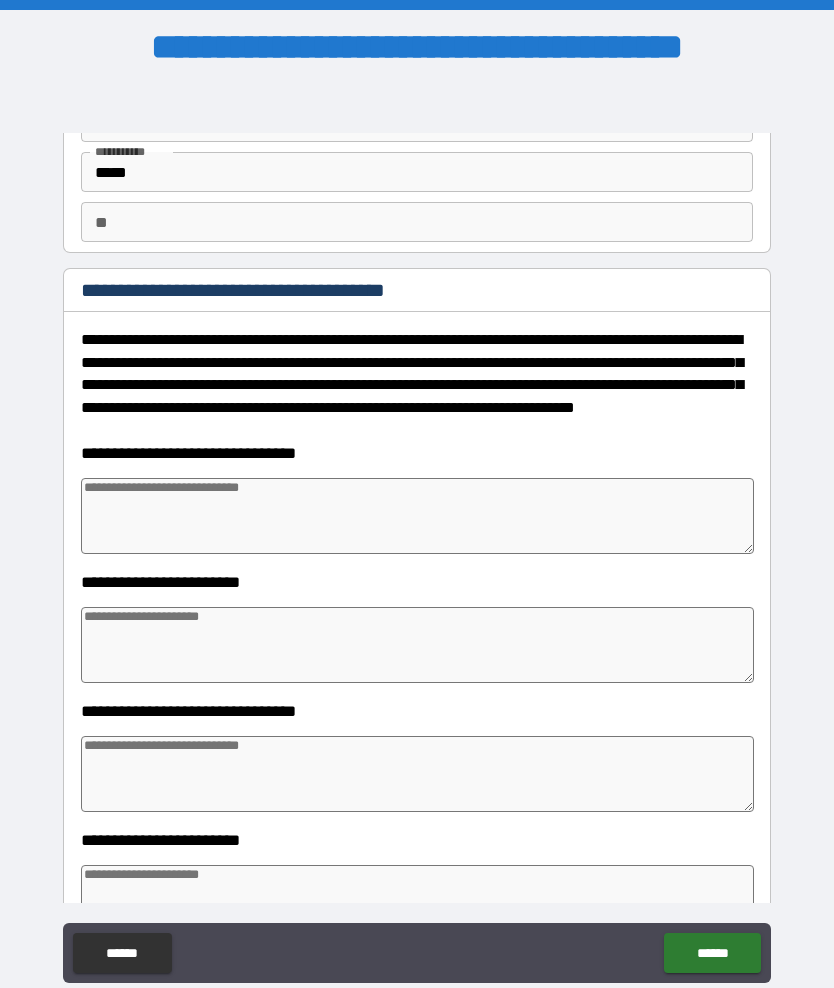 type on "*" 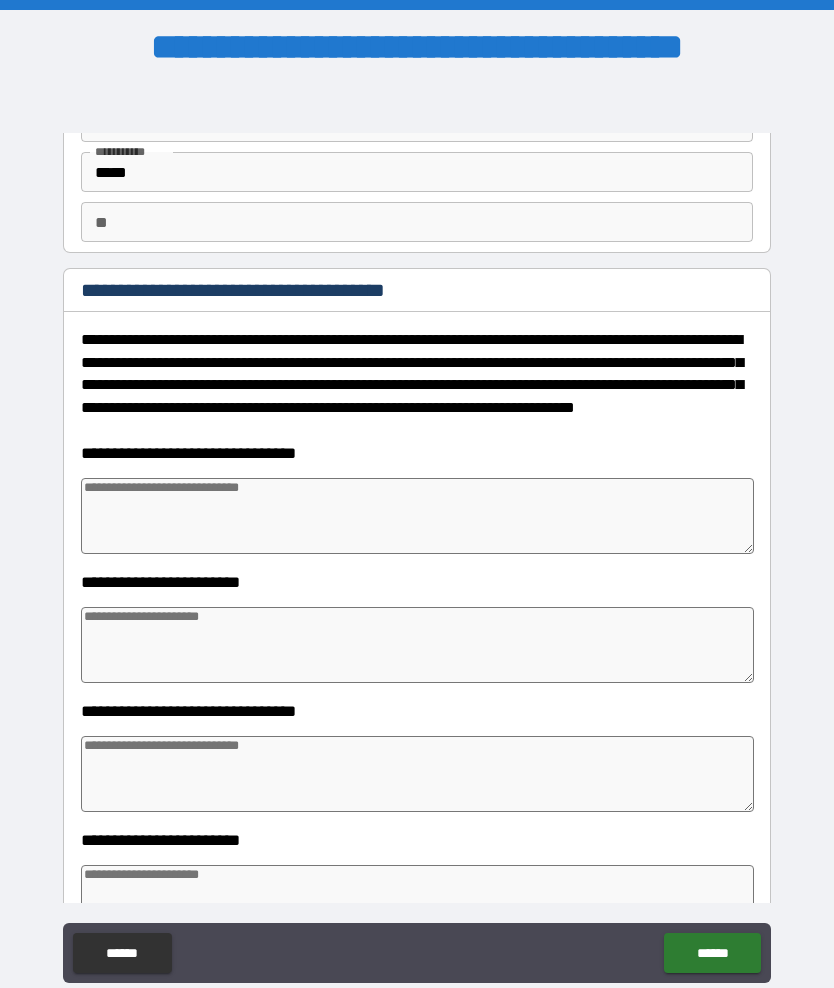 type on "*" 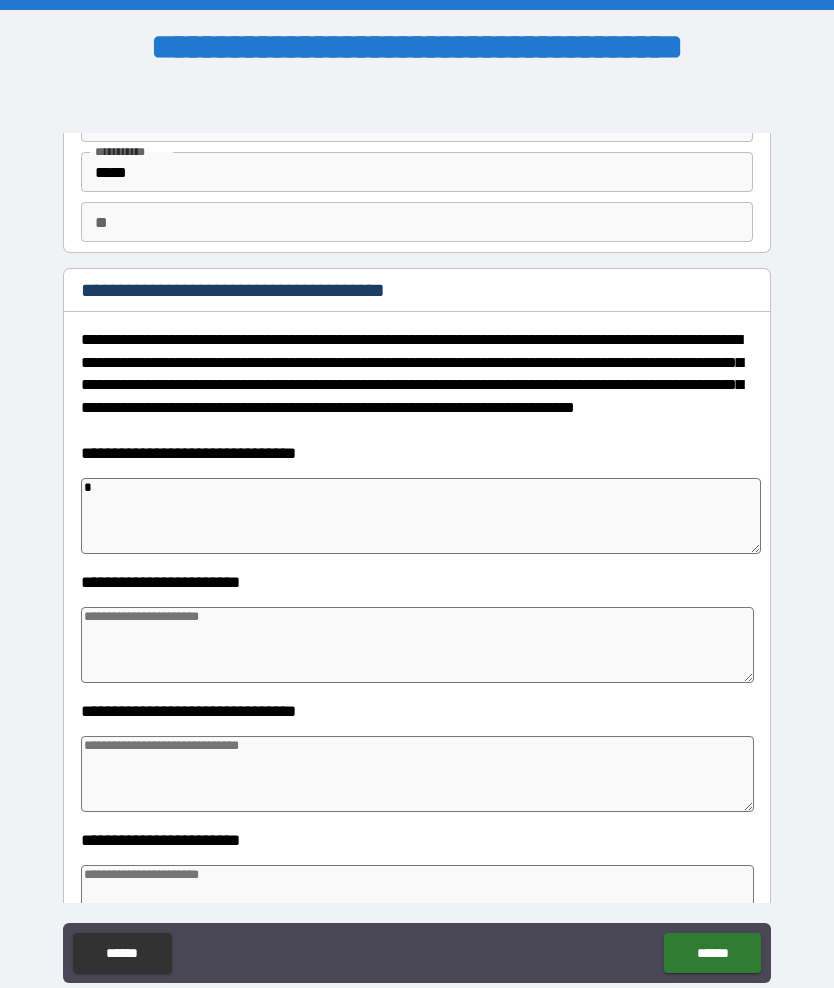 type on "*" 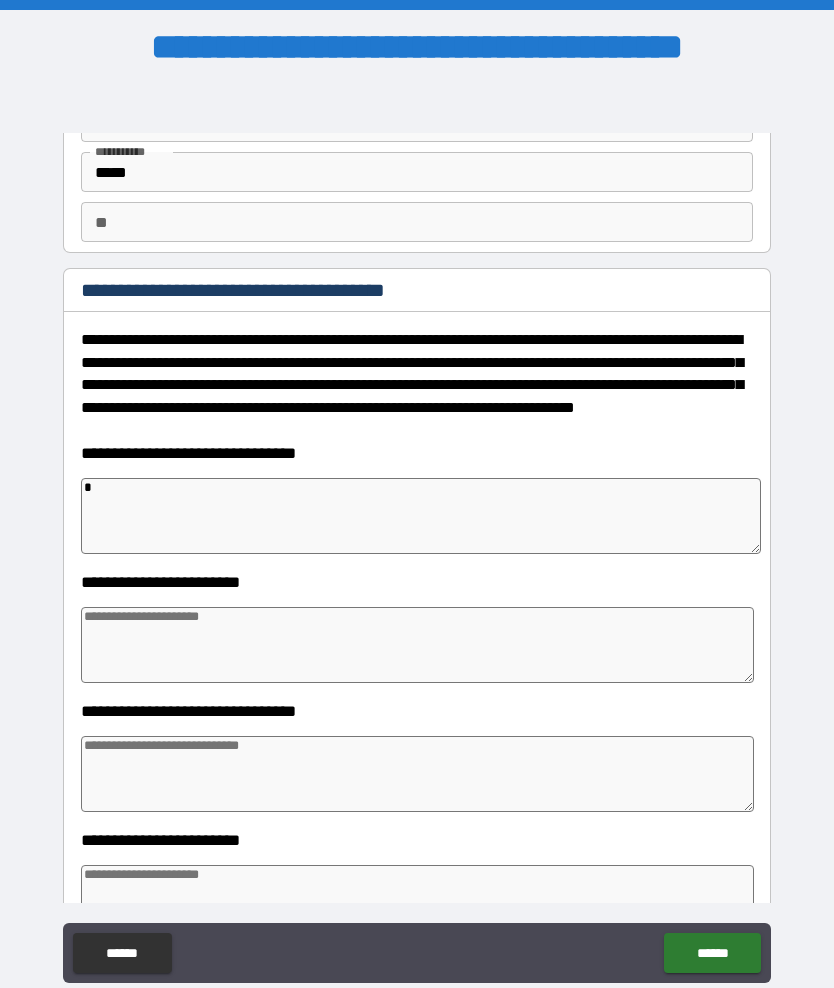 type on "*" 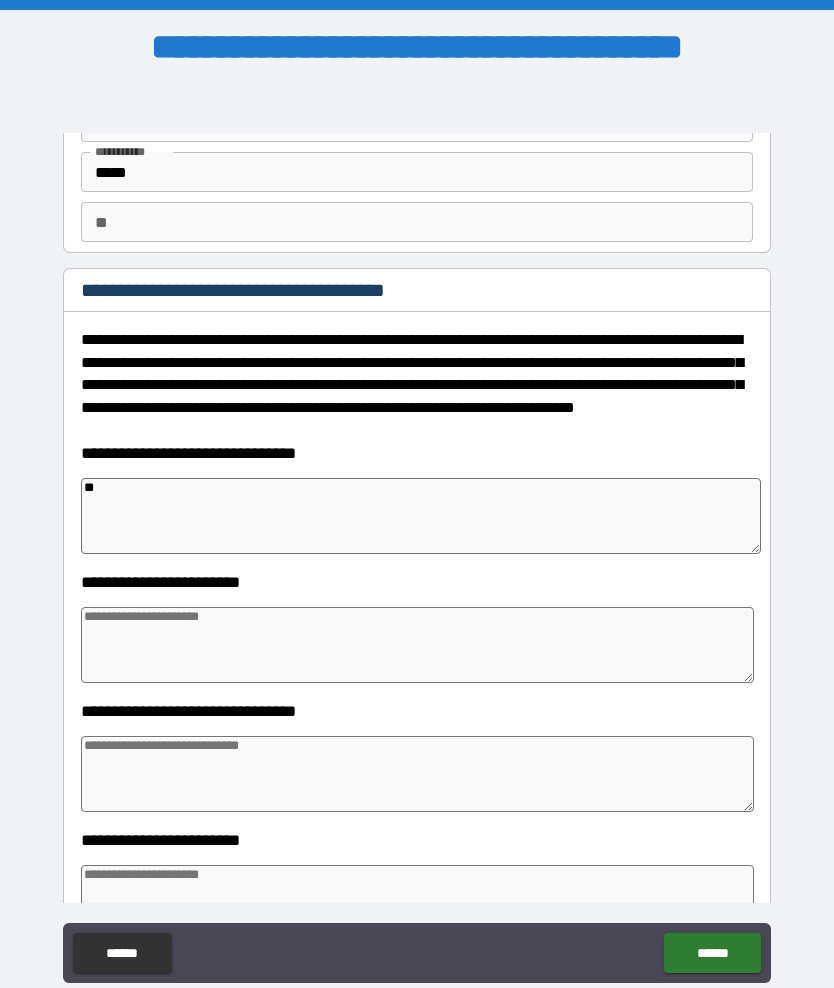 type on "*" 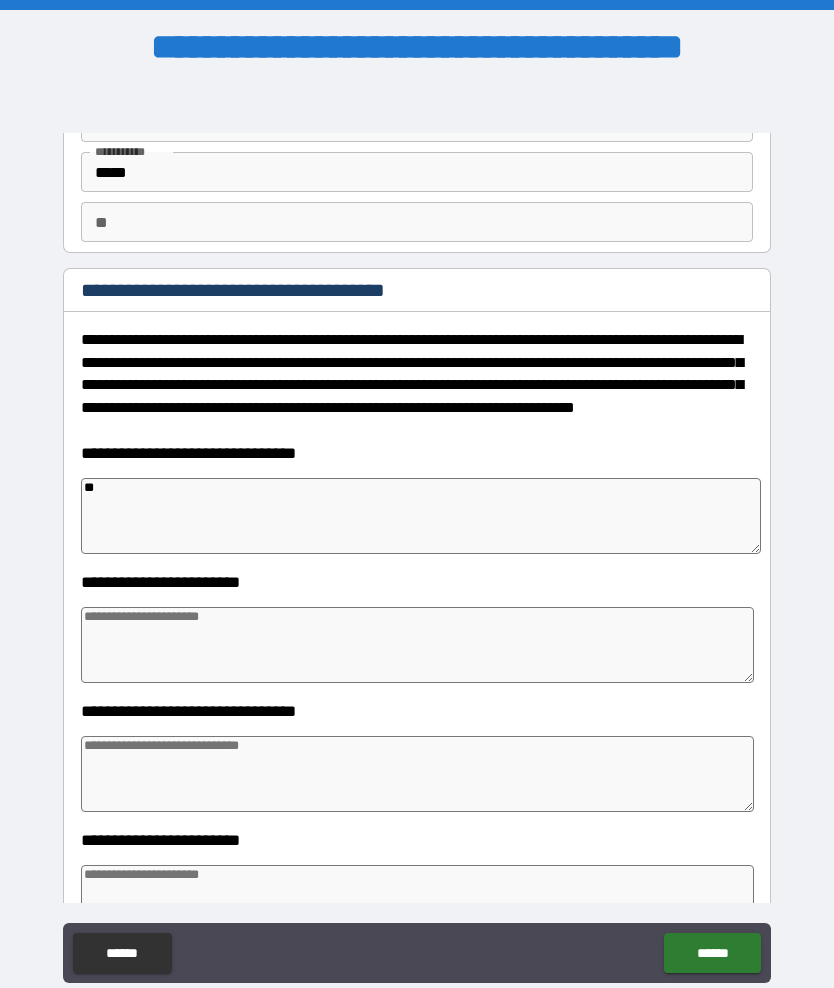 type on "***" 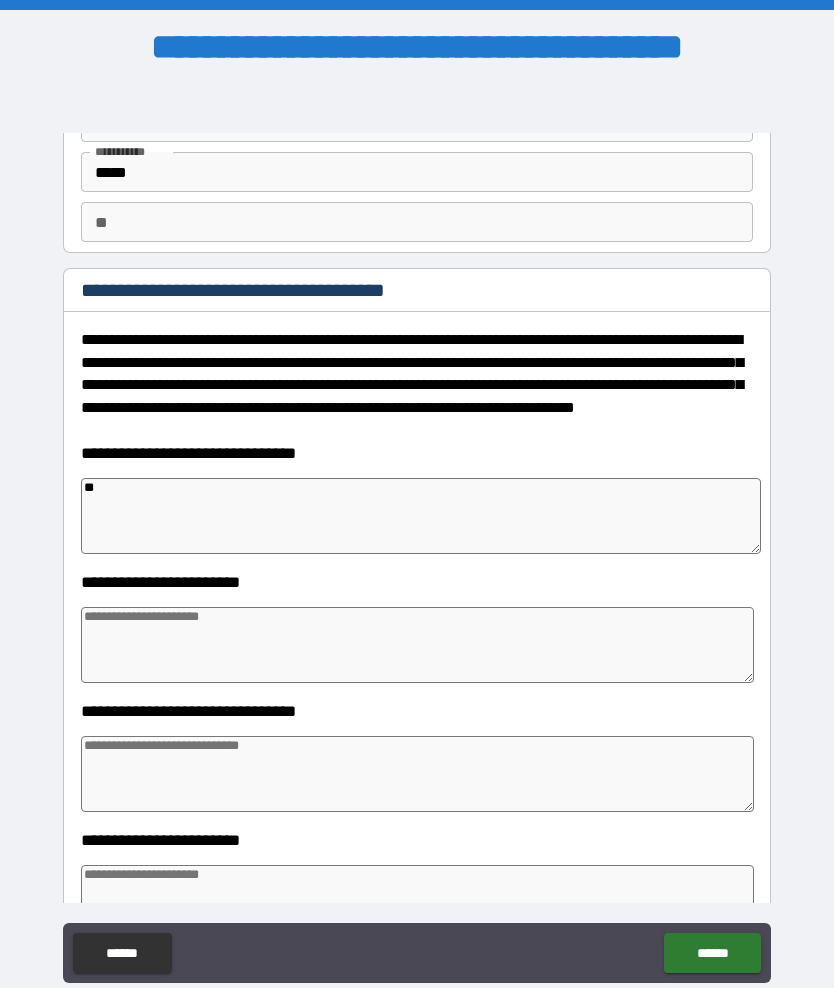 type on "*" 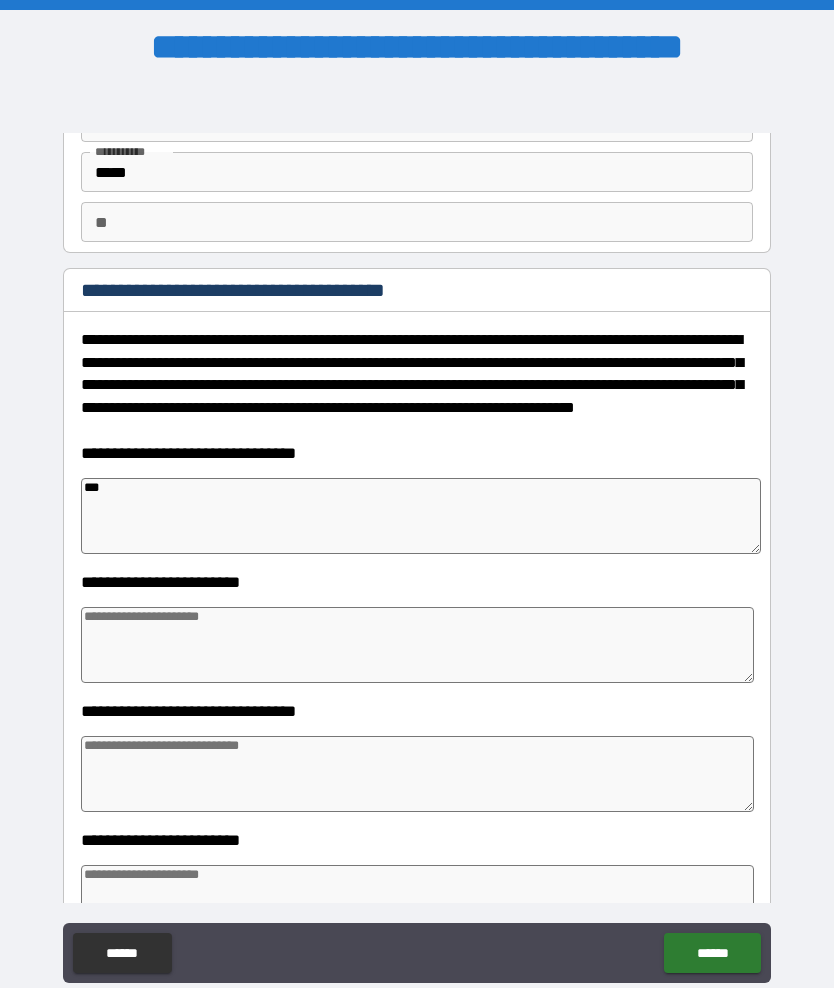 type on "*" 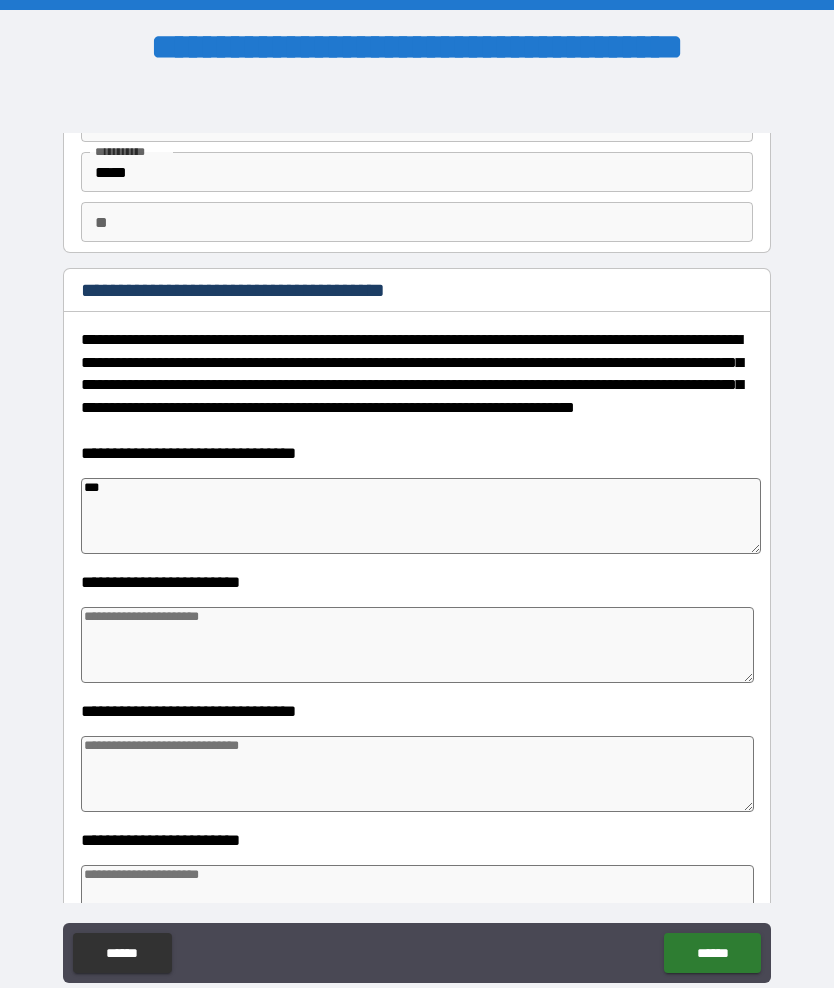 type on "*" 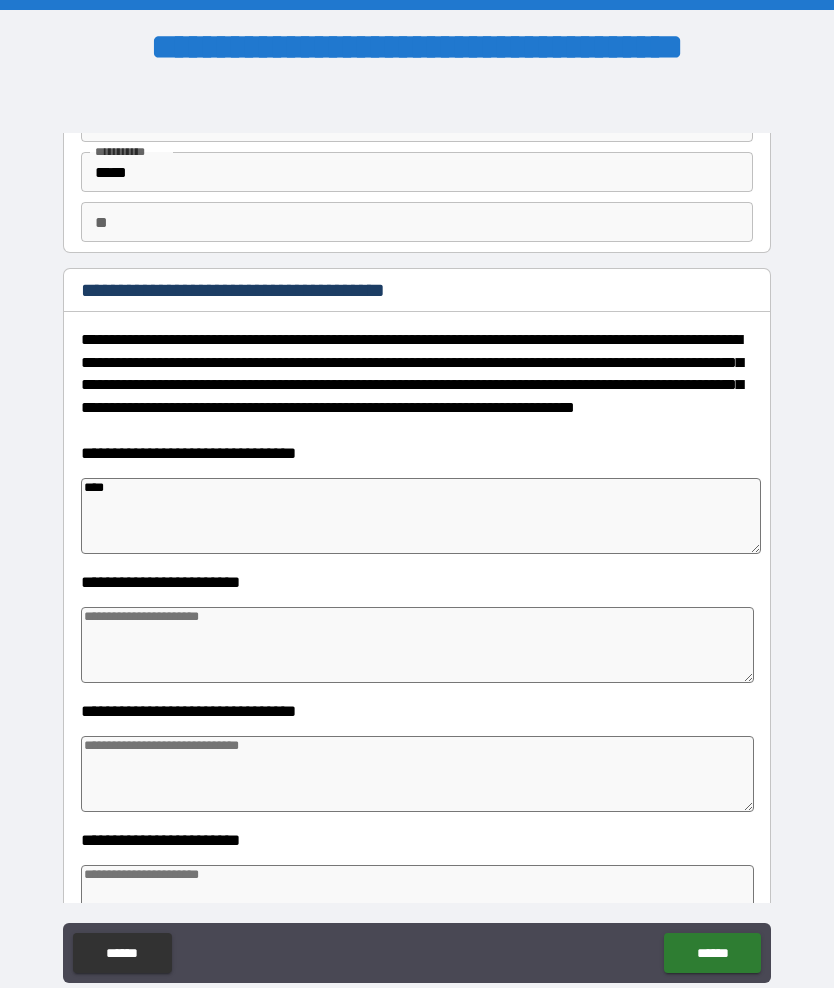 type on "*" 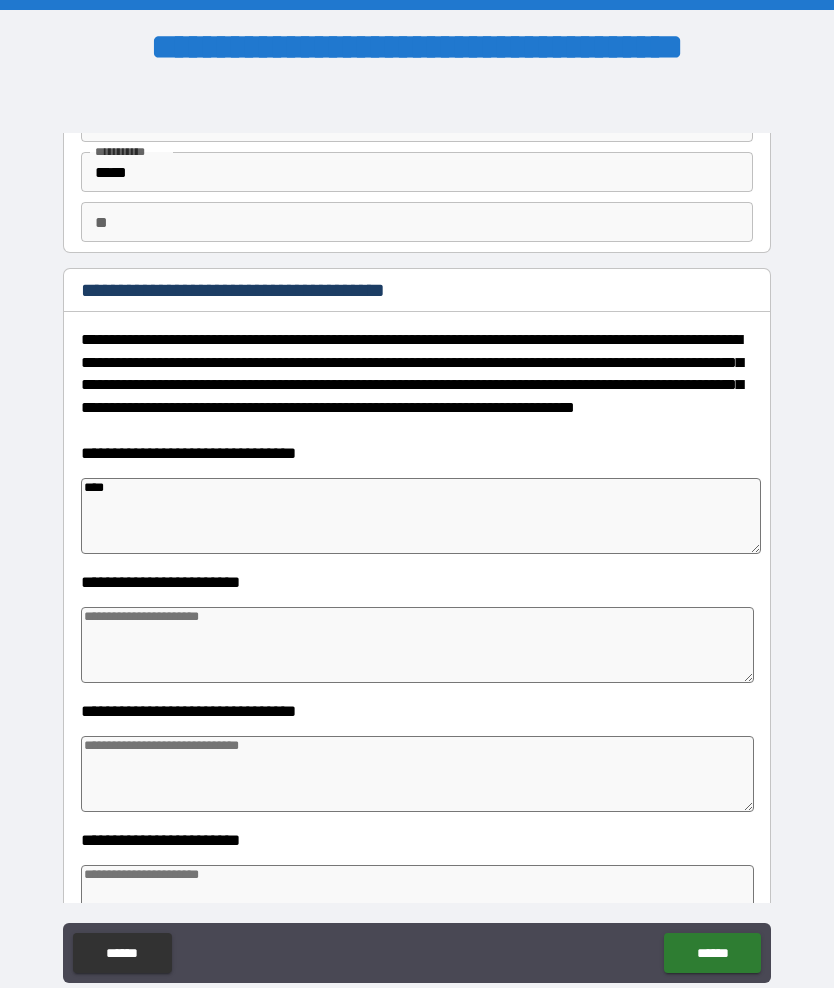 type on "*" 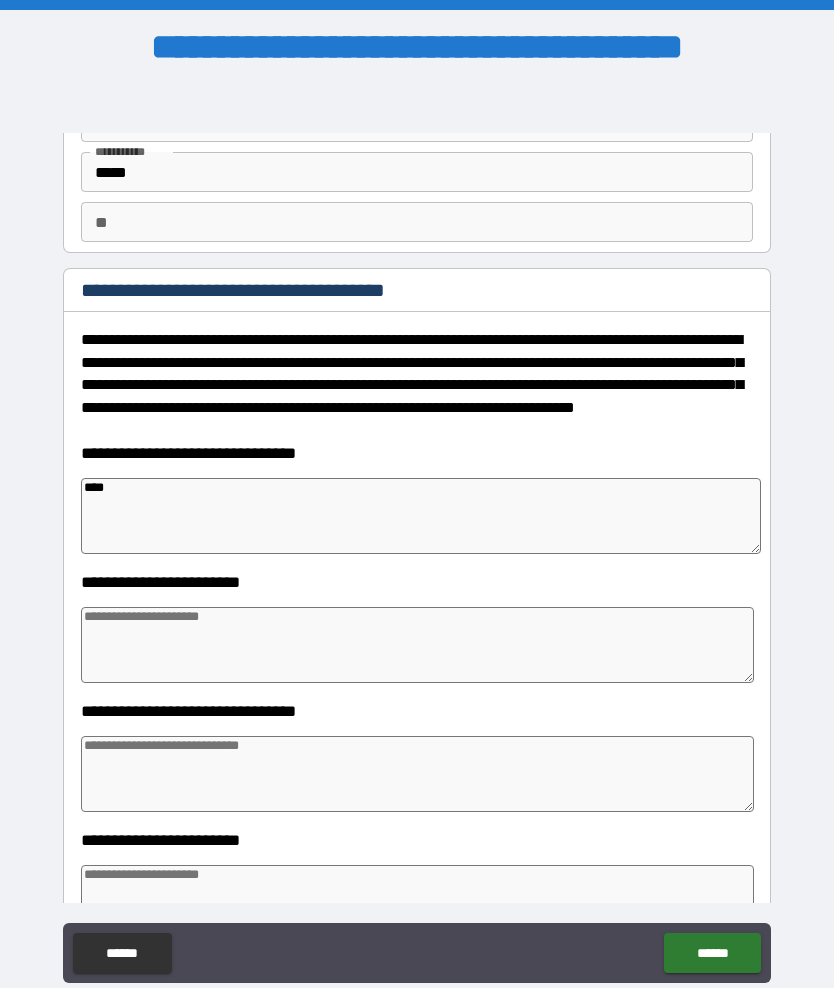 type on "*" 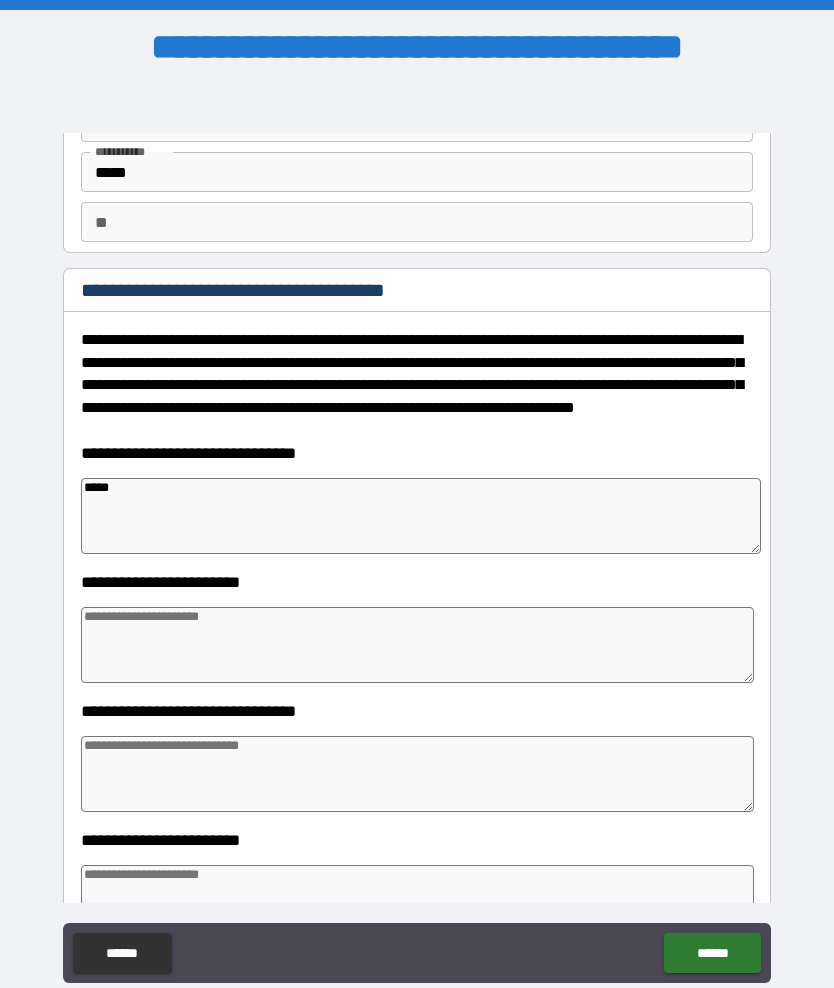 type on "*" 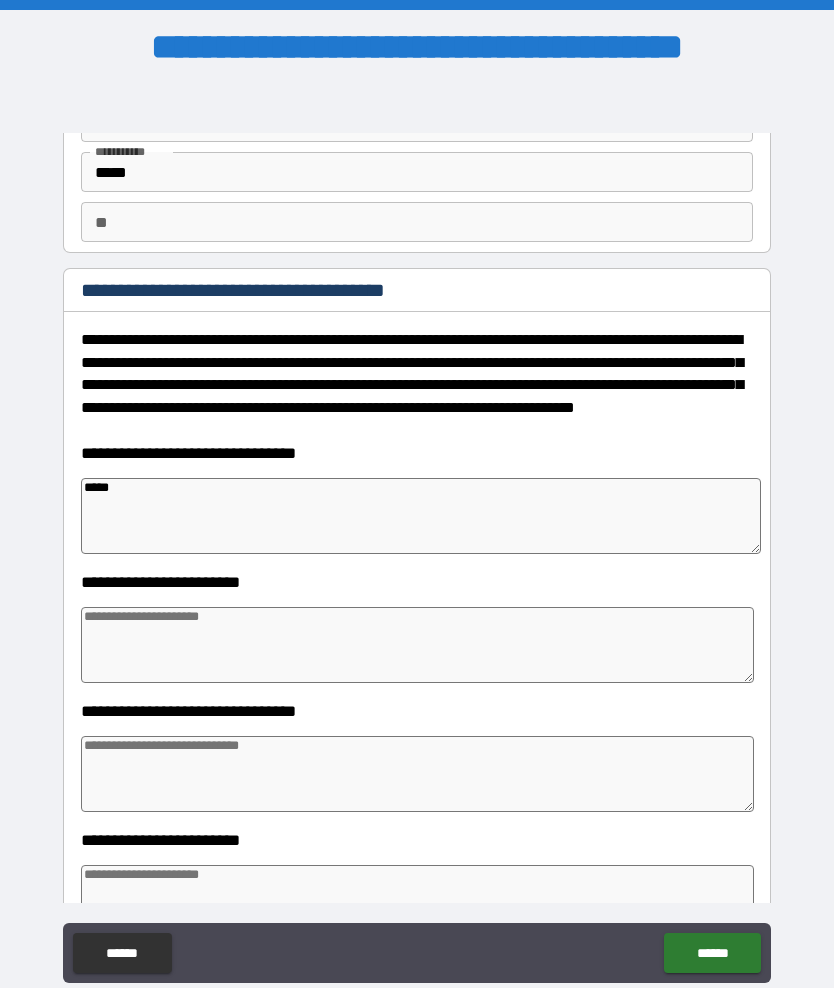 type on "*" 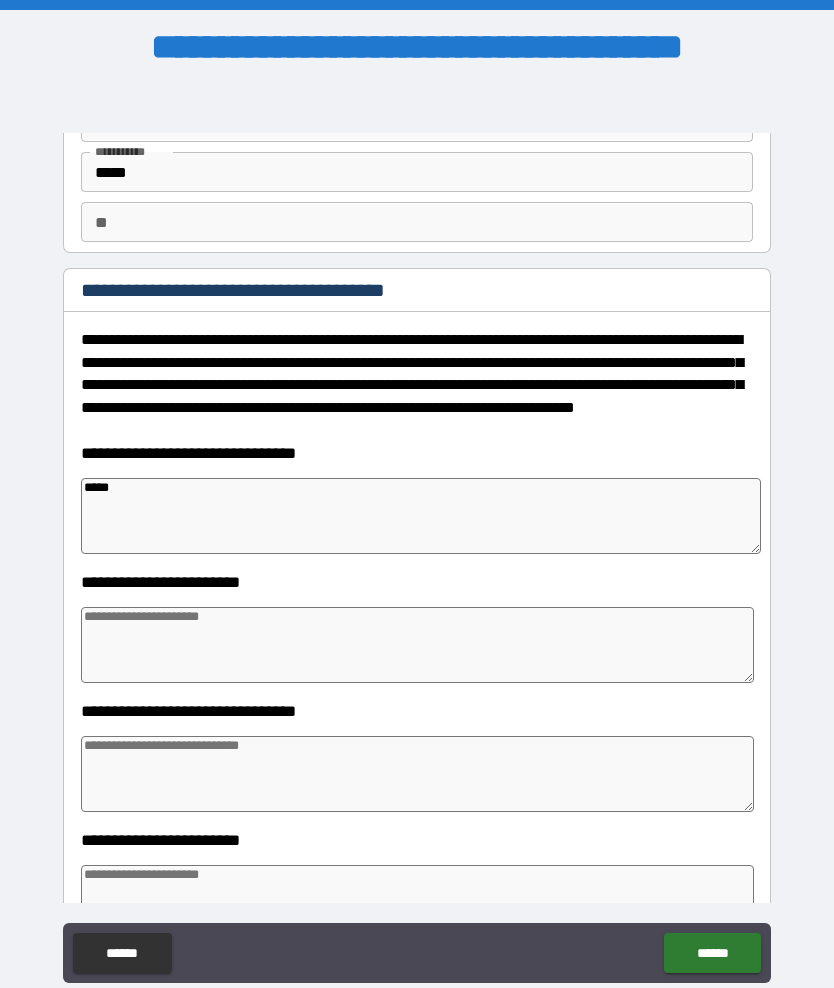 type on "*" 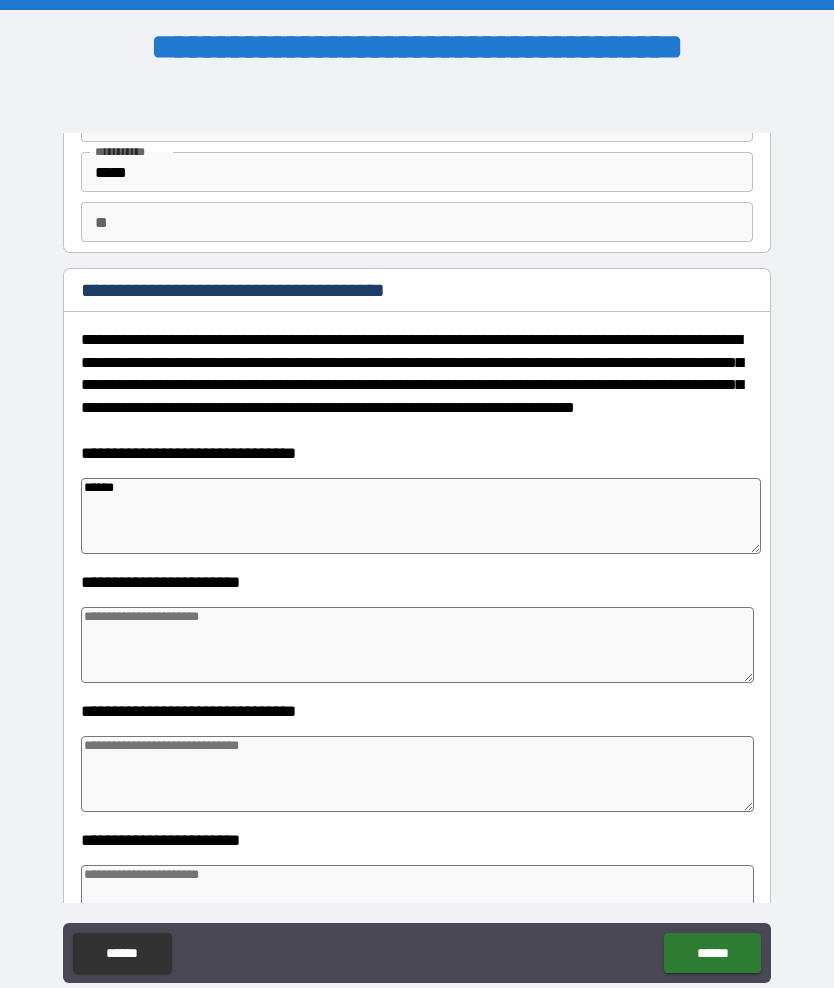 type on "*" 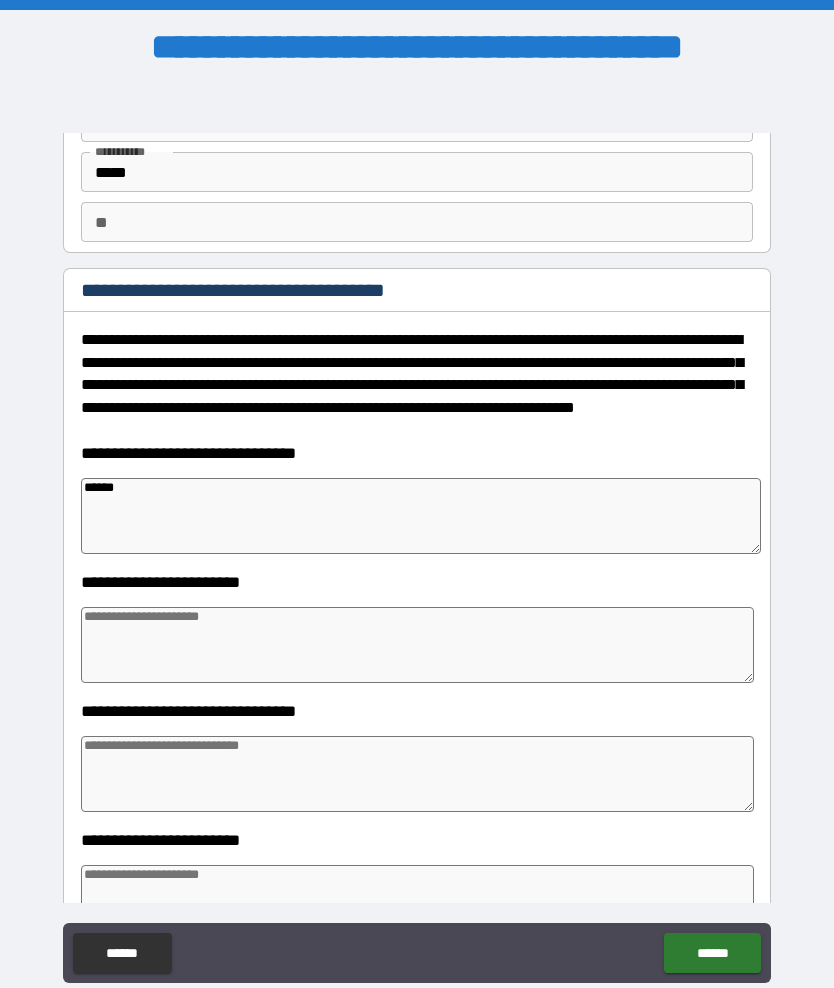 type on "*" 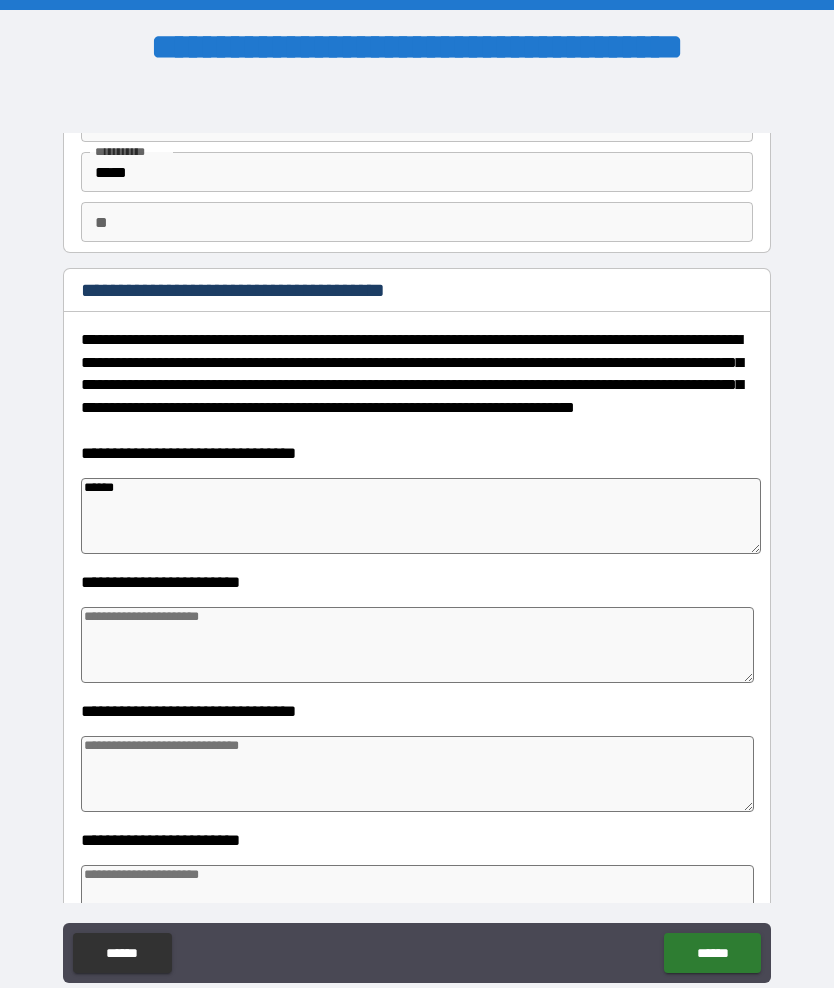type on "*" 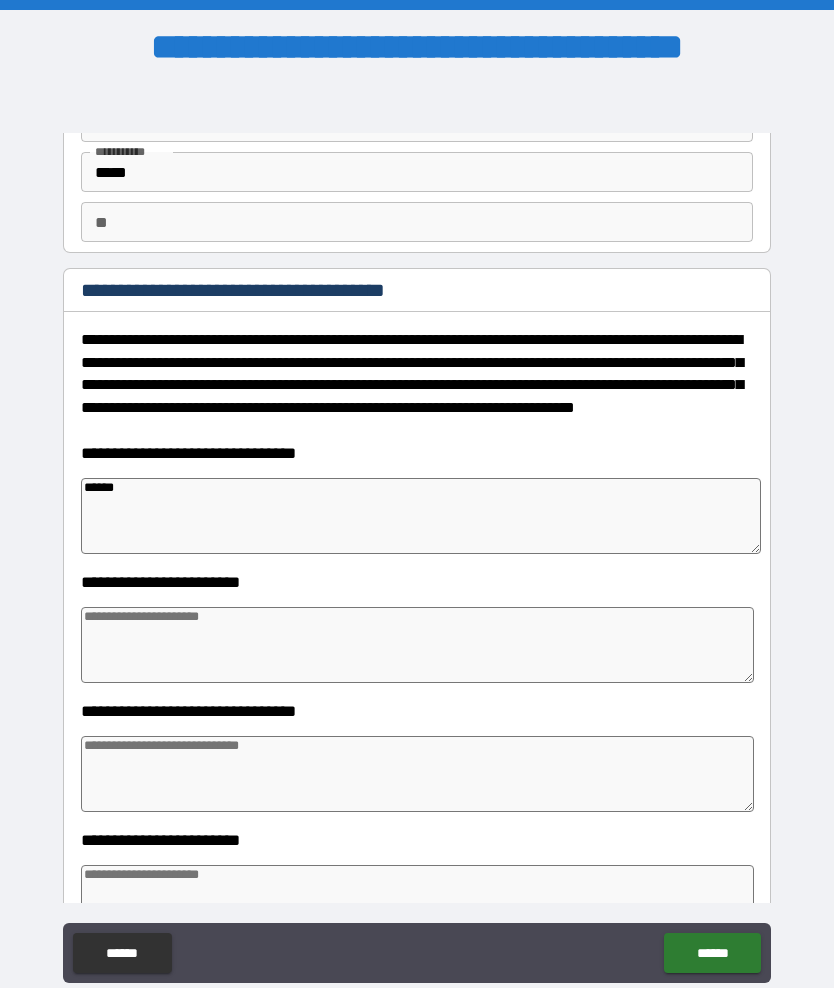 type on "*****" 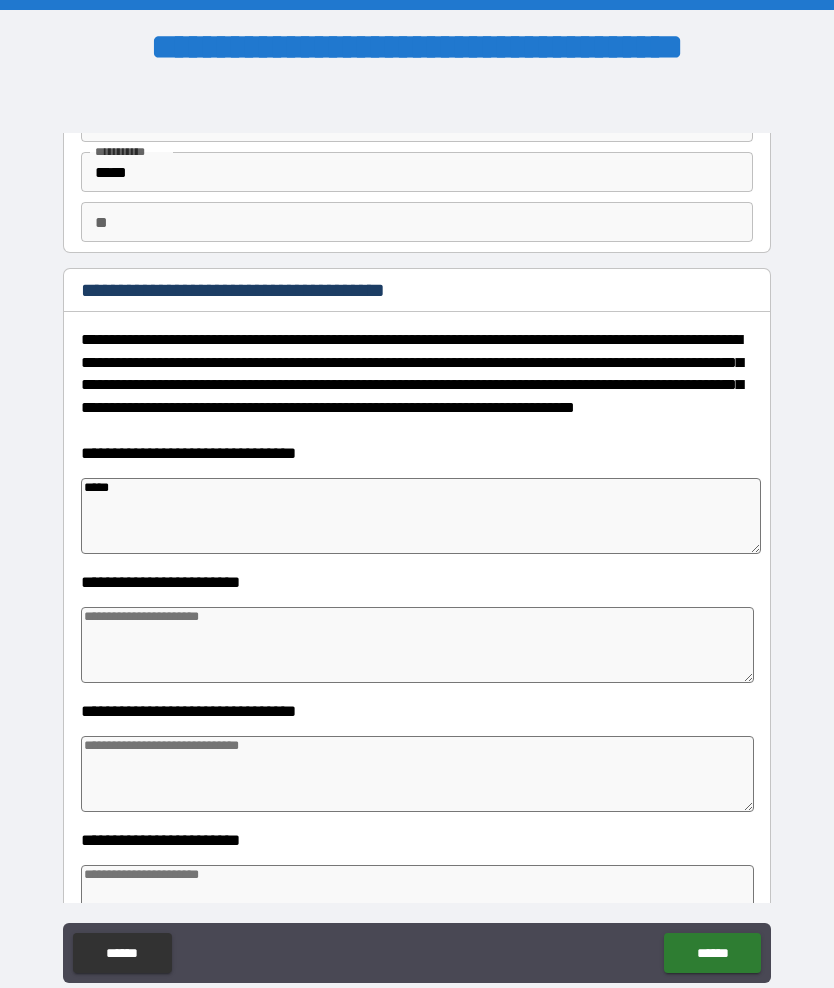 type on "*" 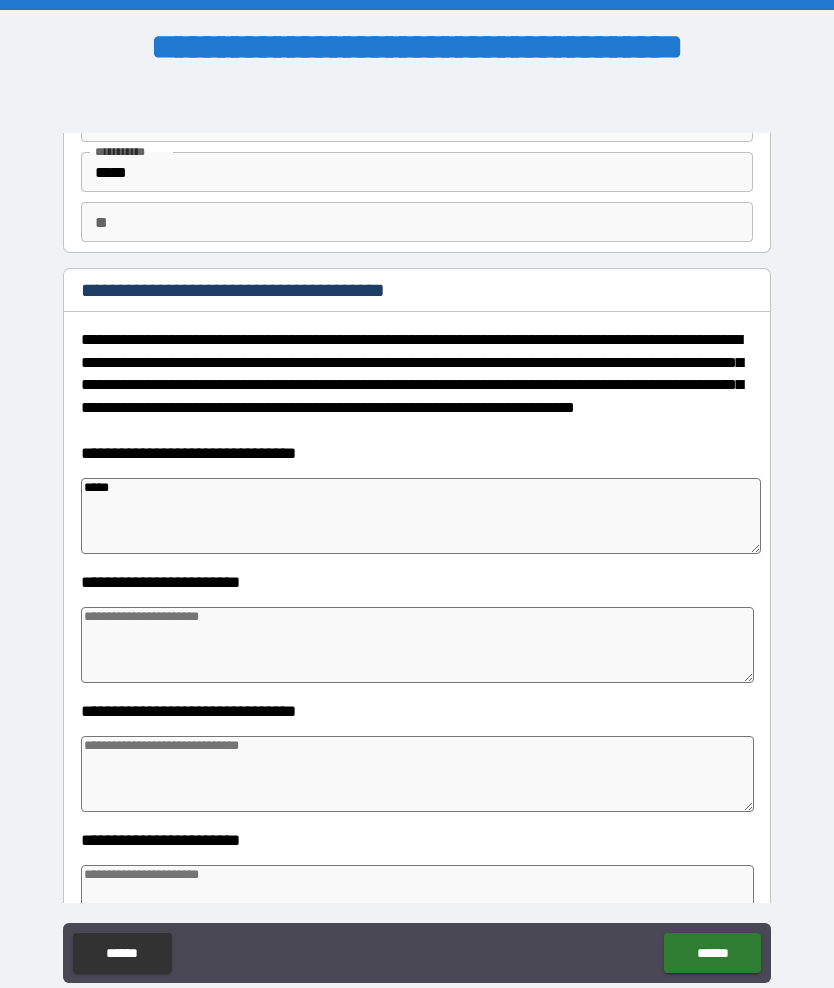 type on "*" 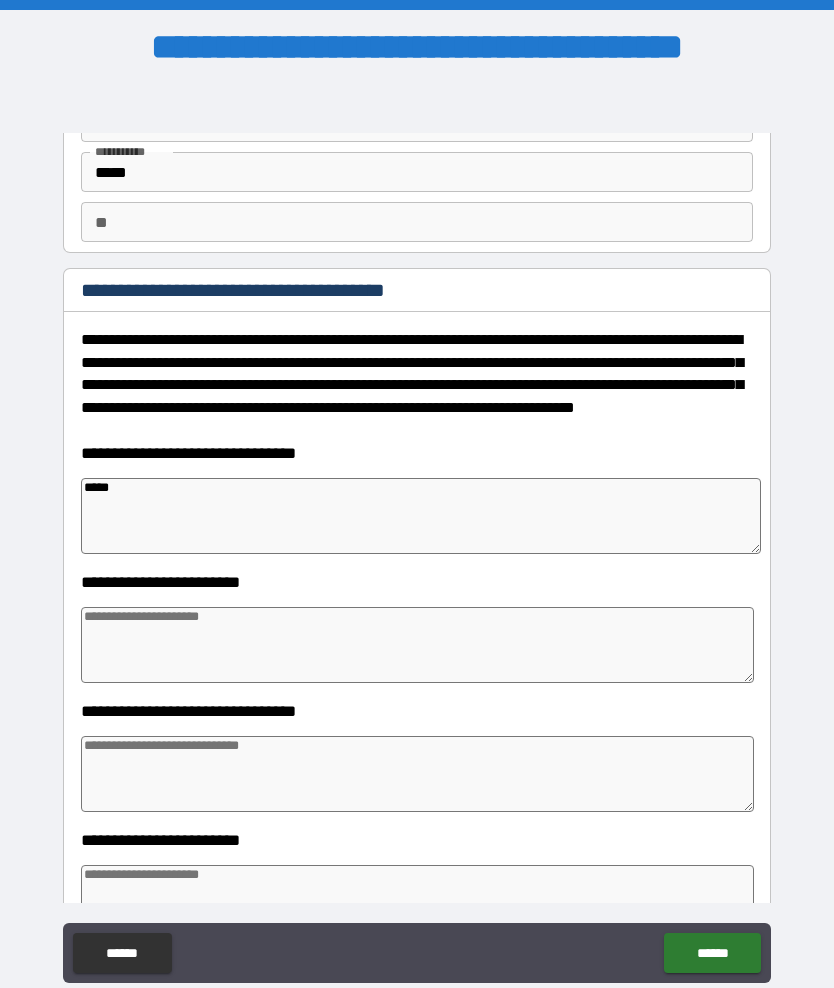 type on "*" 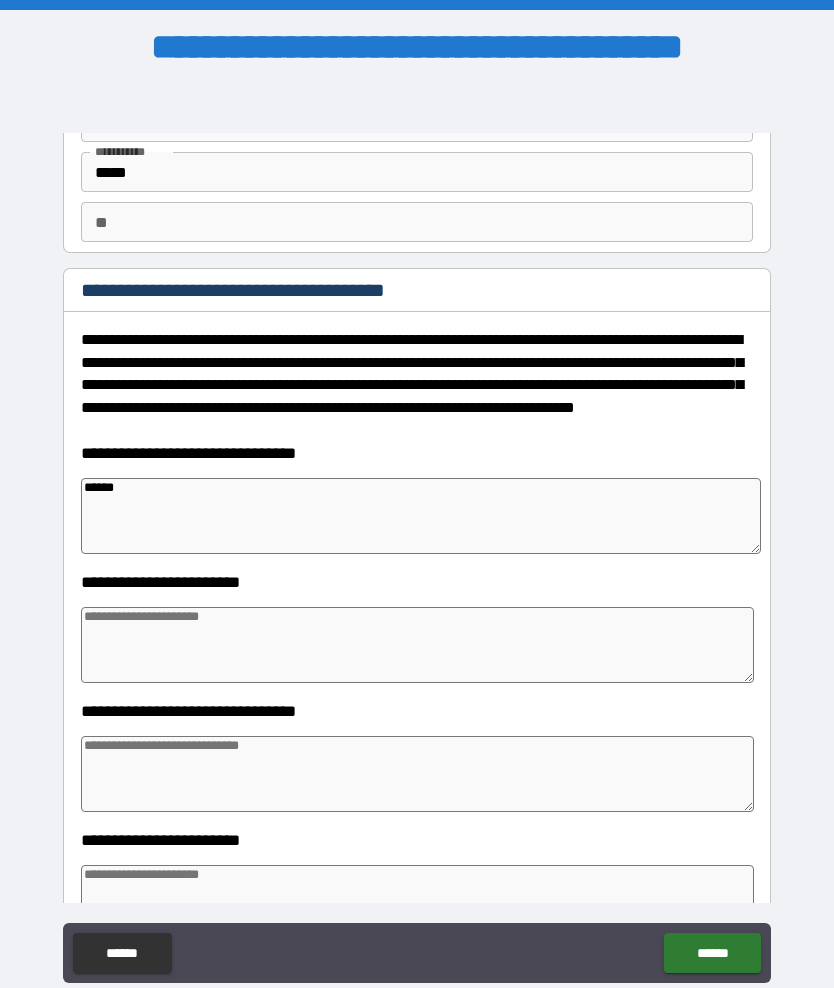 type on "*" 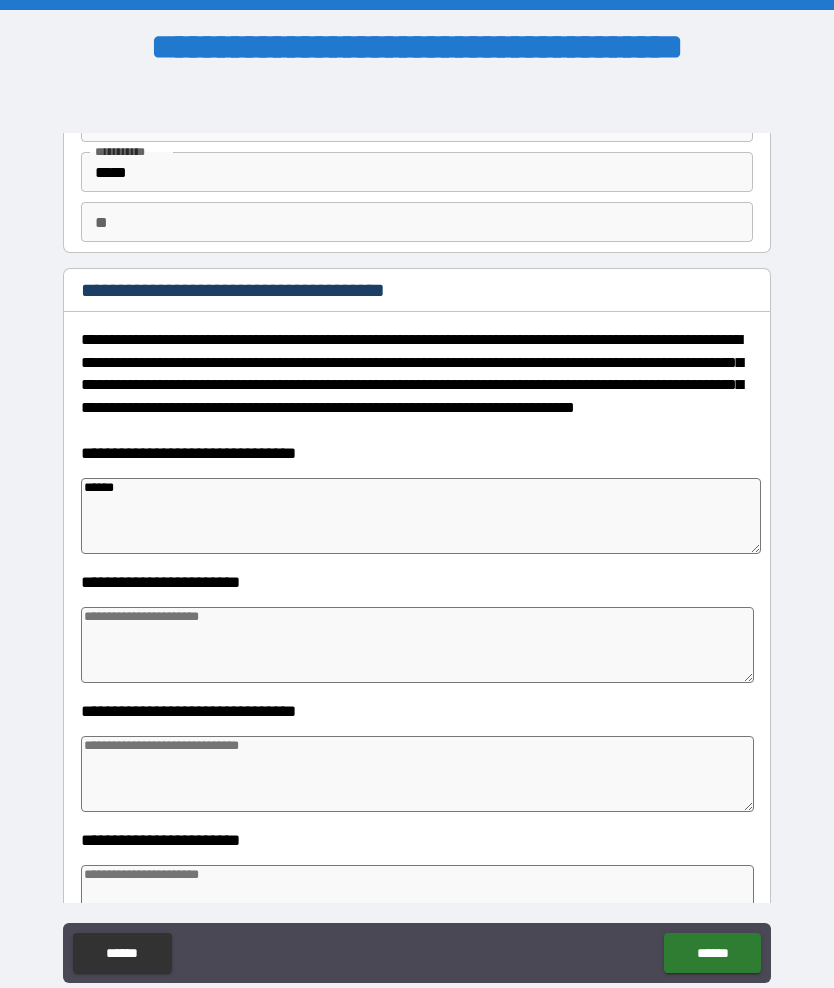 type on "*" 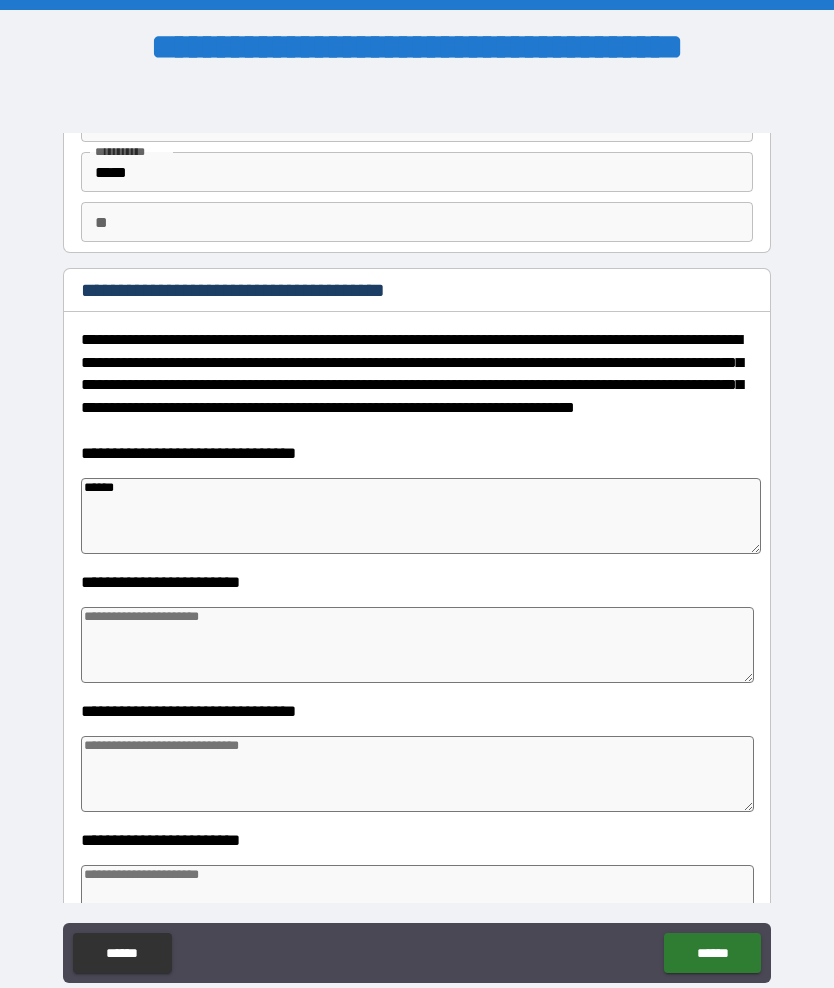 type on "*" 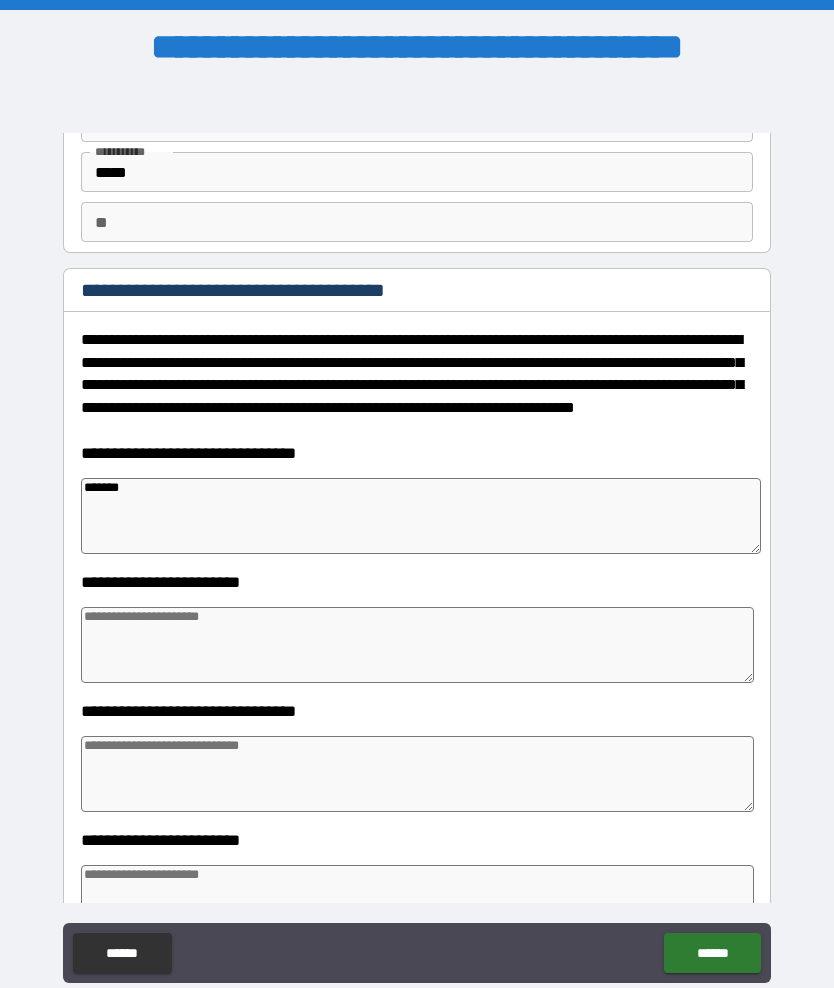 type on "*" 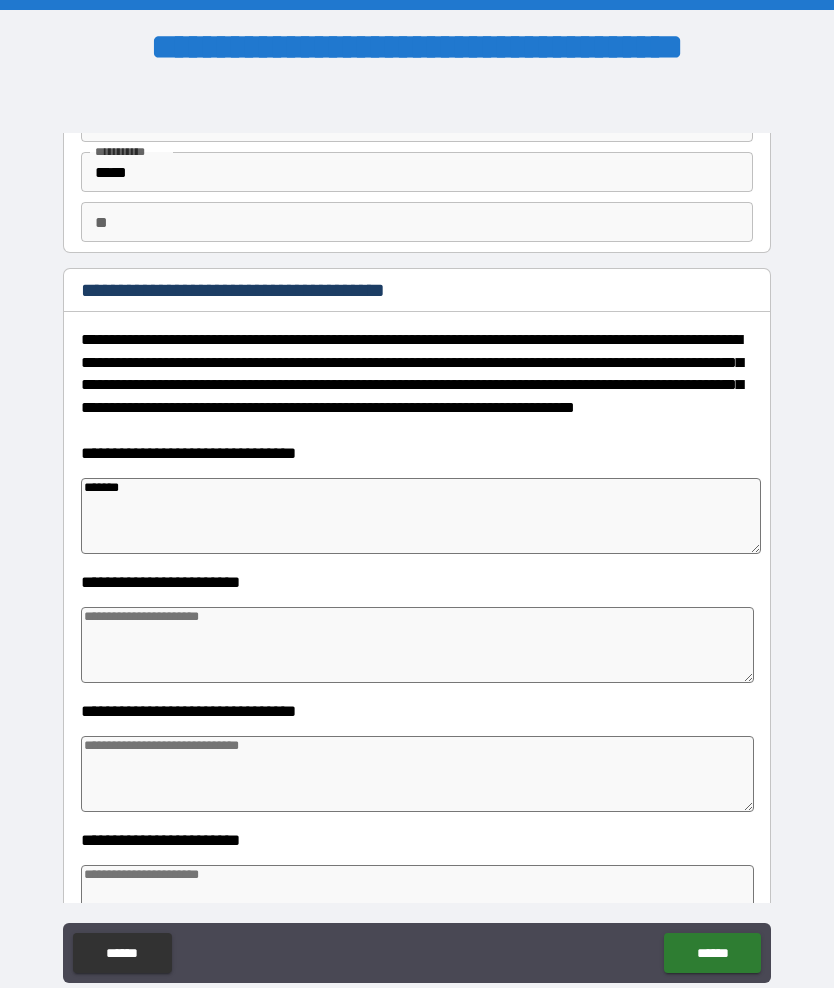 type on "*" 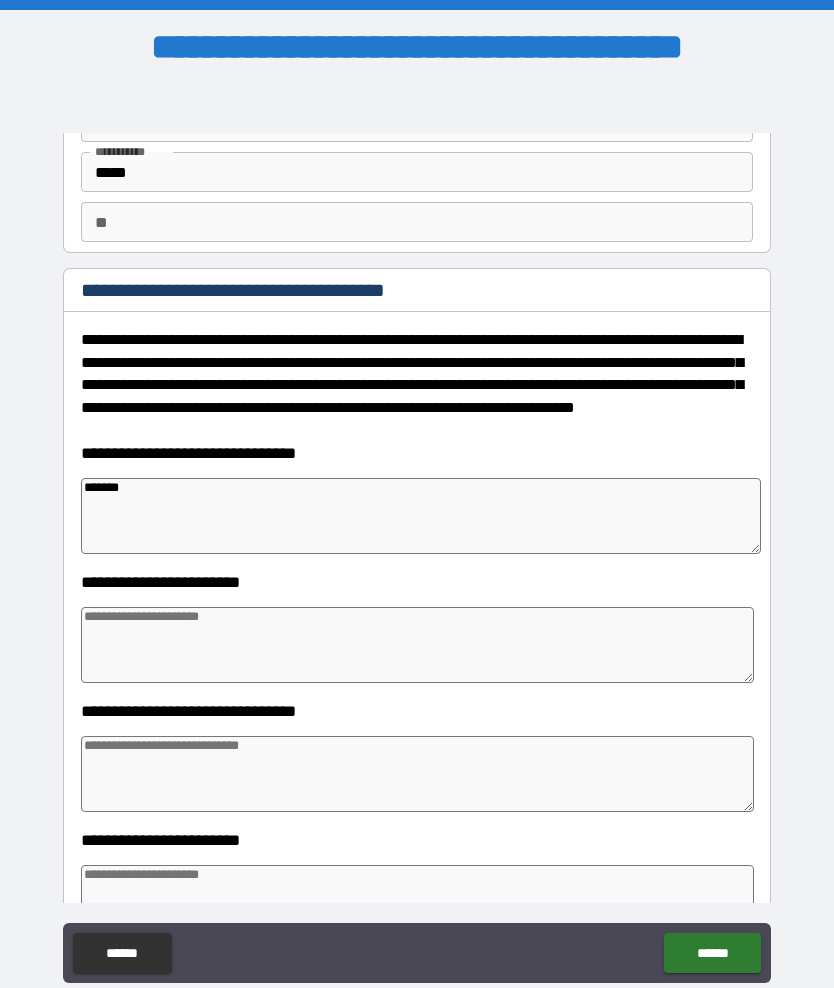 type on "*" 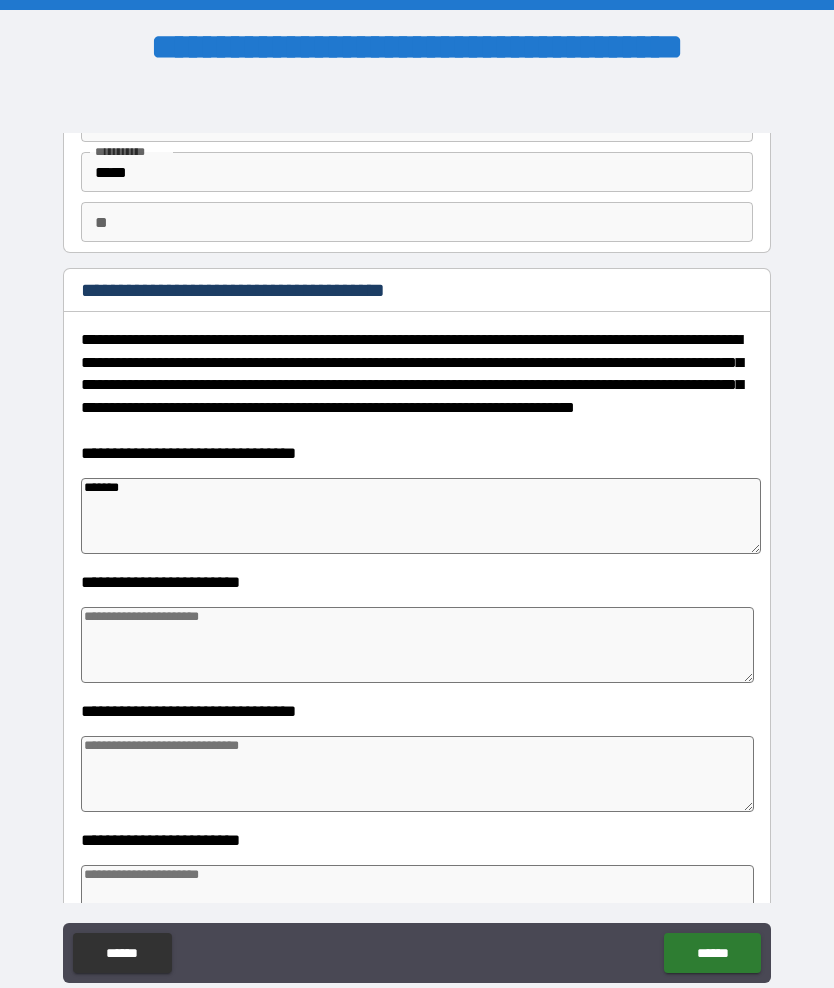 type on "********" 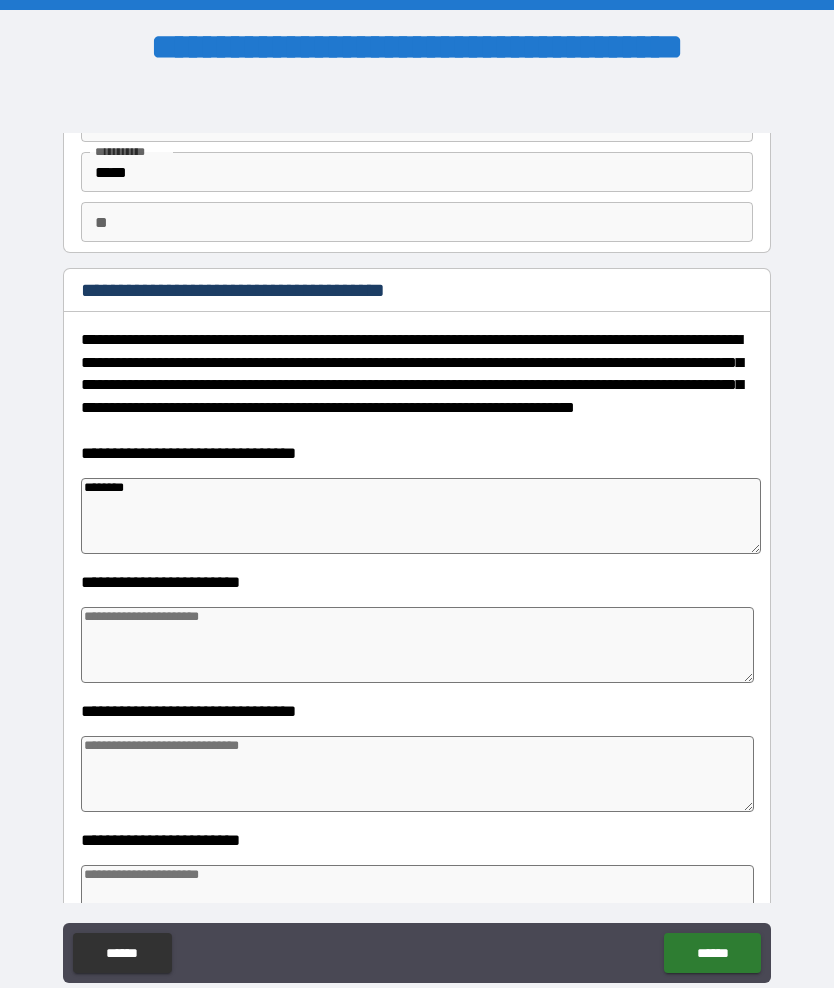 type on "*" 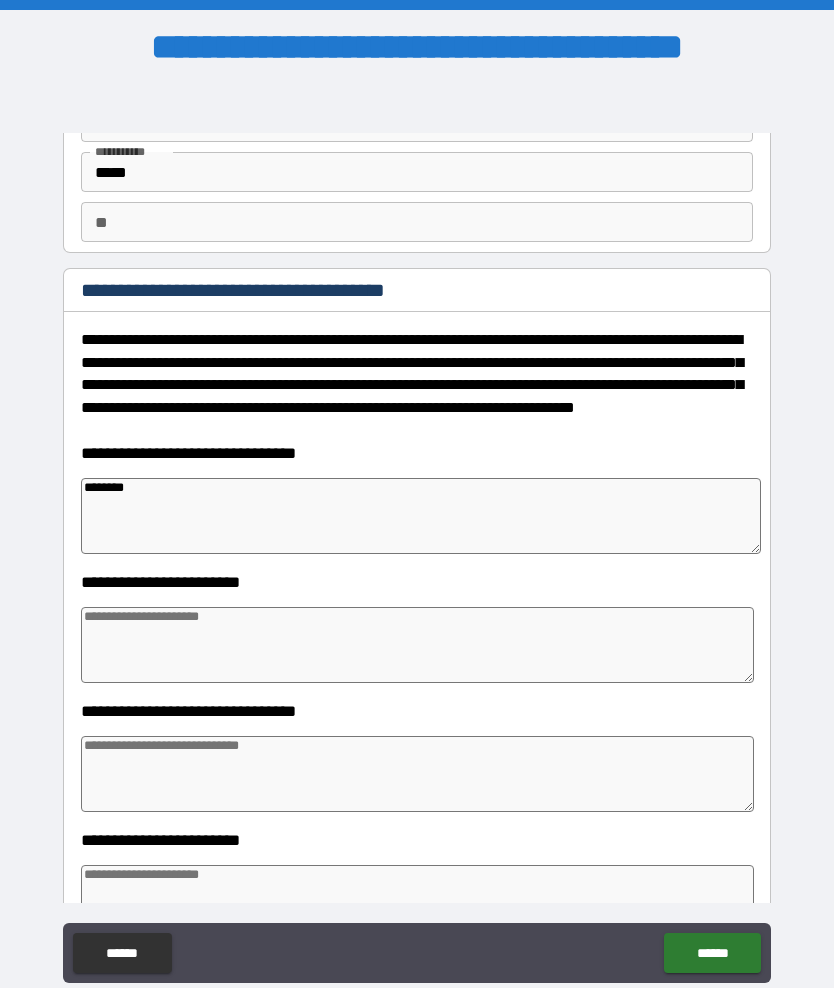 type on "*********" 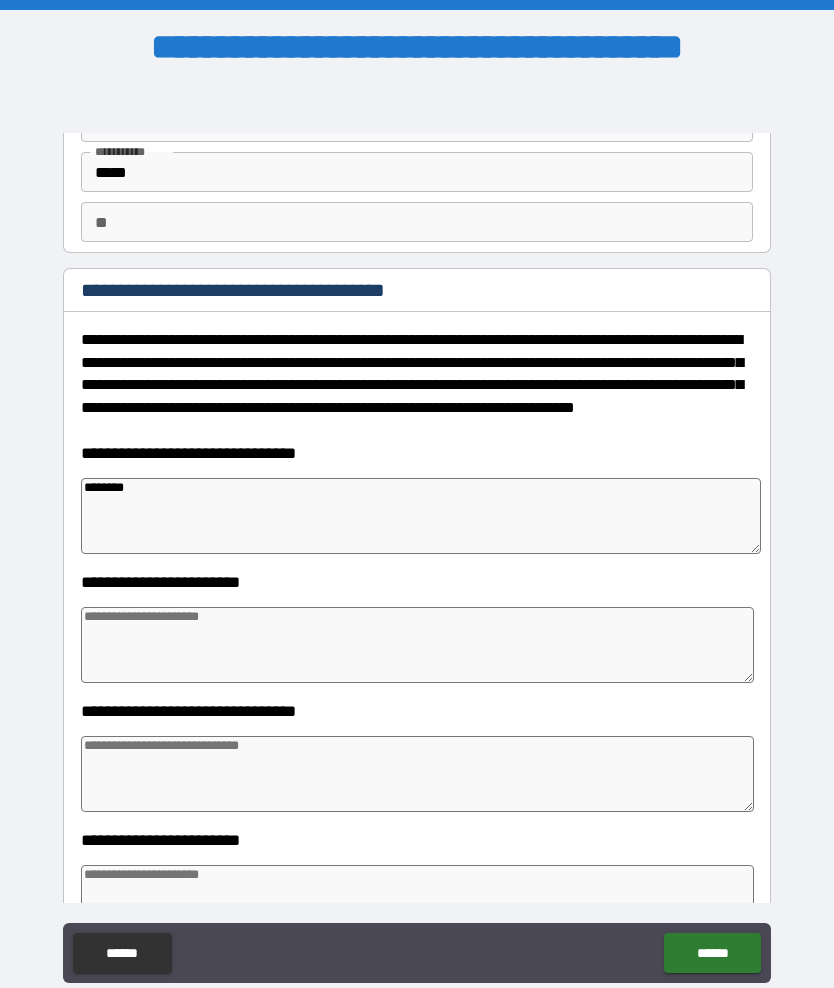 type on "*" 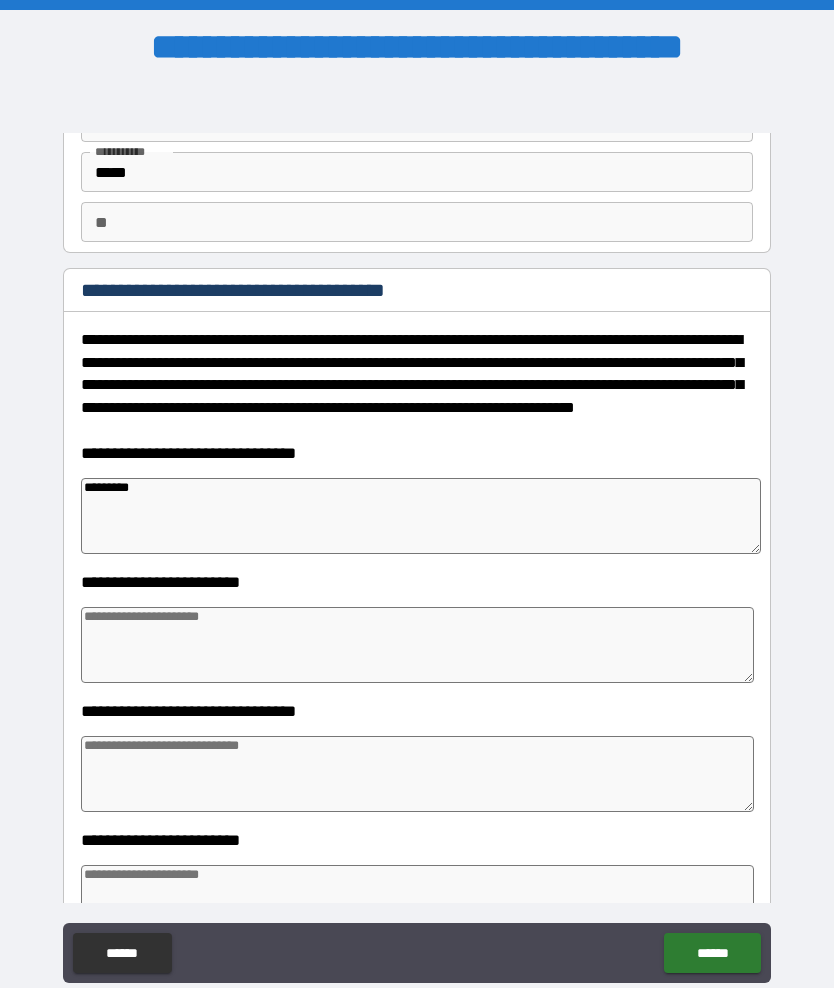 type on "*" 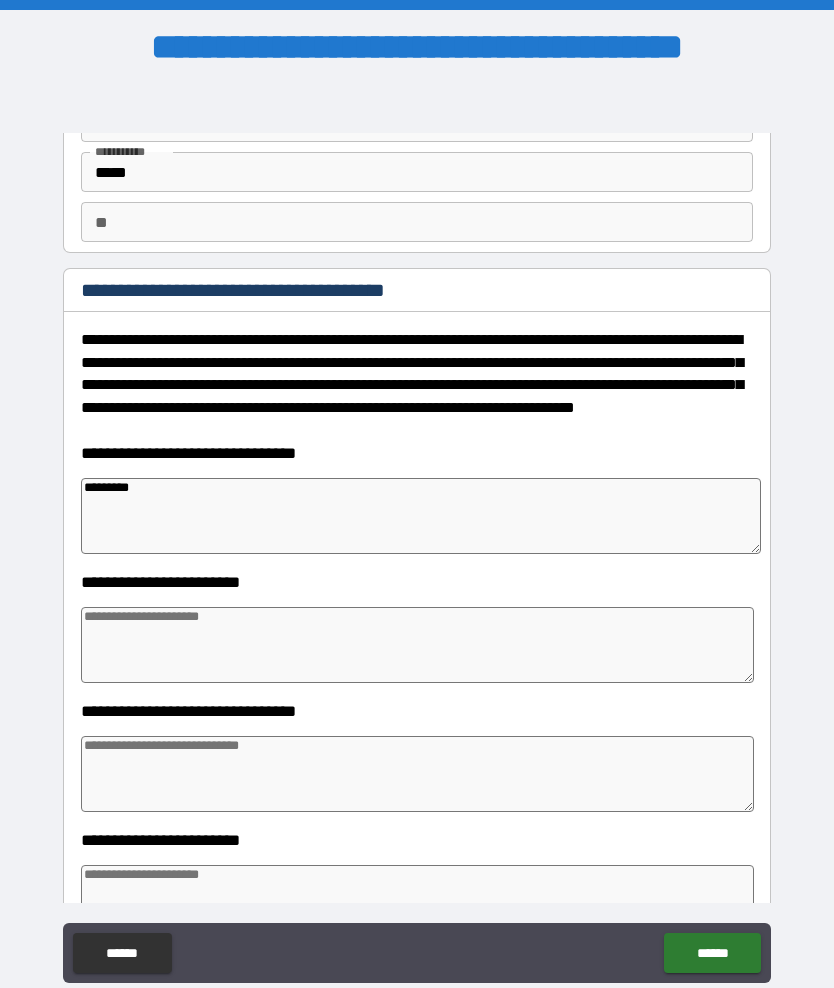 type on "*" 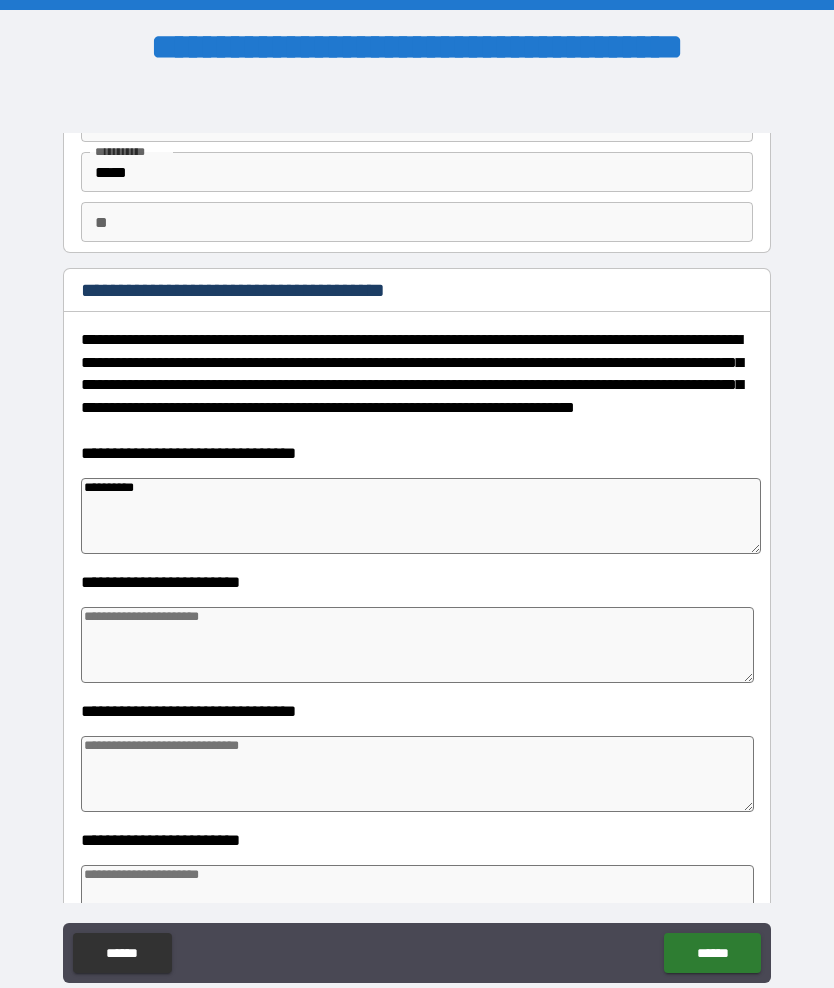 type on "*" 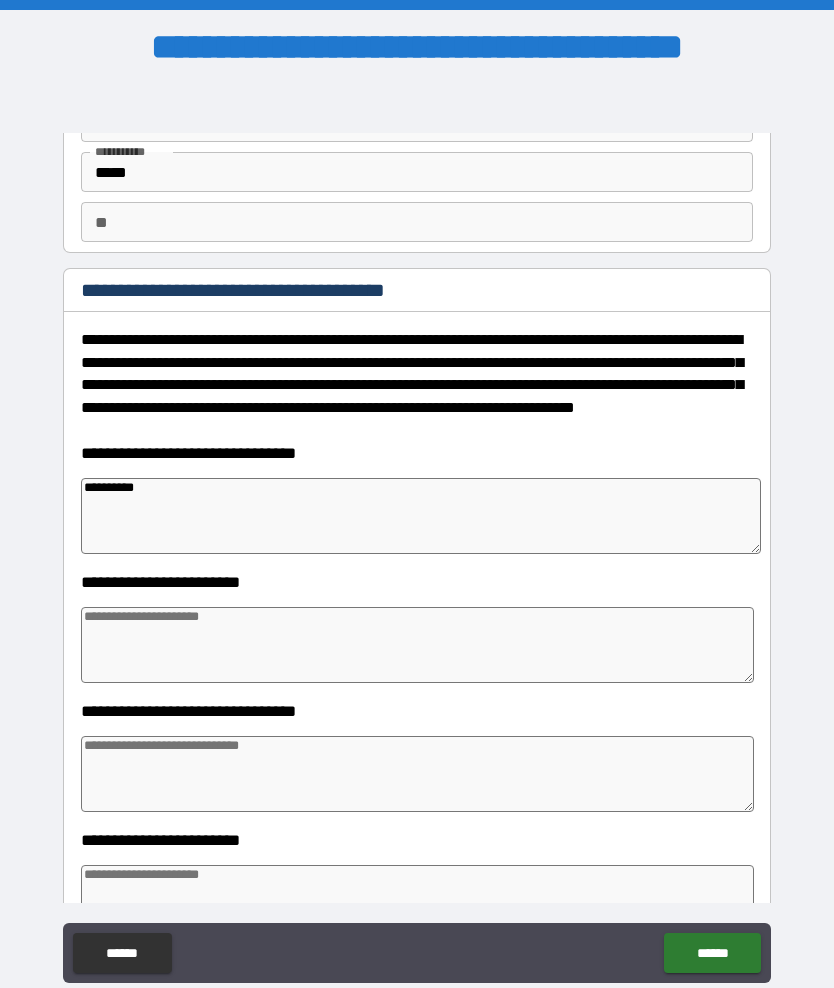 type on "*" 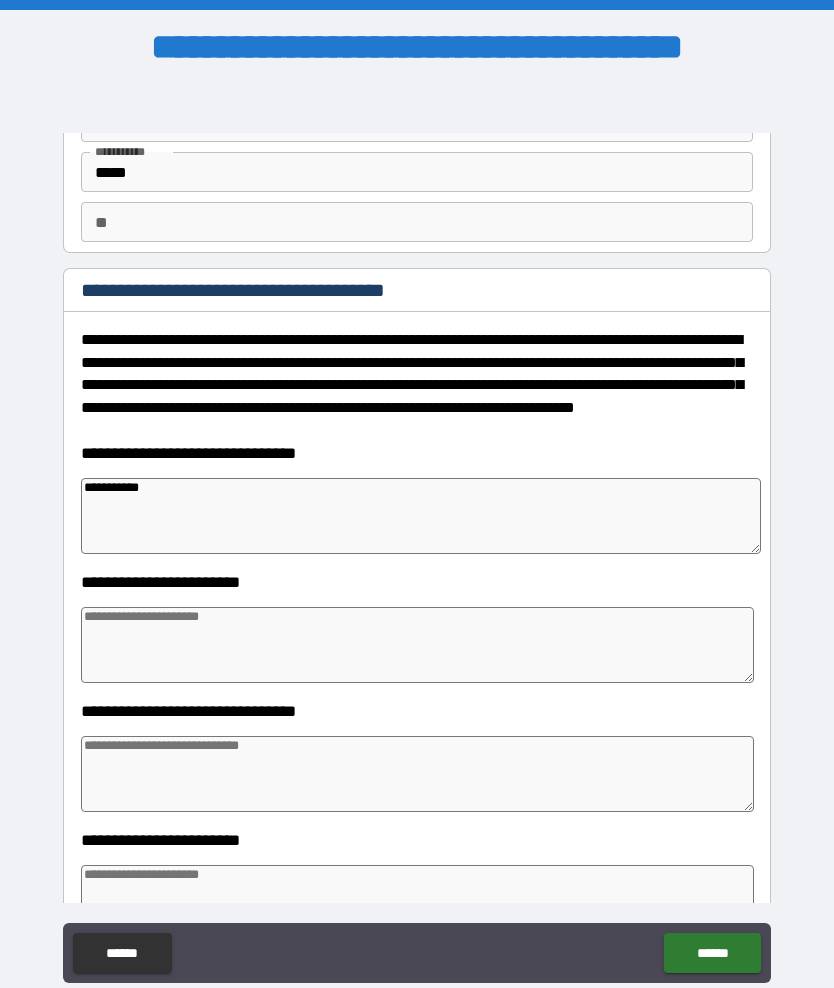 type on "*" 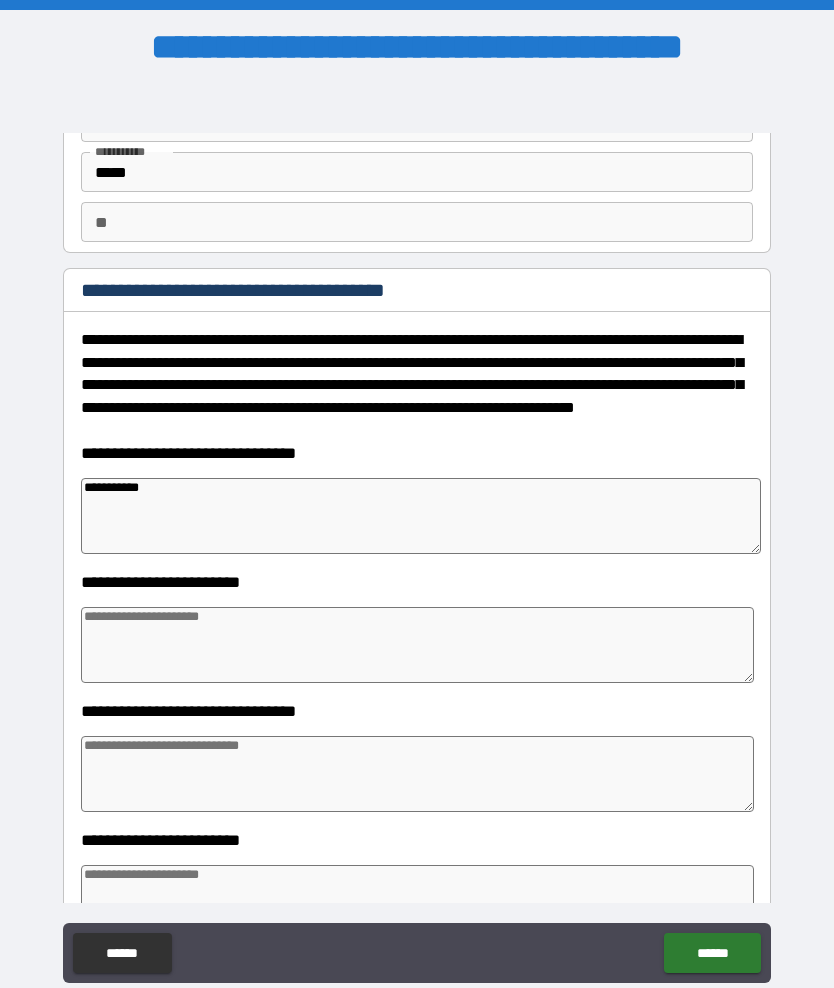 type on "*" 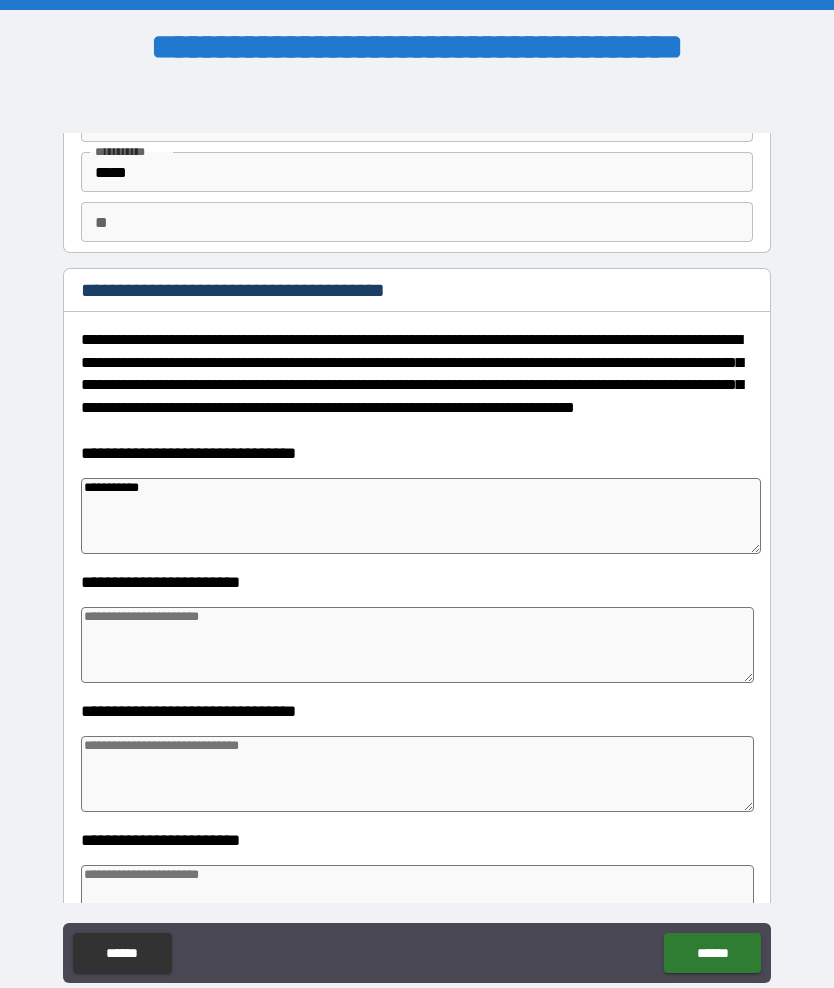 type on "*" 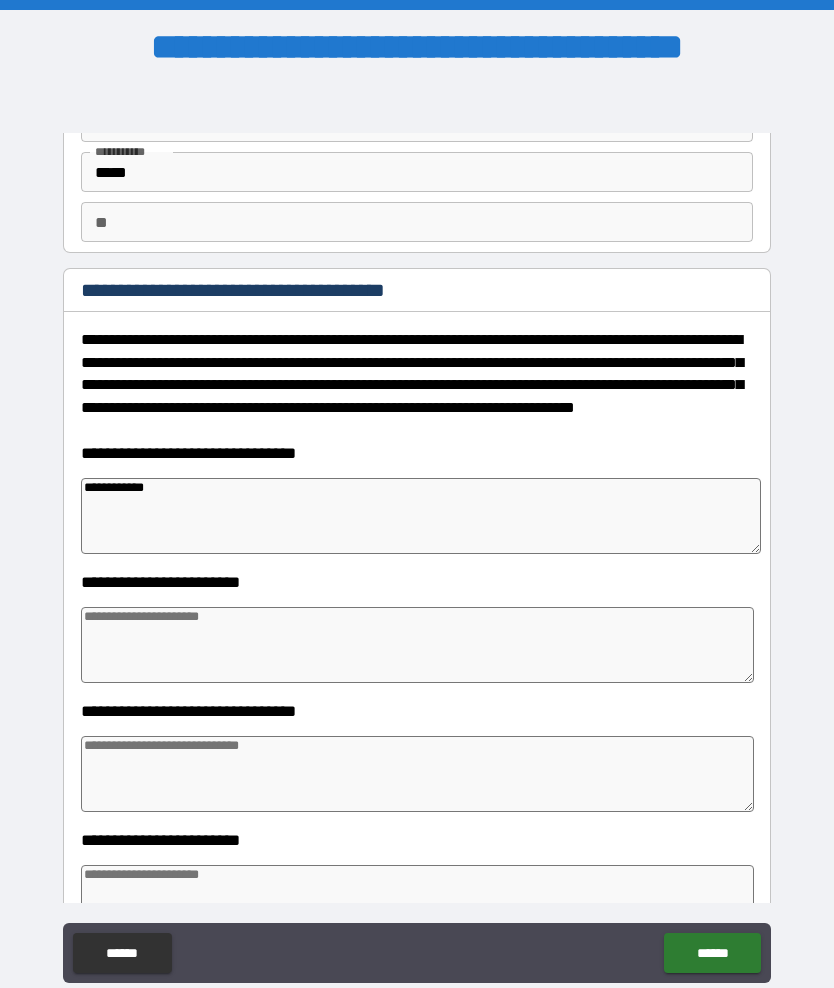 type on "*" 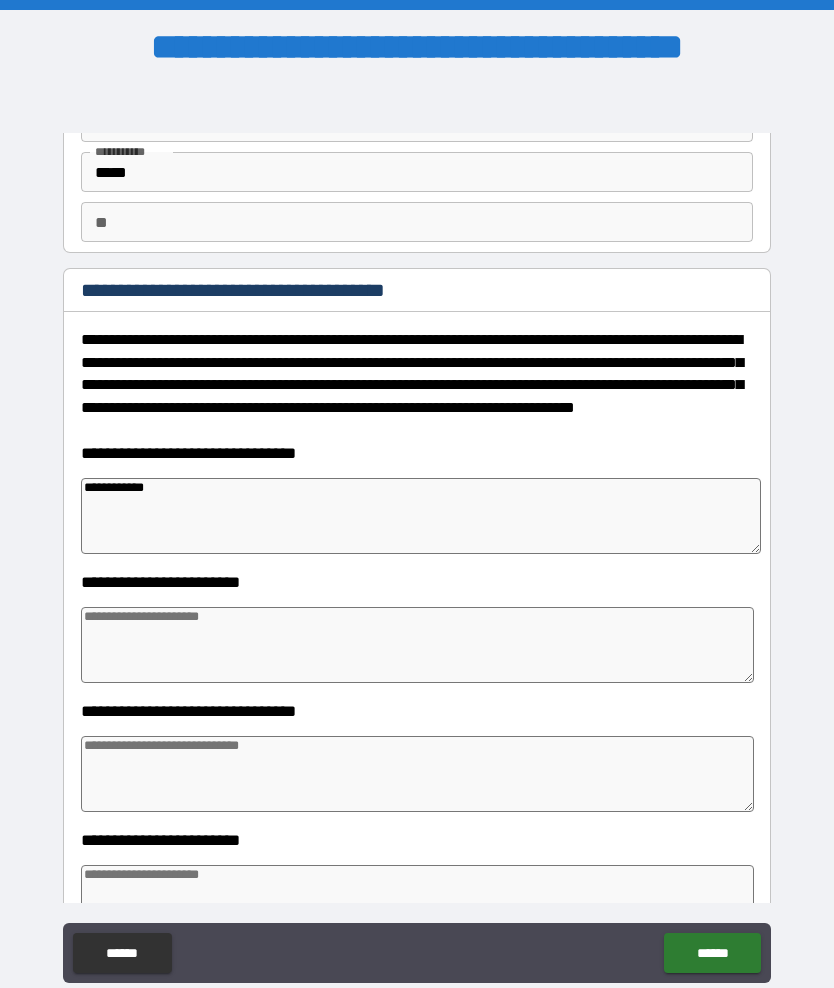 type on "*" 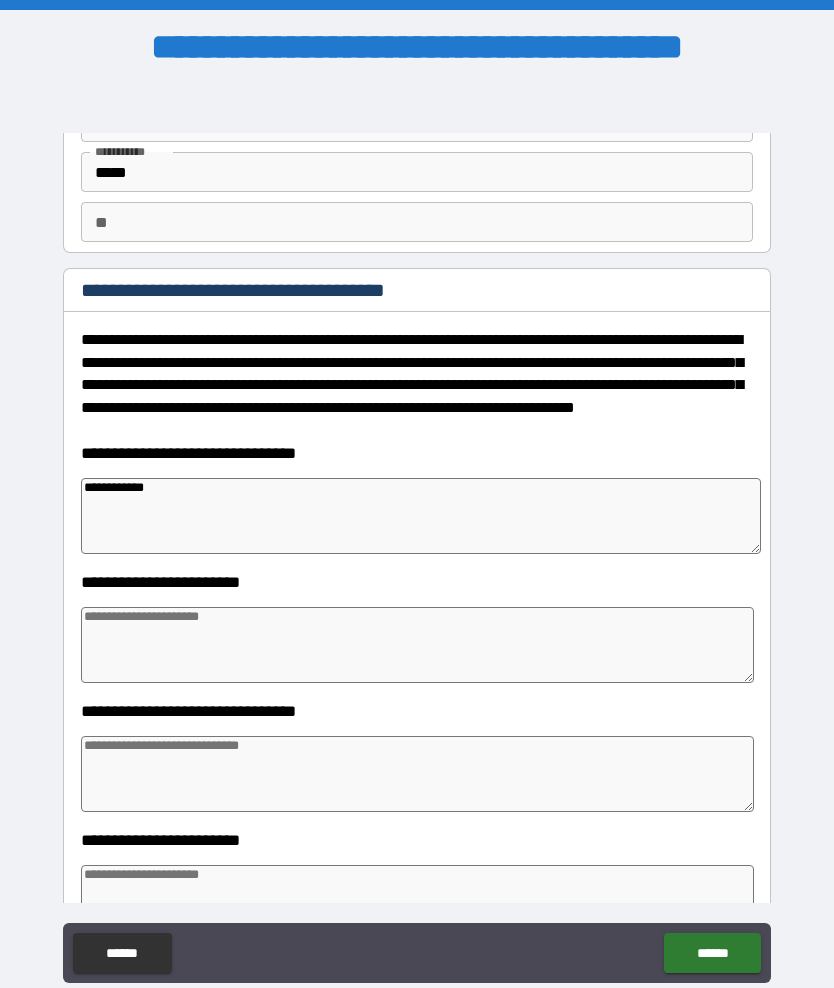 type on "*" 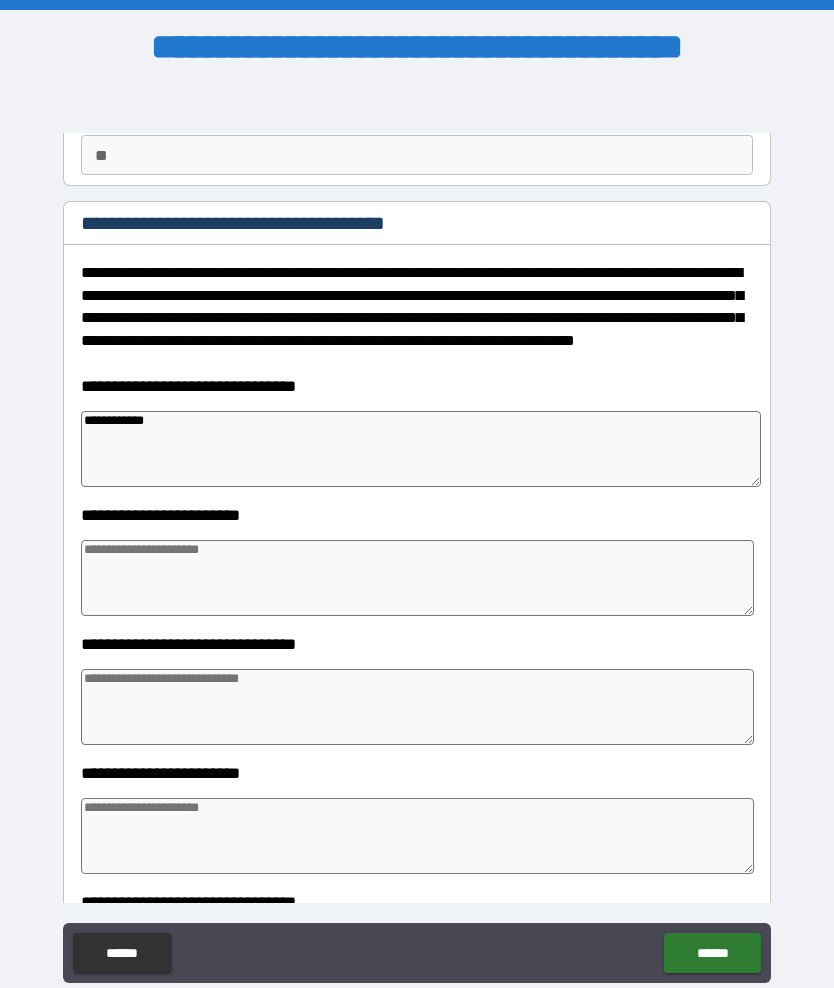 scroll, scrollTop: 197, scrollLeft: 0, axis: vertical 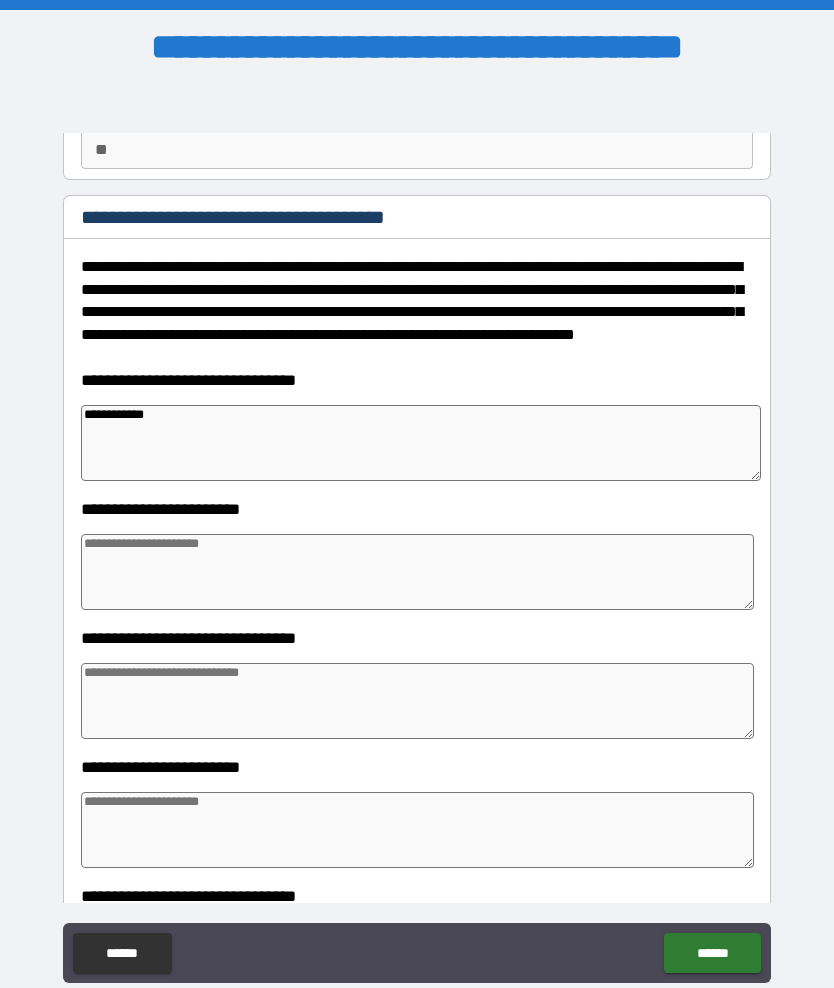 type on "**********" 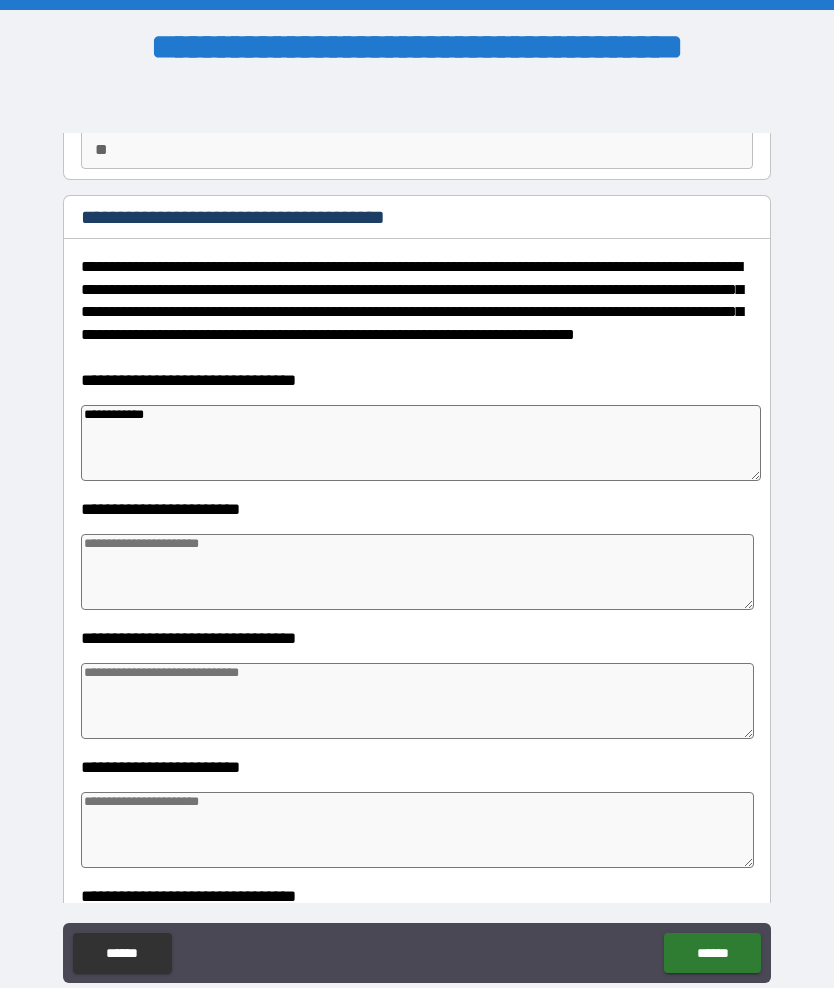 type on "*" 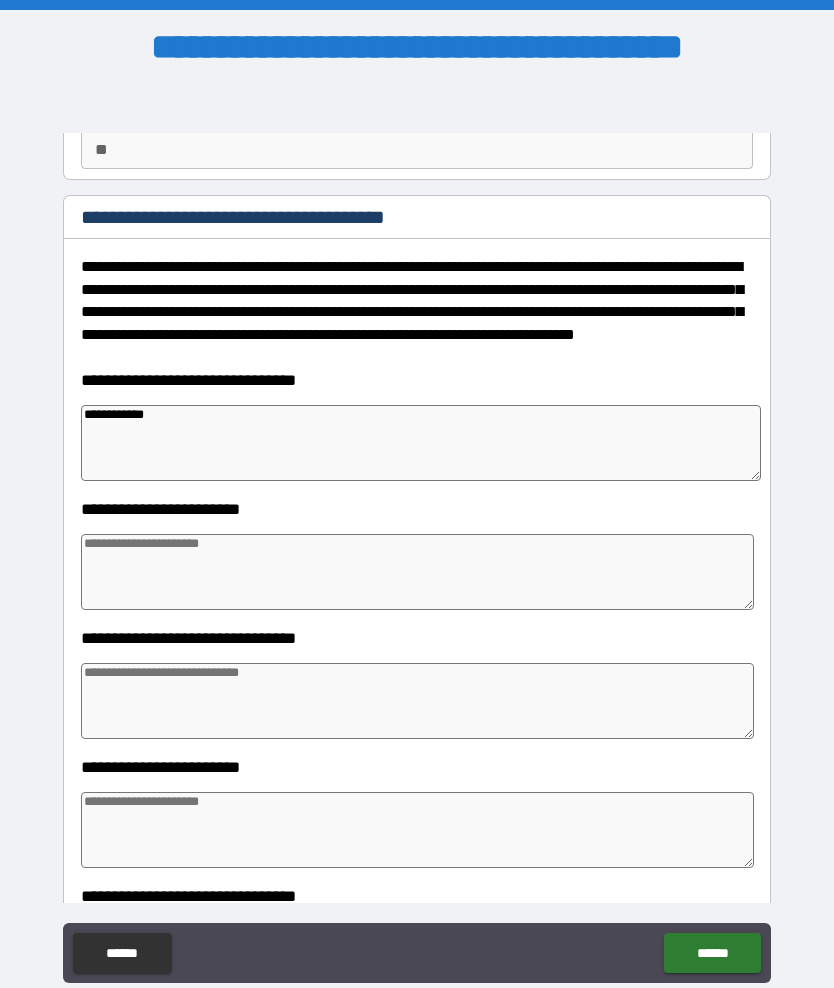 type on "*" 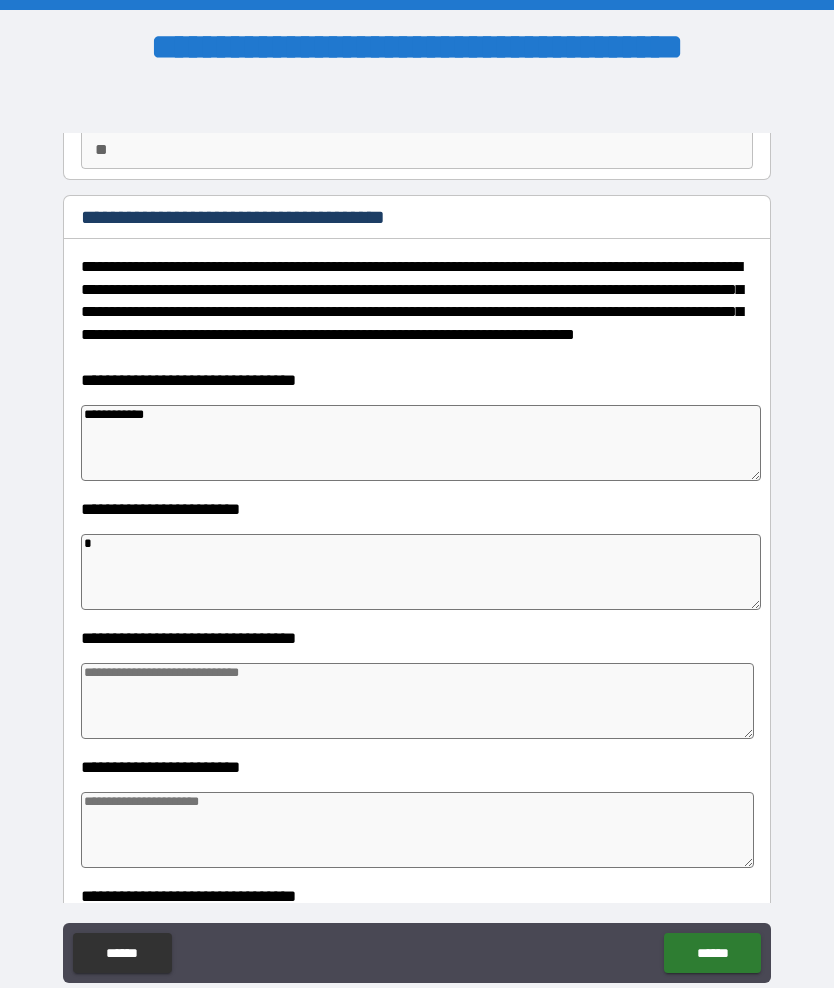 type on "*" 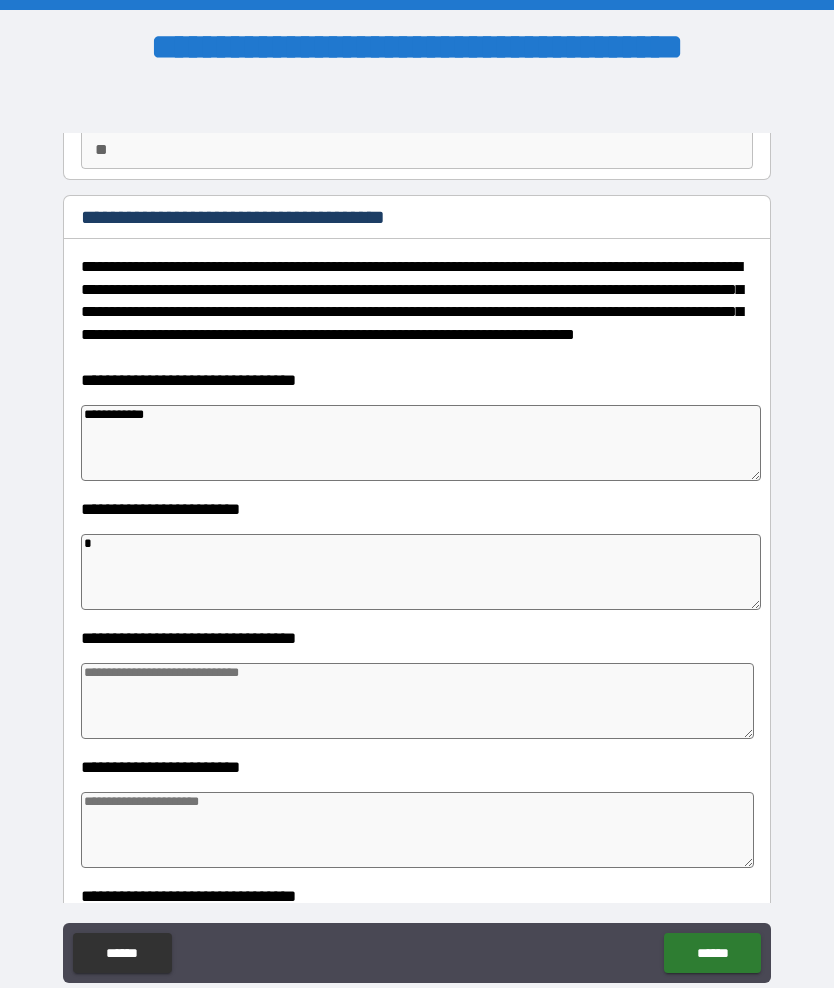 type on "**" 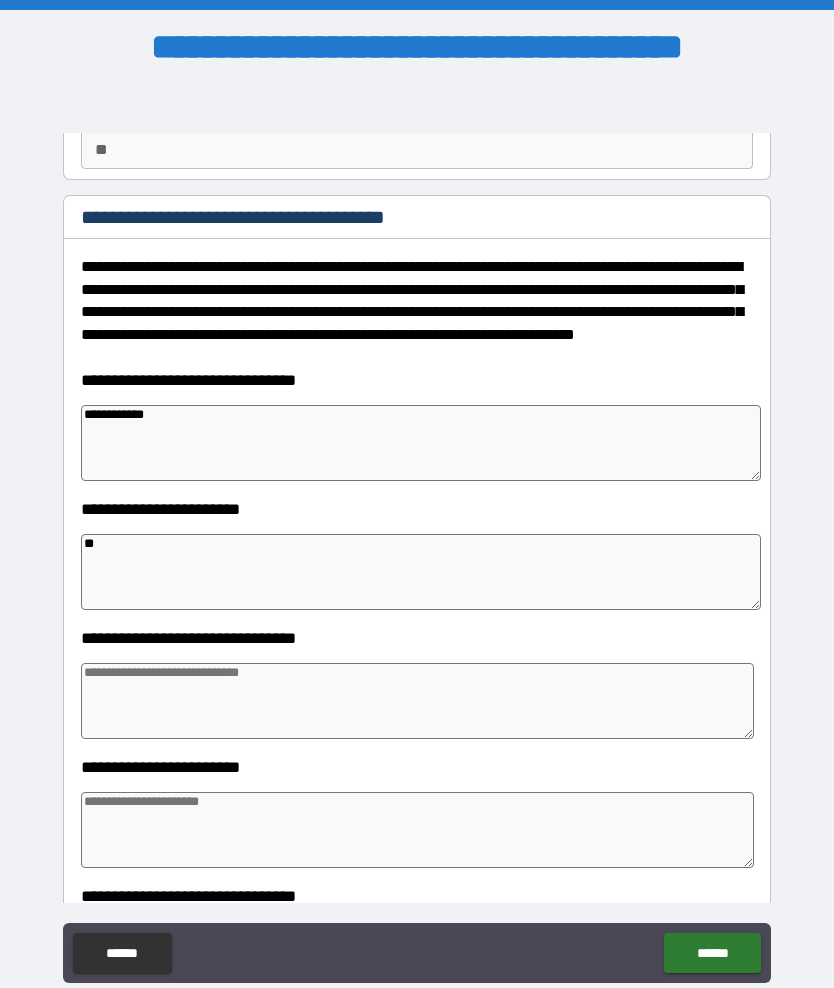 type on "*" 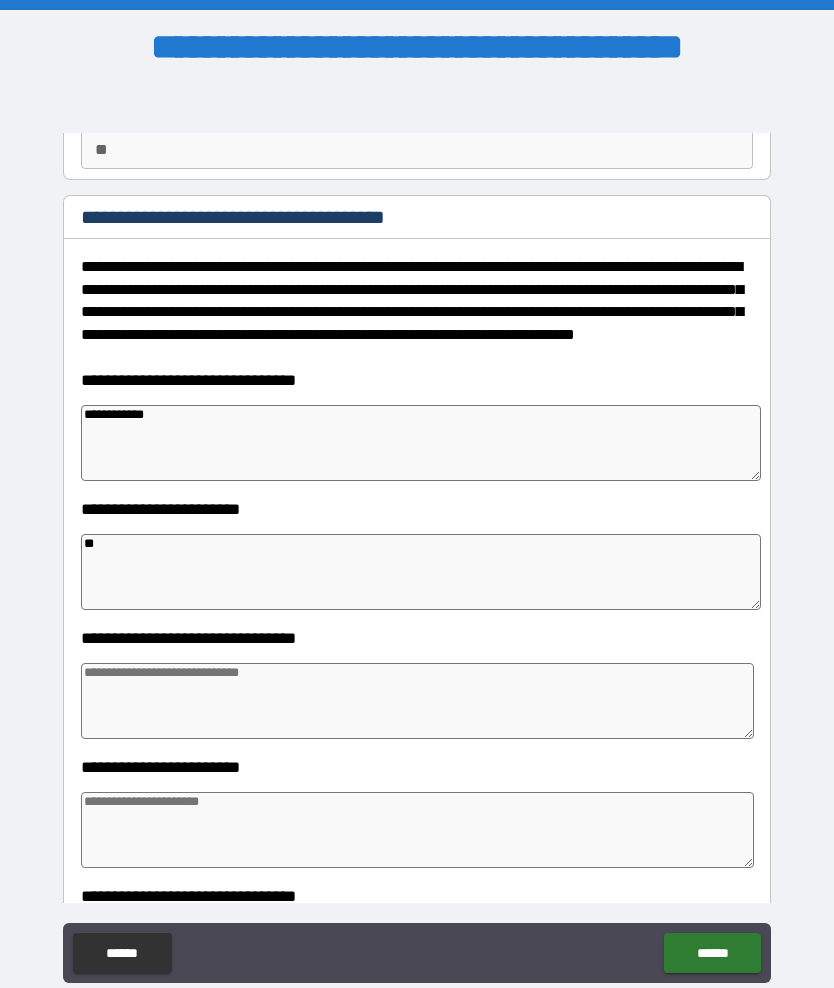 type on "*" 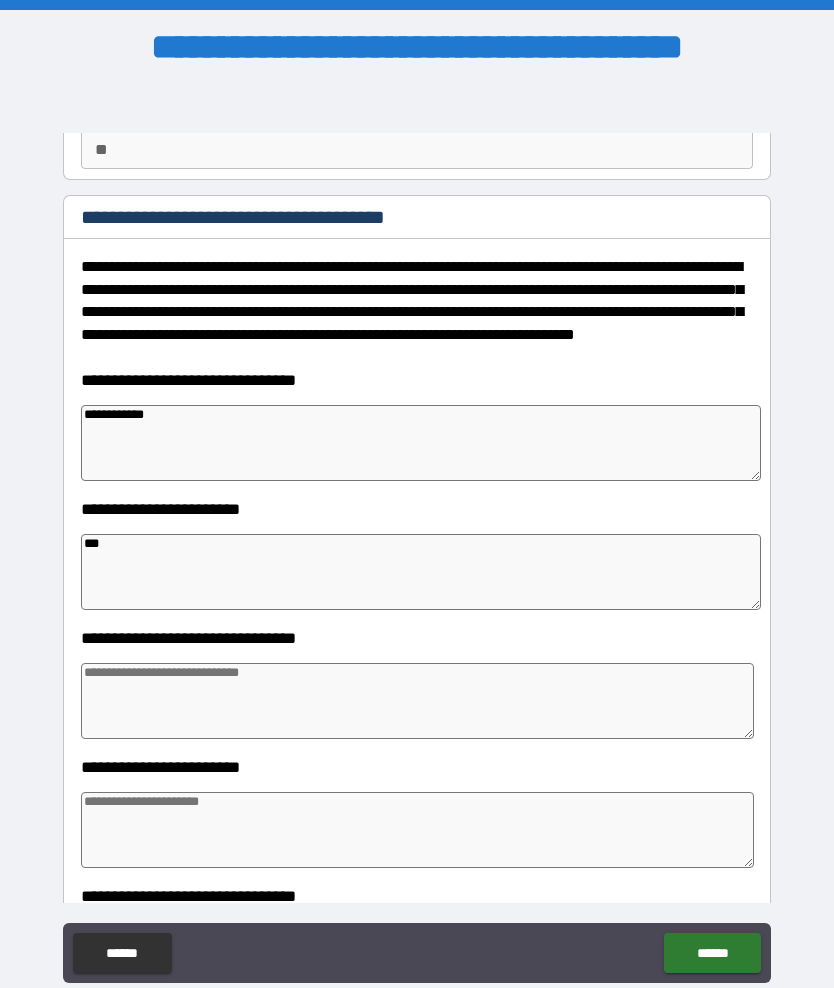 type on "*" 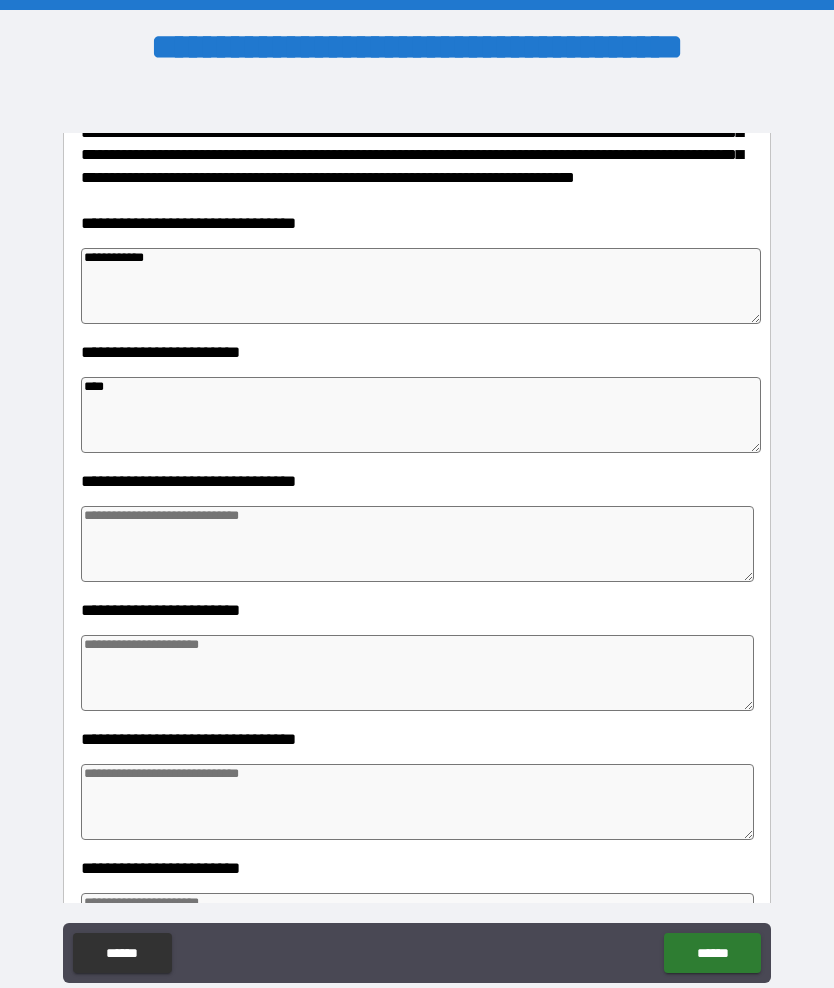 scroll, scrollTop: 377, scrollLeft: 0, axis: vertical 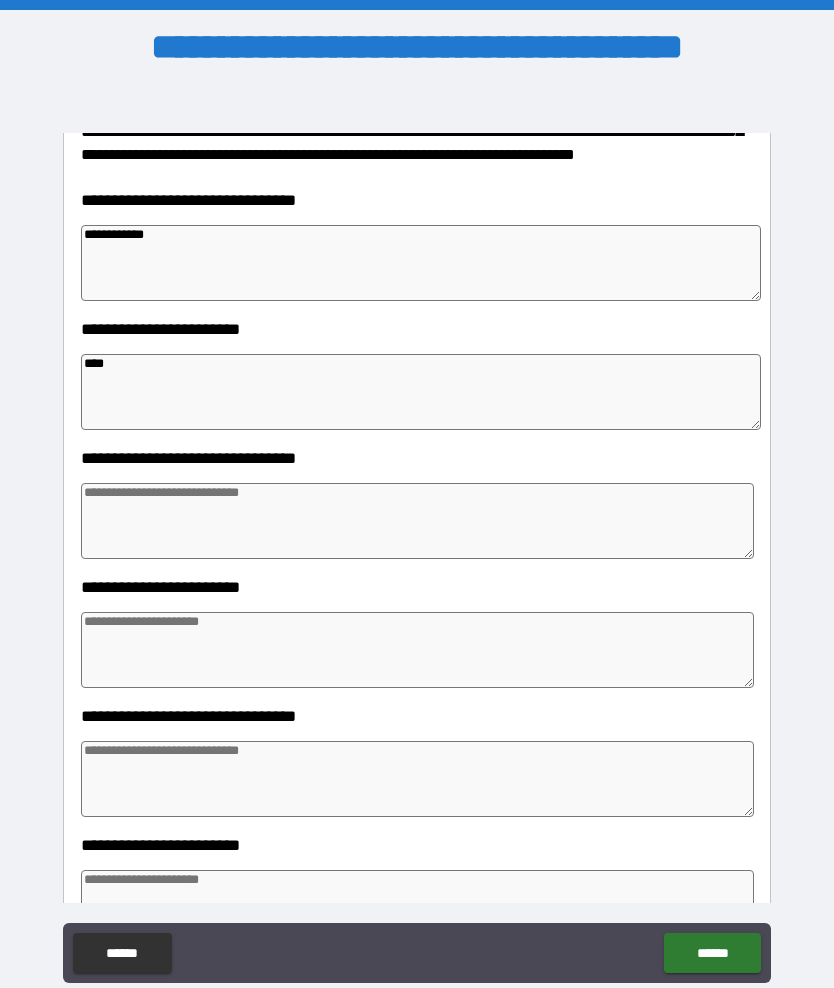 click at bounding box center [417, 521] 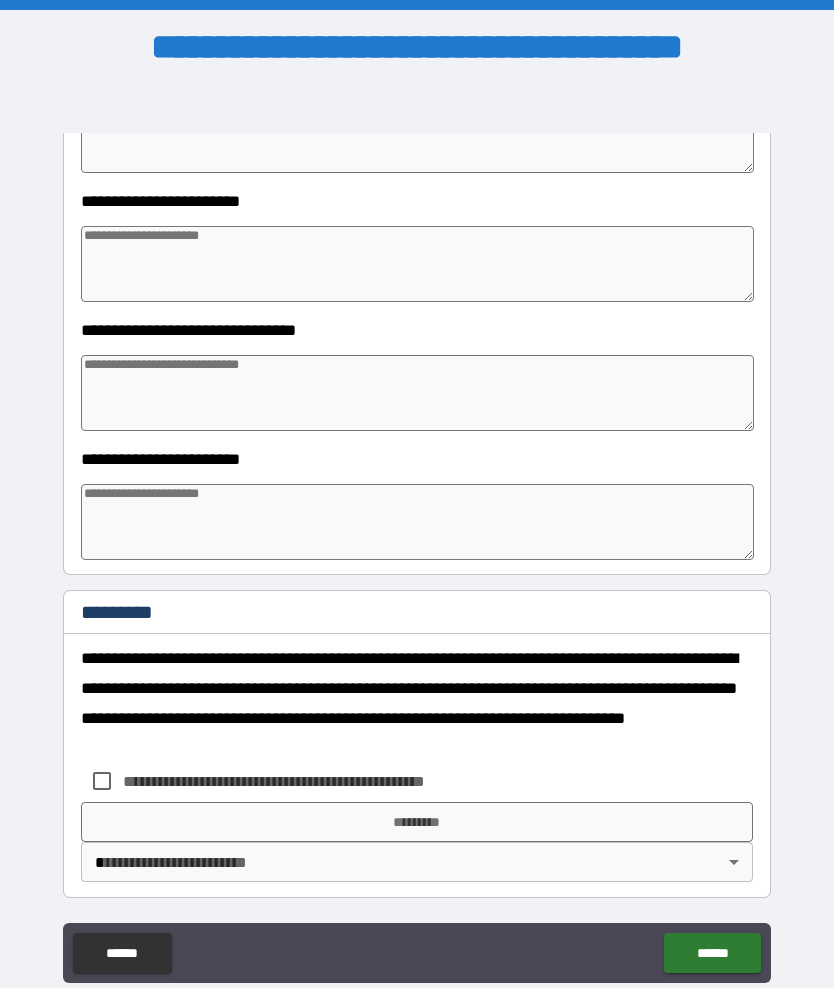 scroll, scrollTop: 763, scrollLeft: 0, axis: vertical 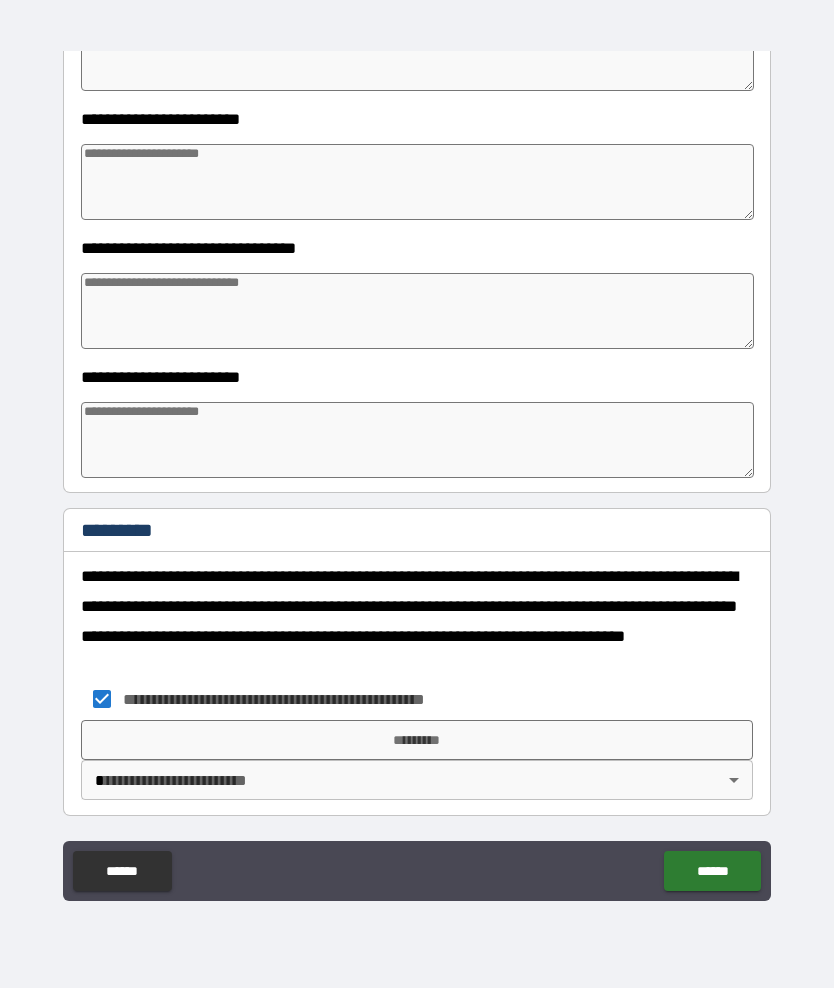 click on "*********" at bounding box center (417, 740) 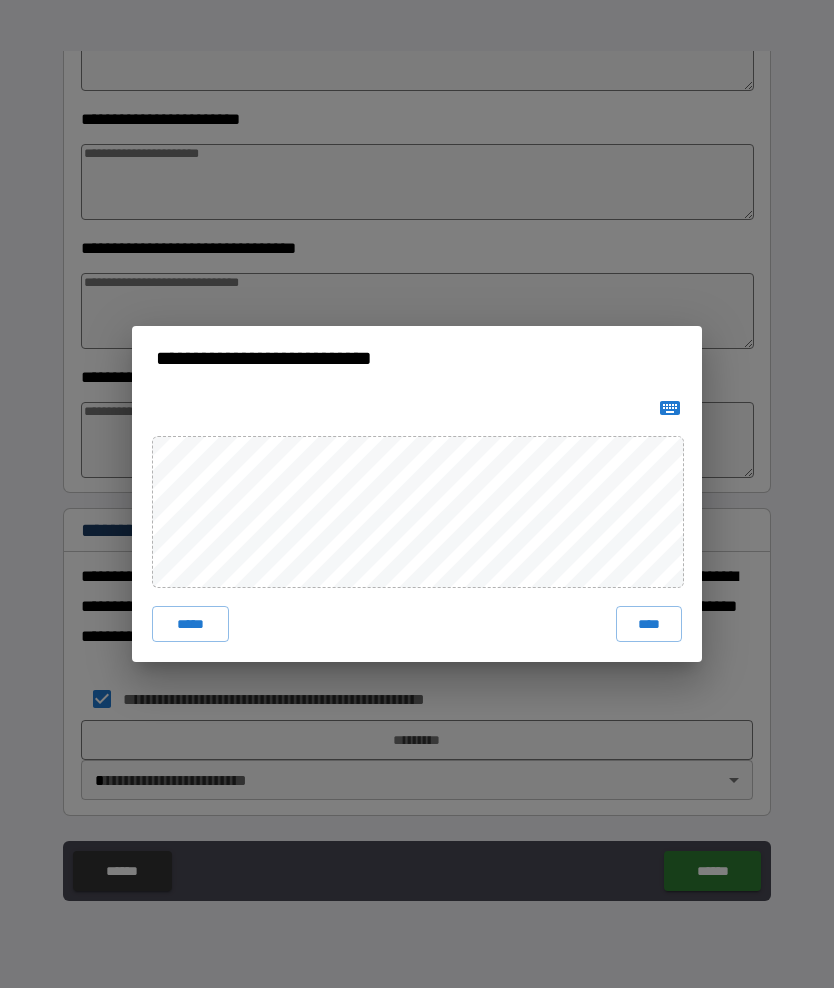 click on "****" at bounding box center (649, 624) 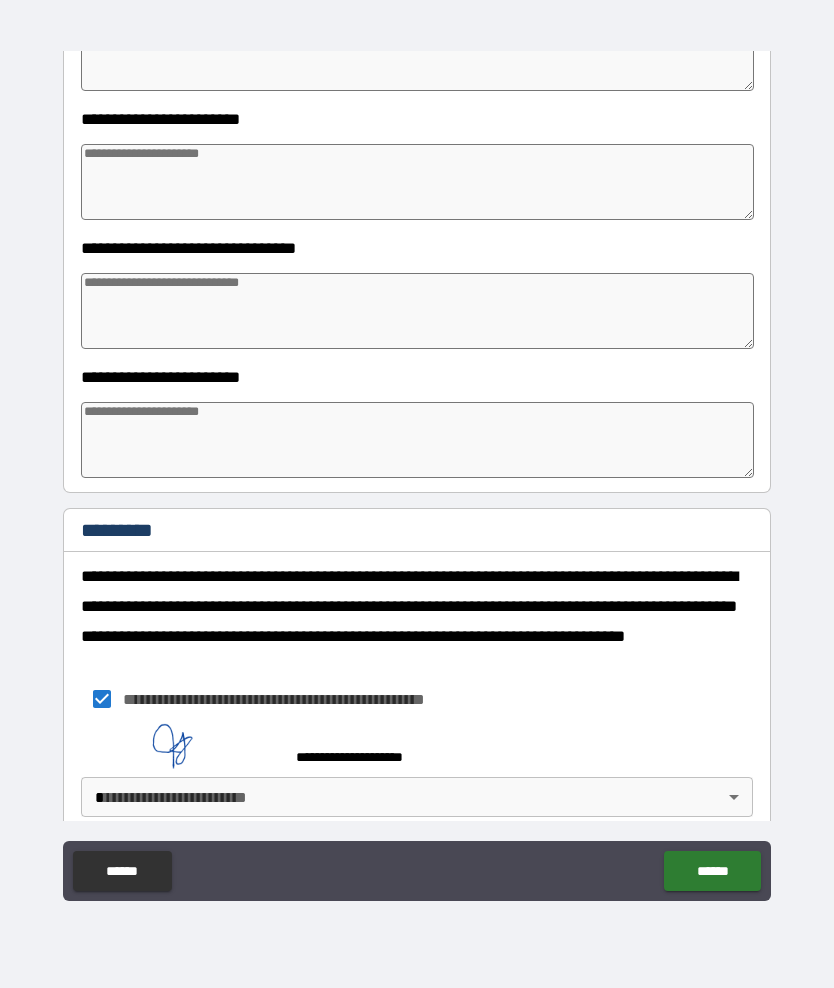 scroll, scrollTop: 753, scrollLeft: 0, axis: vertical 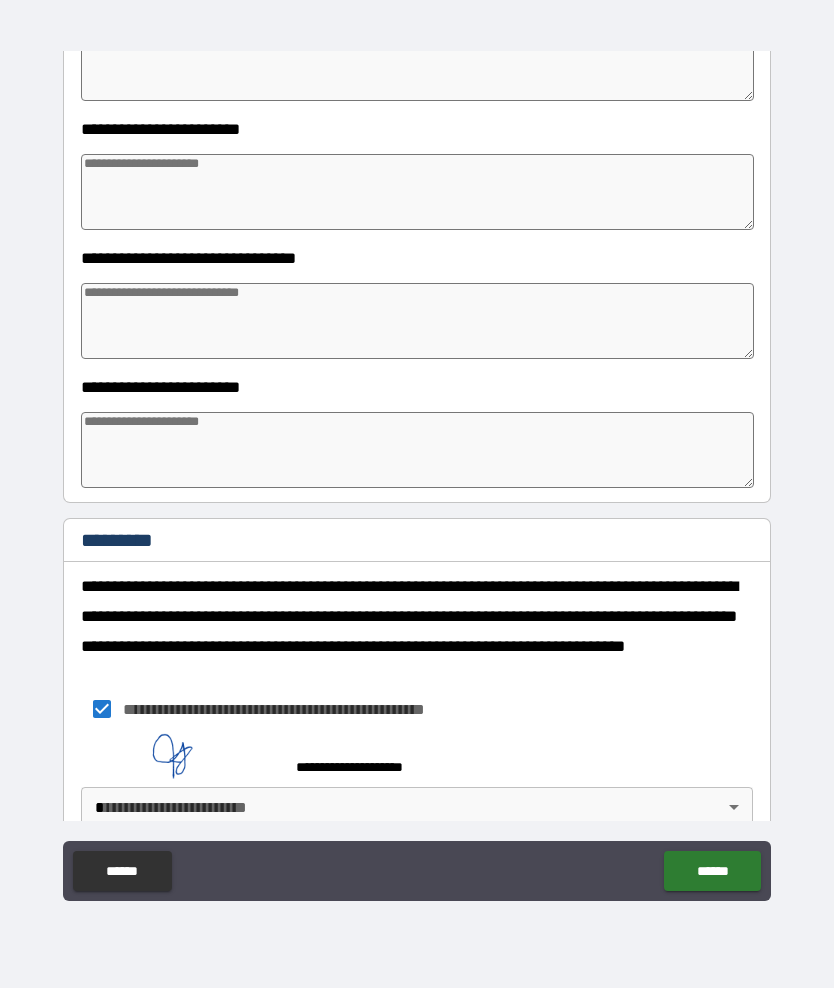 click on "******" at bounding box center [712, 871] 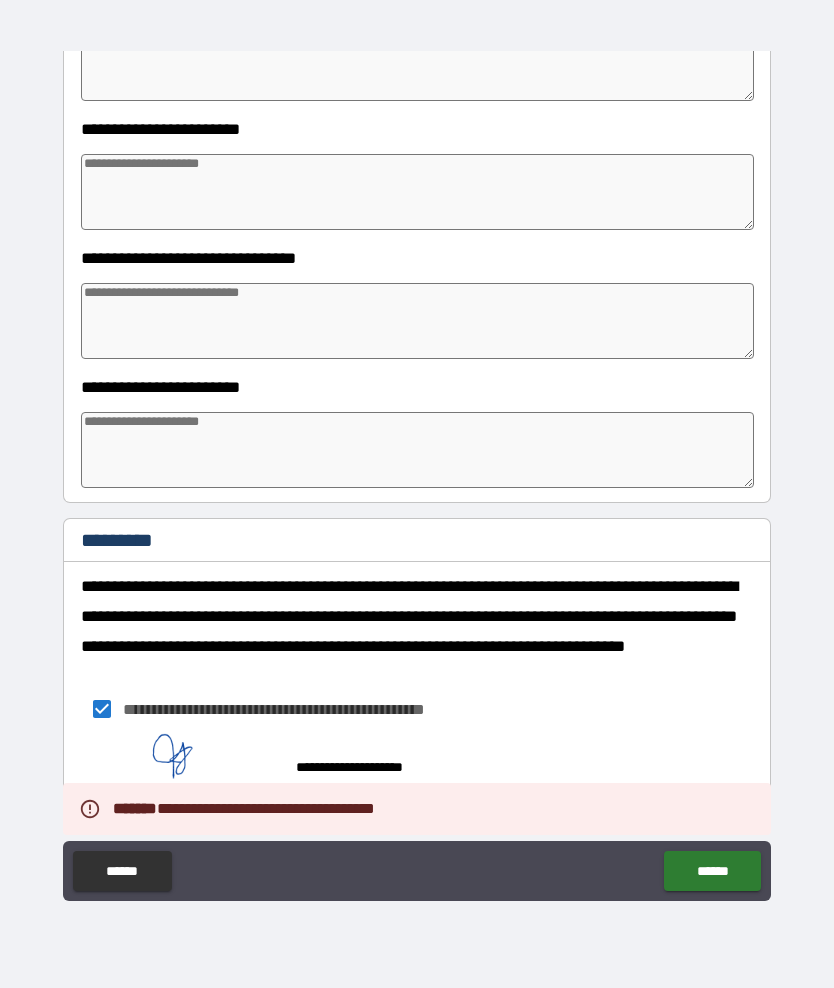 click at bounding box center [417, 192] 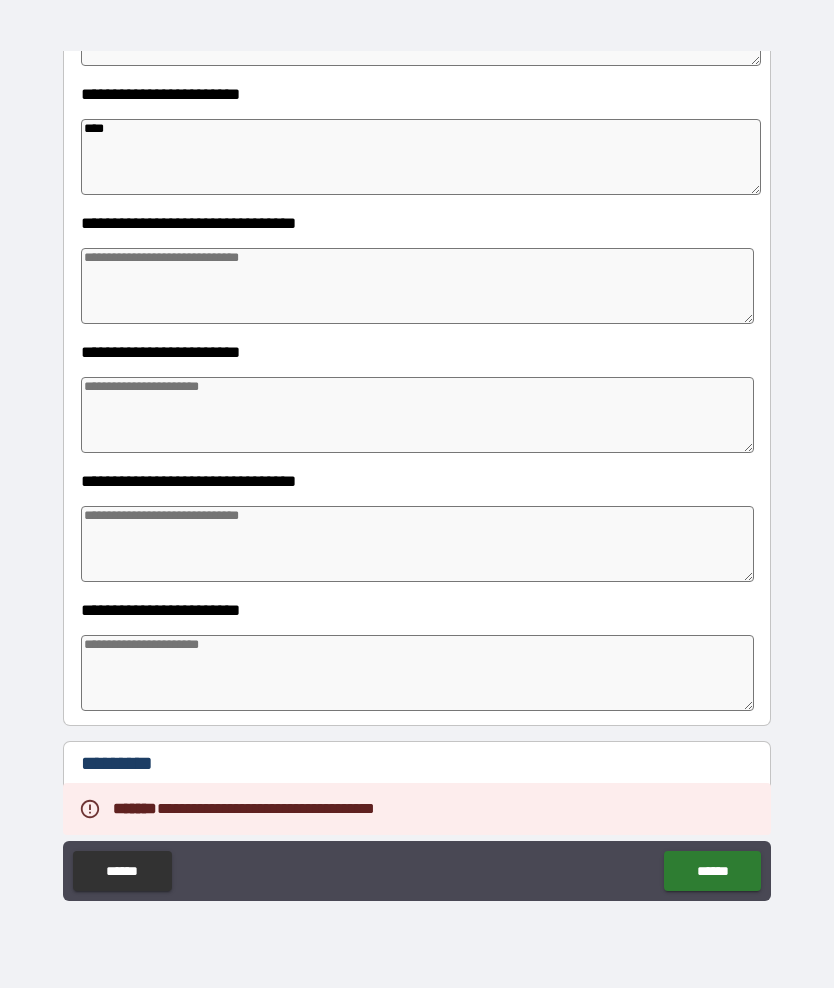 scroll, scrollTop: 536, scrollLeft: 0, axis: vertical 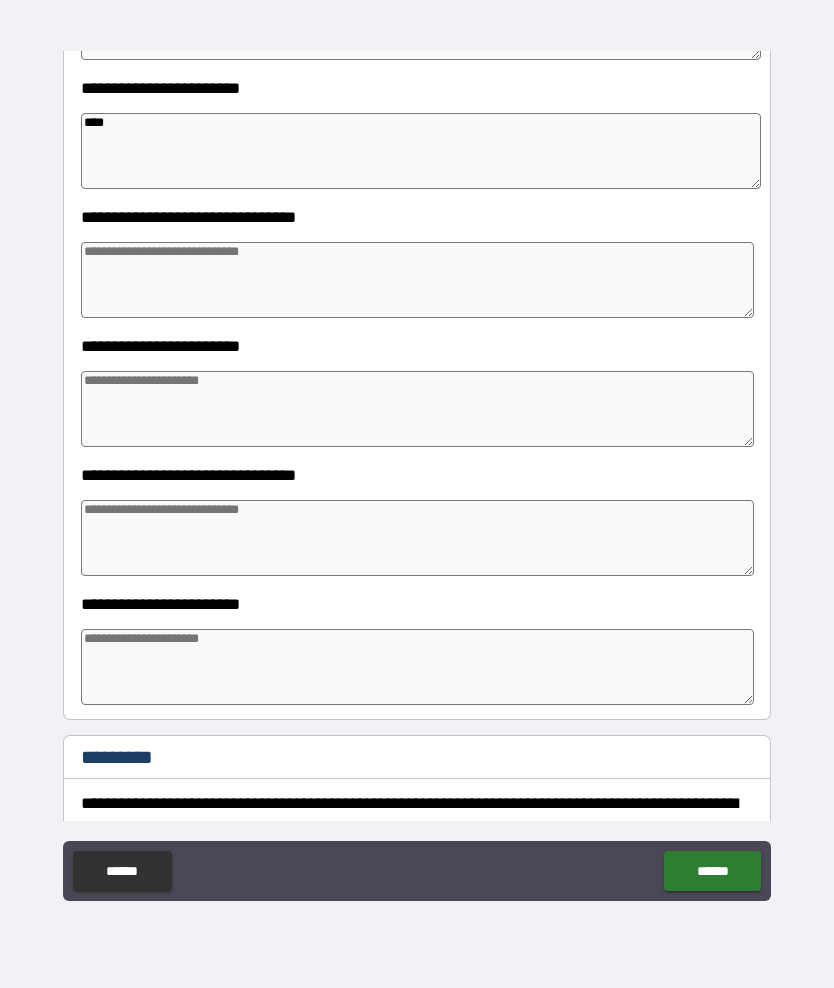 click at bounding box center [417, 280] 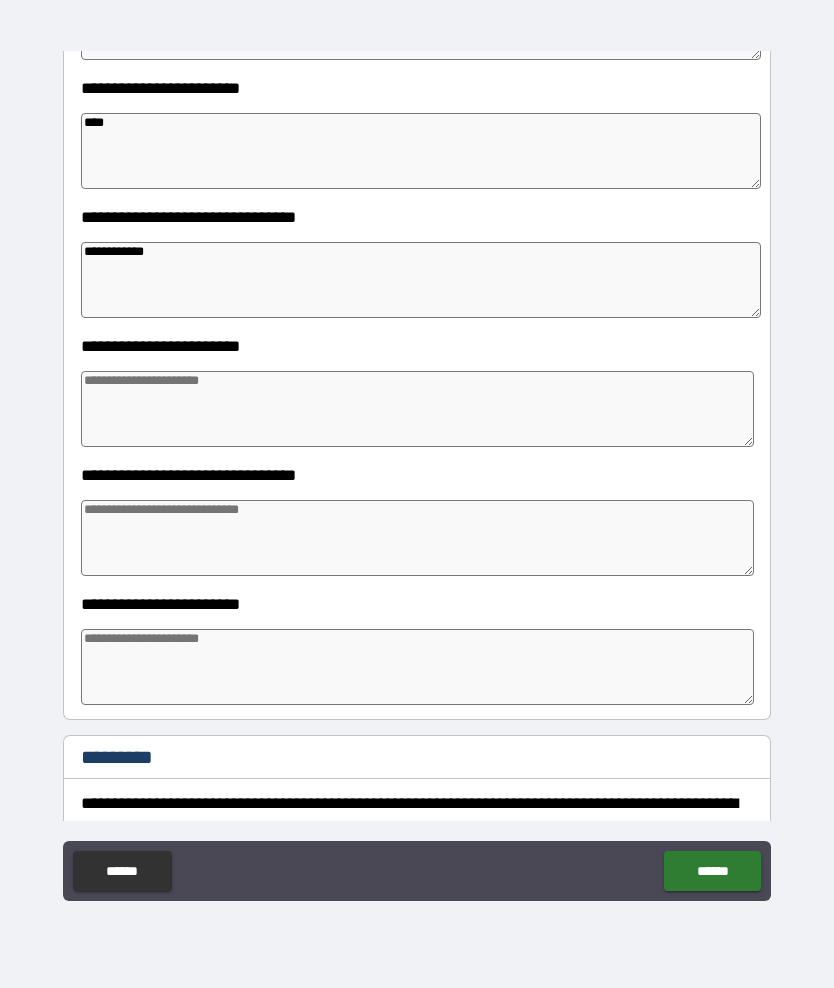 click at bounding box center (417, 409) 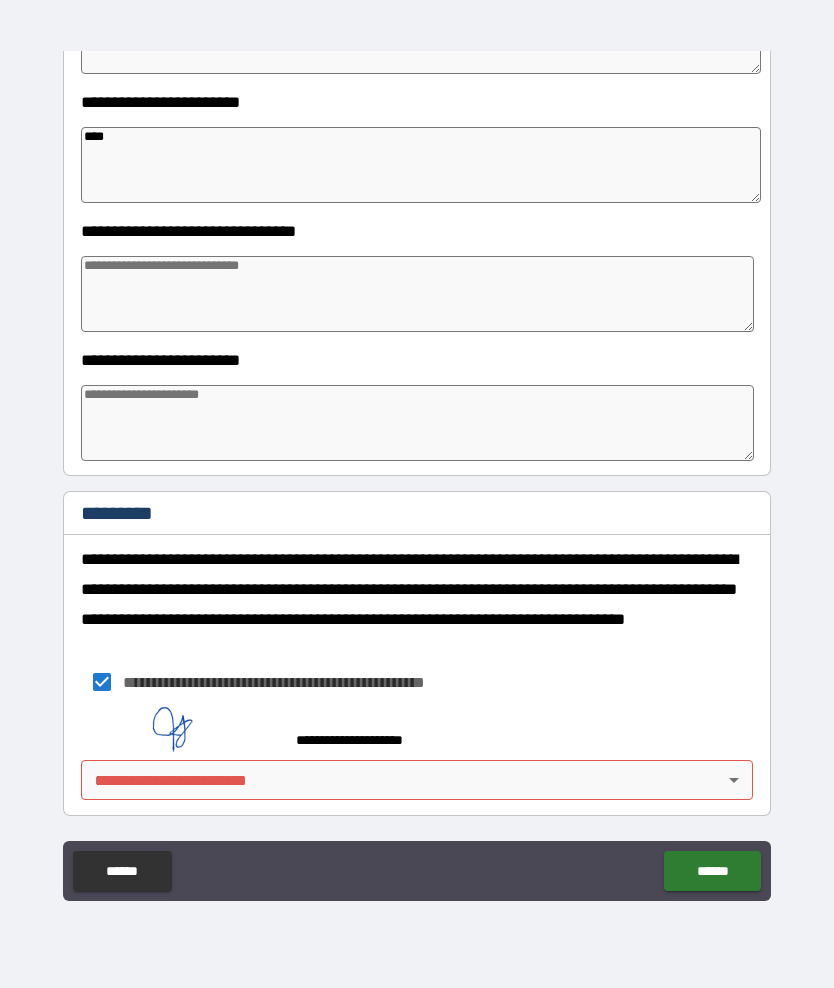 scroll, scrollTop: 780, scrollLeft: 0, axis: vertical 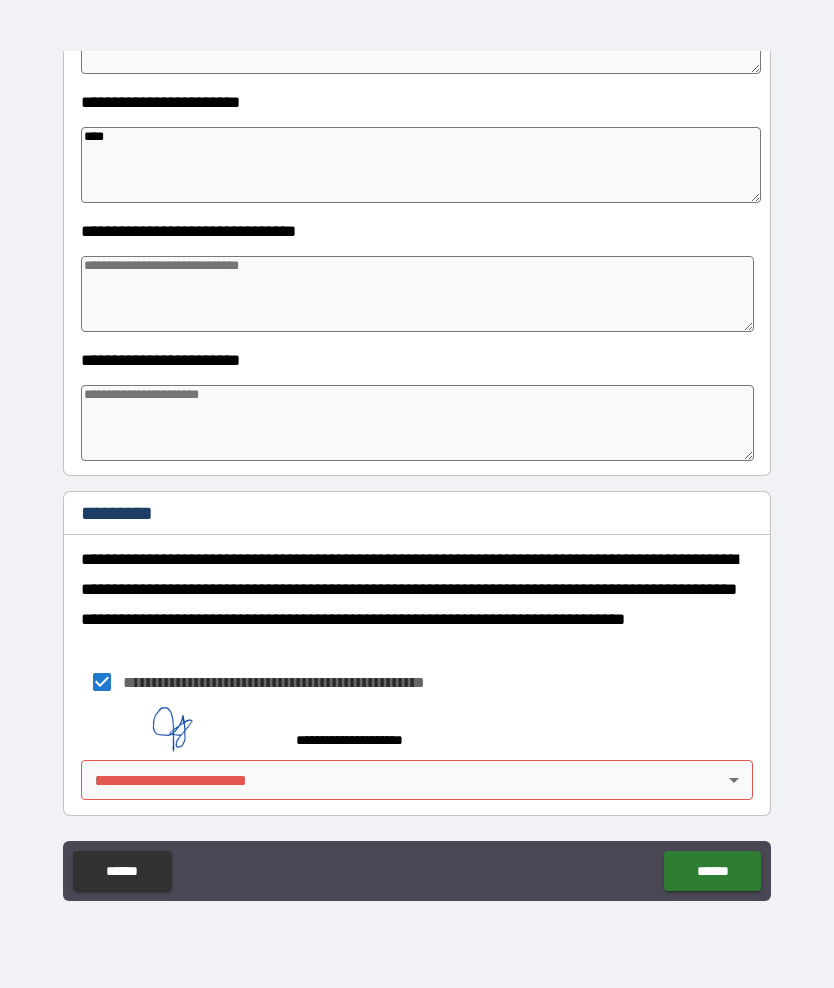 click at bounding box center (417, 423) 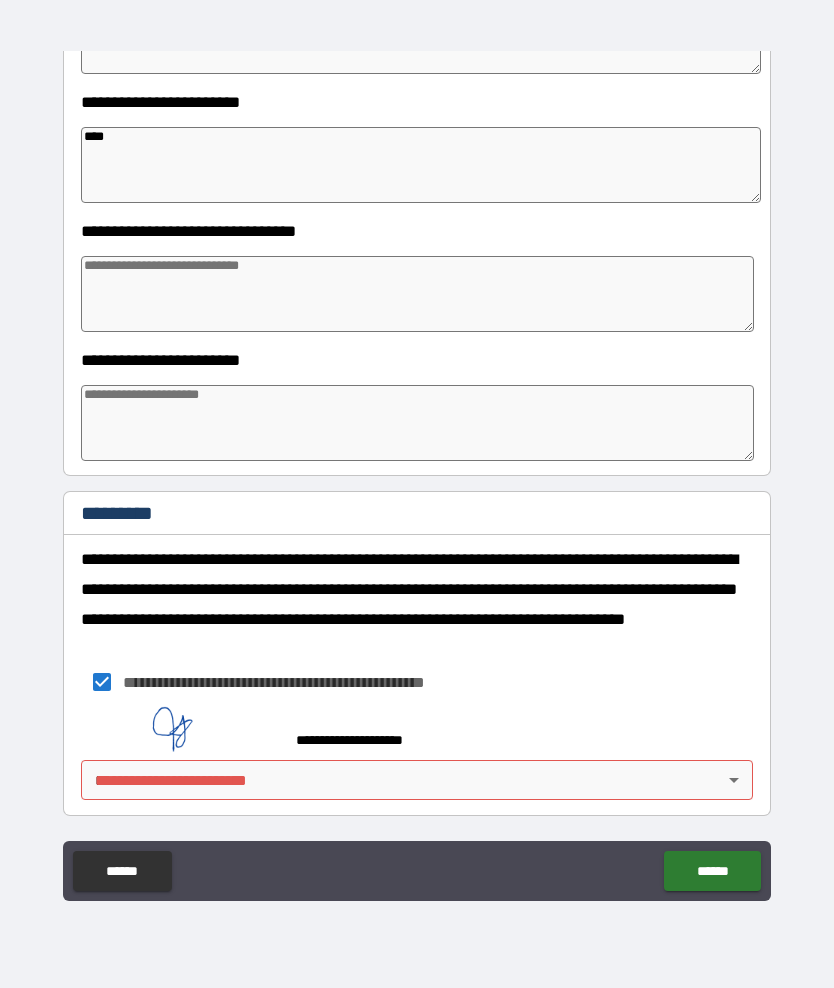 scroll, scrollTop: 780, scrollLeft: 0, axis: vertical 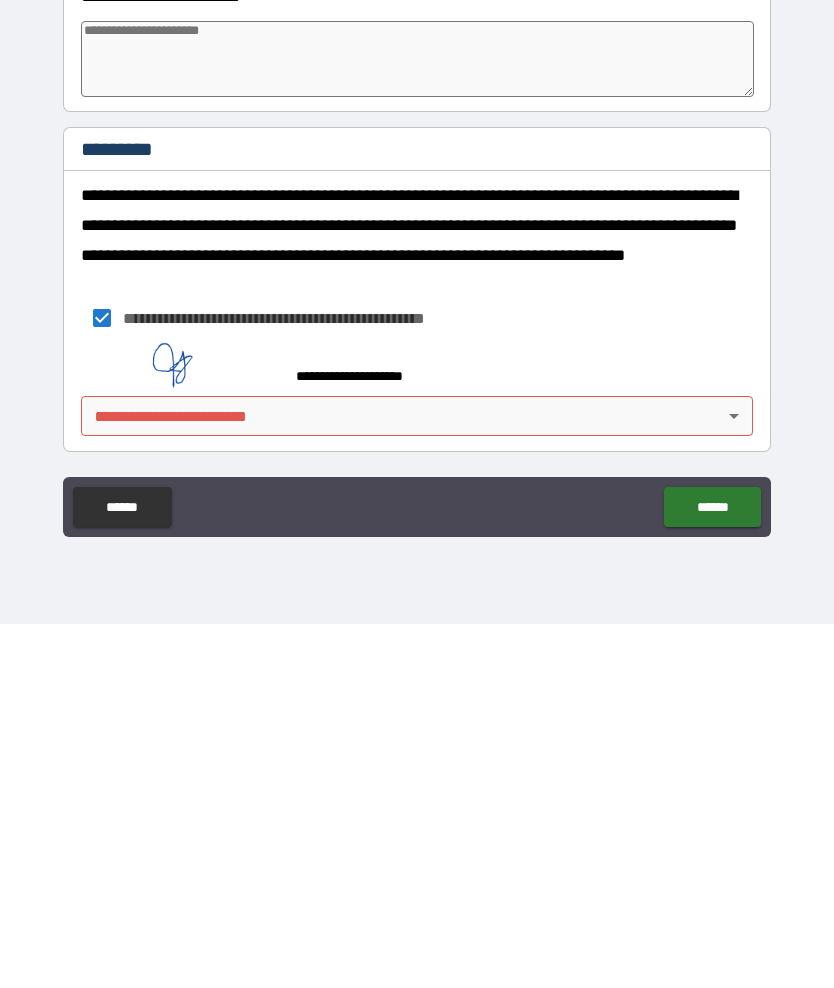 click on "******" at bounding box center (712, 871) 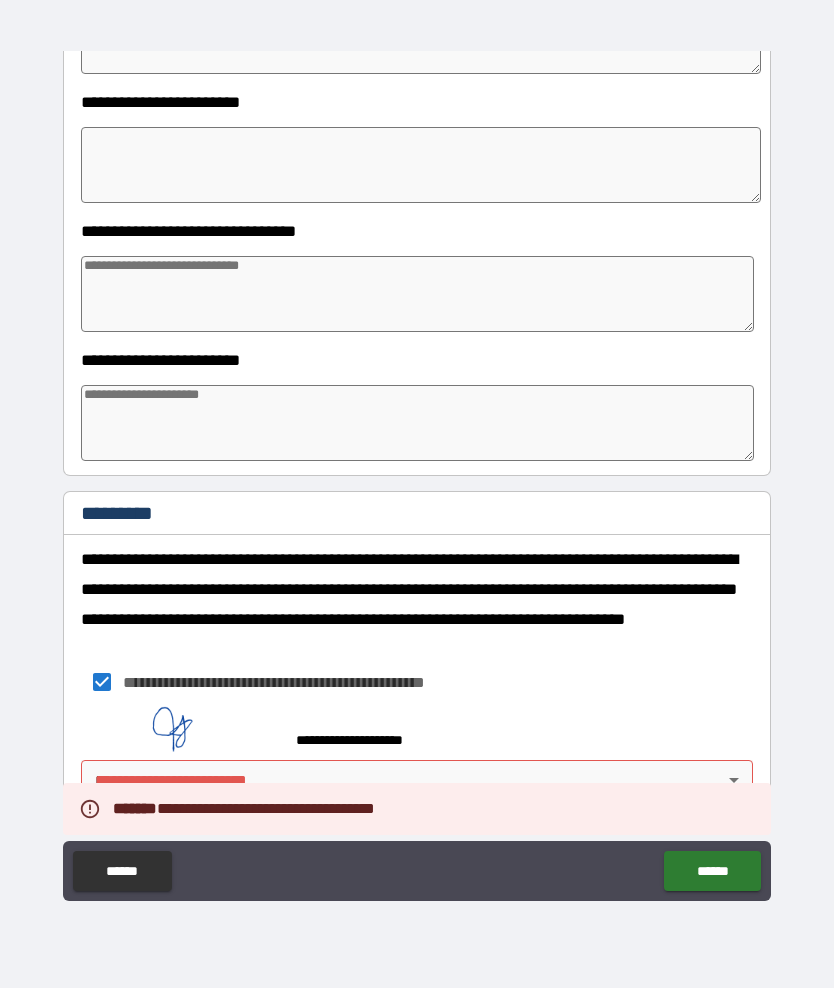 scroll, scrollTop: 780, scrollLeft: 0, axis: vertical 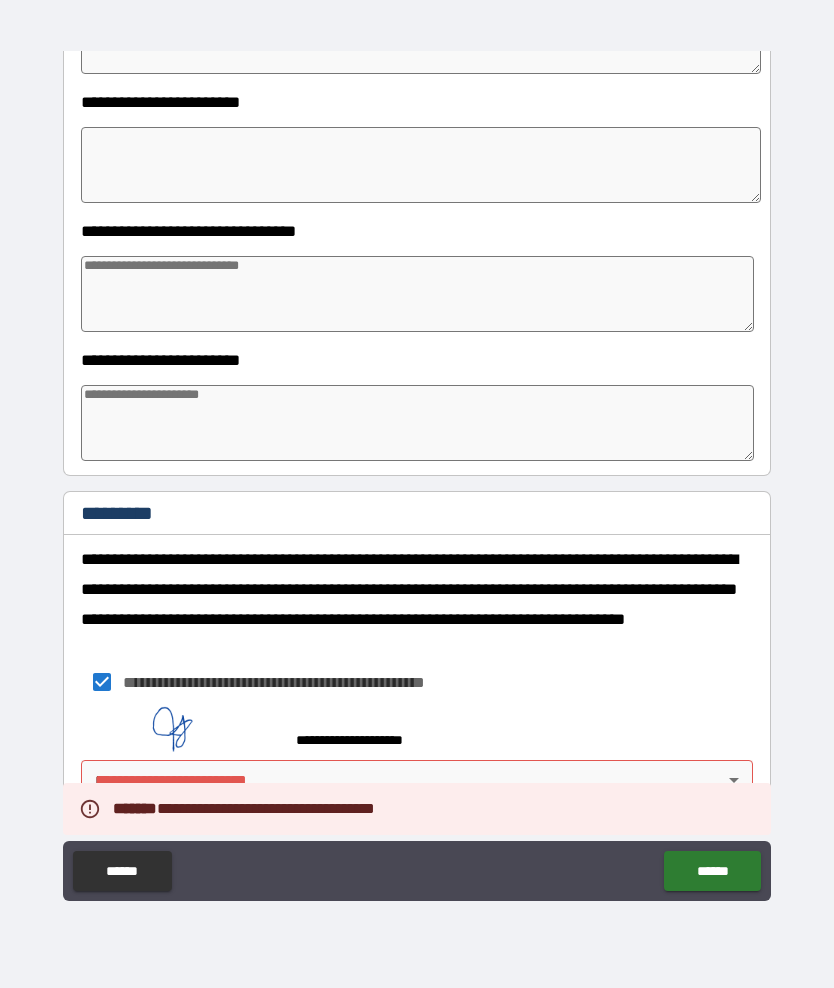 click on "**********" at bounding box center [417, 453] 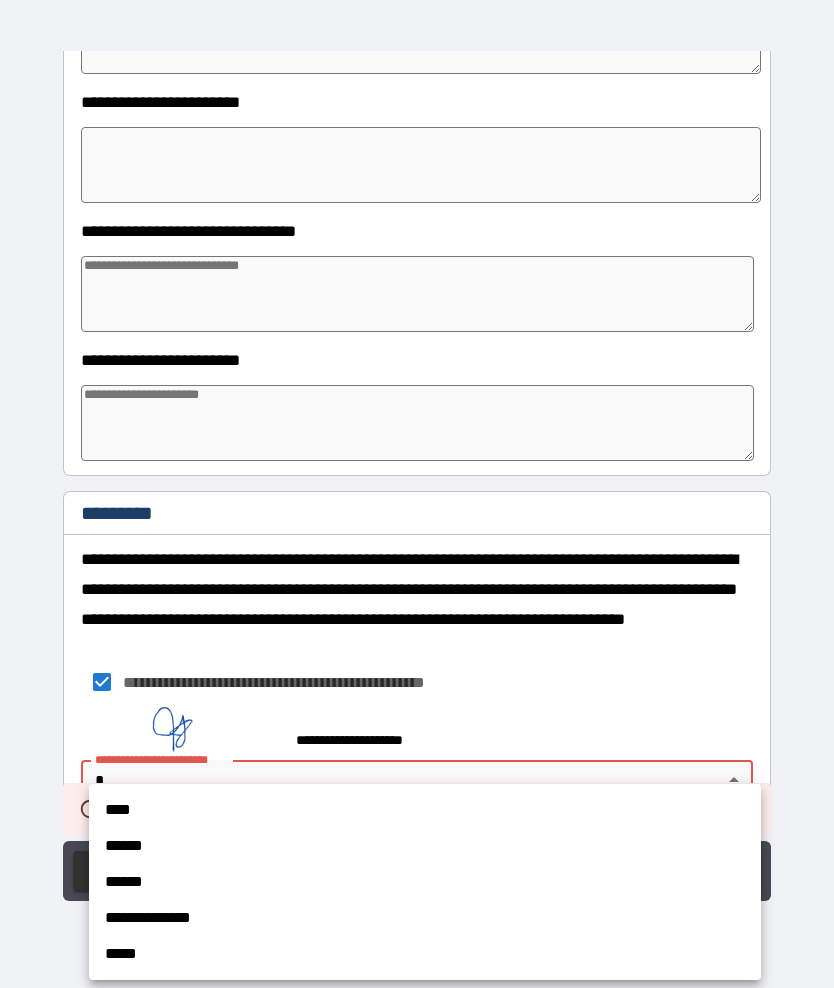click on "****" at bounding box center [425, 810] 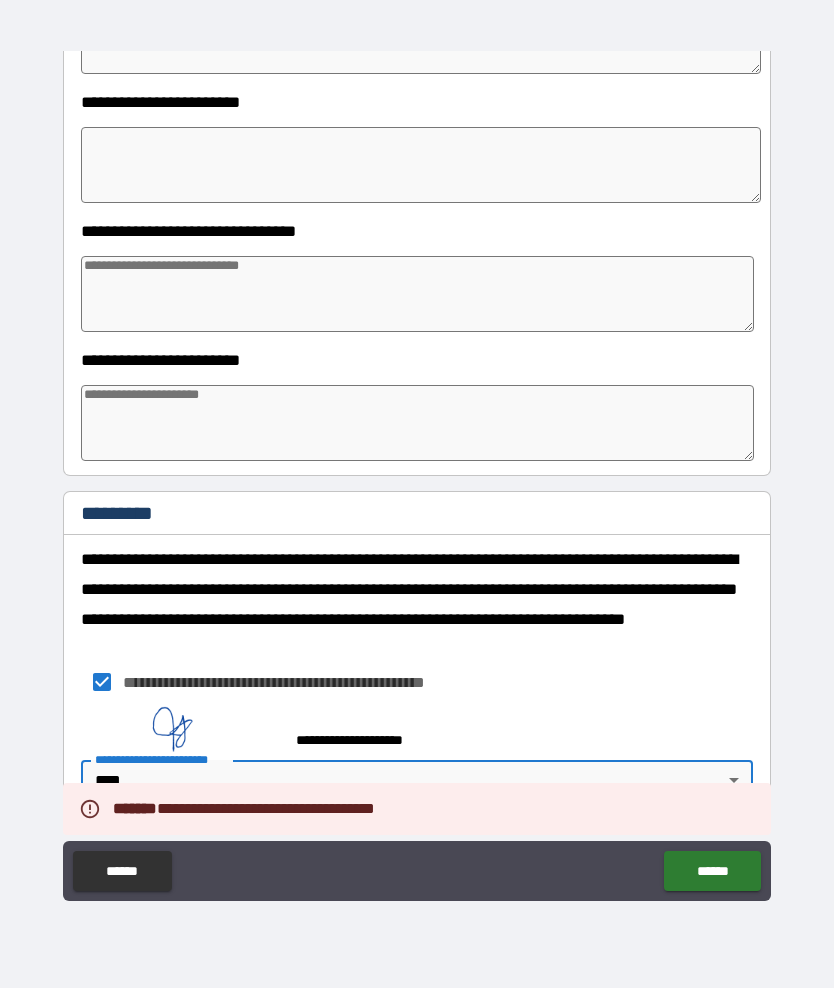 click on "******" at bounding box center (712, 871) 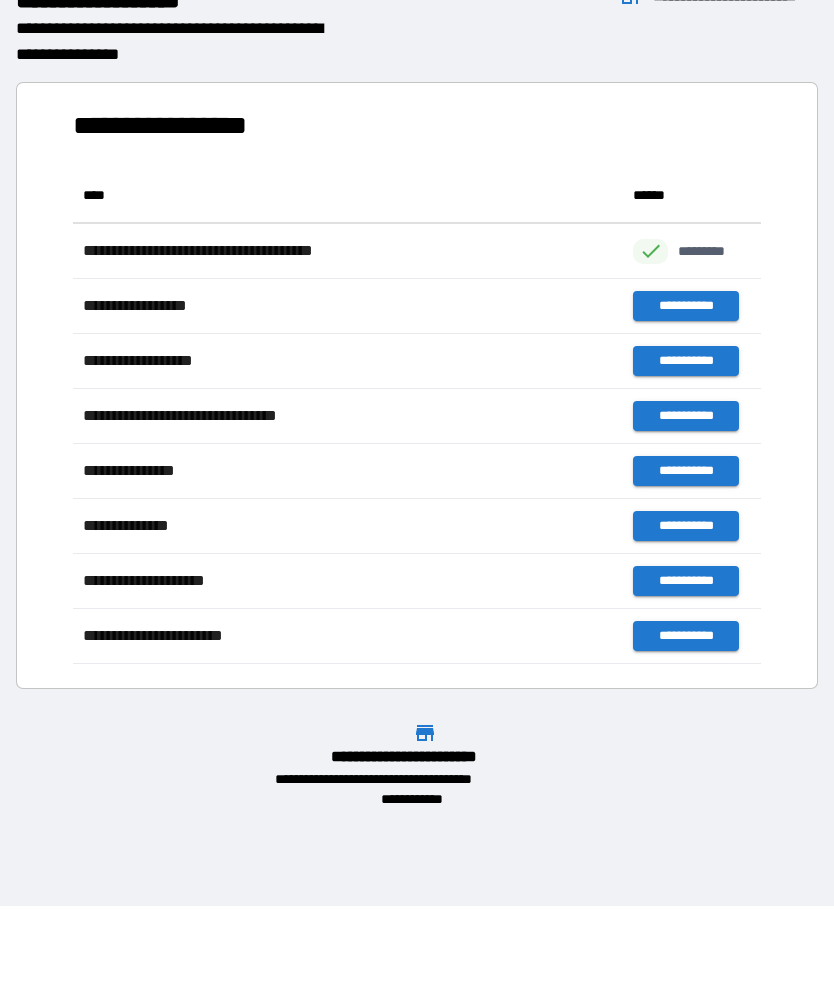 scroll, scrollTop: 496, scrollLeft: 688, axis: both 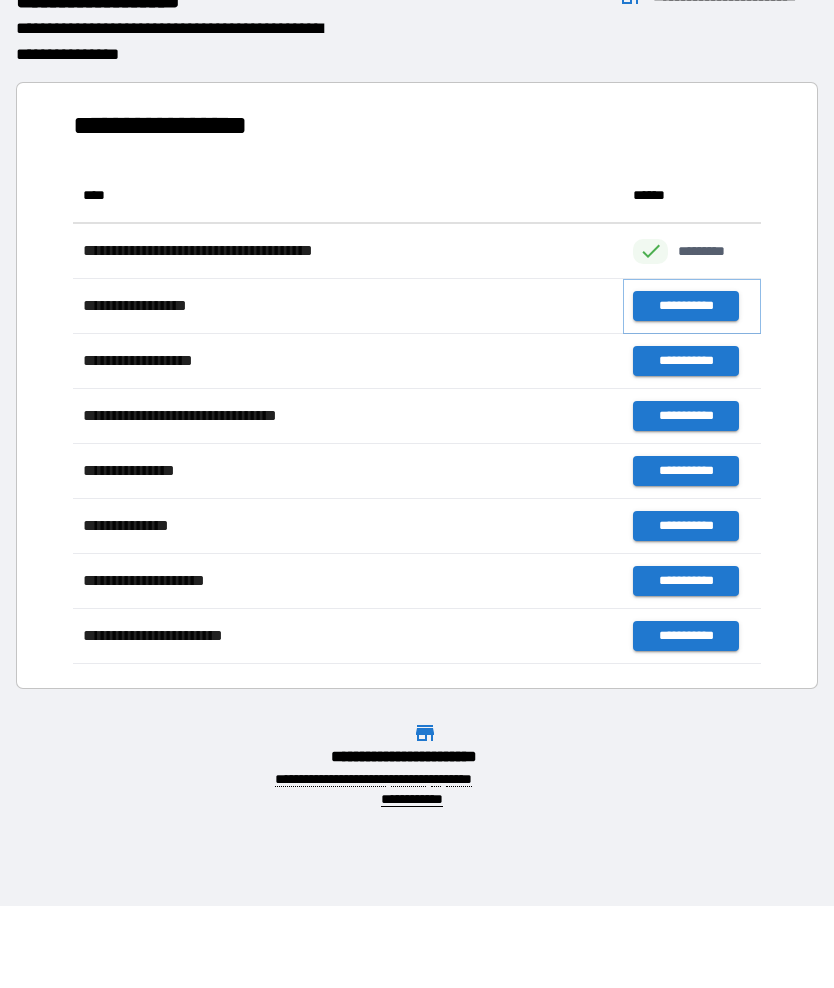 click on "**********" at bounding box center [685, 306] 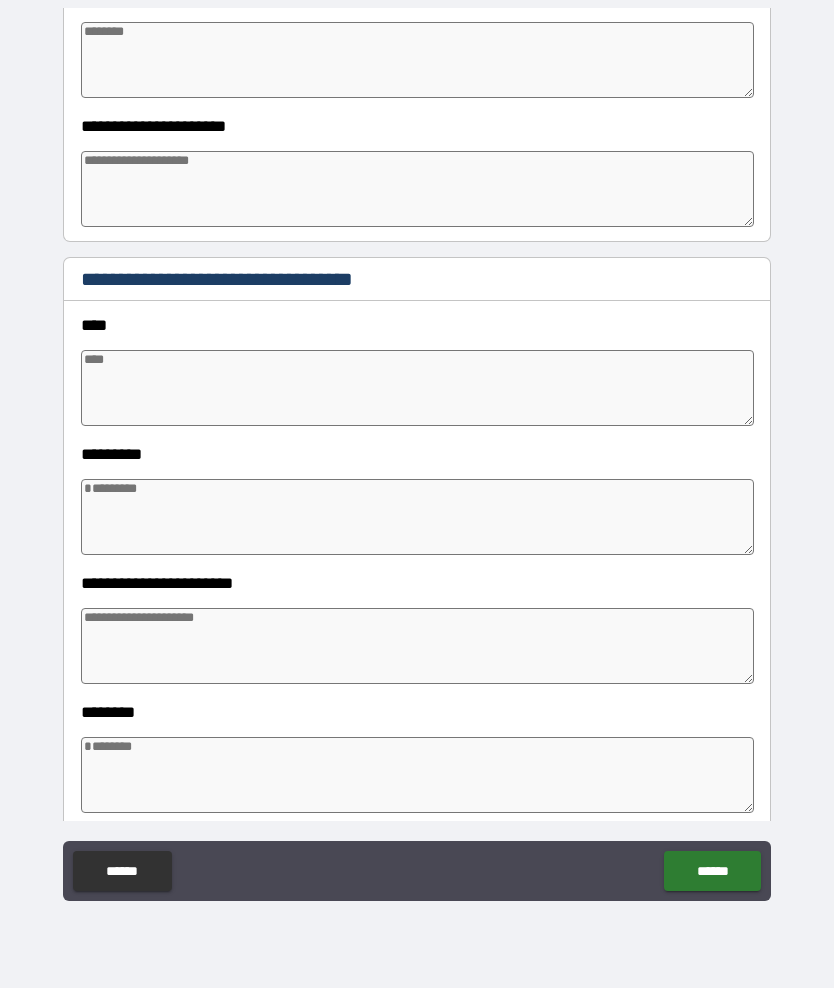 scroll, scrollTop: 468, scrollLeft: 0, axis: vertical 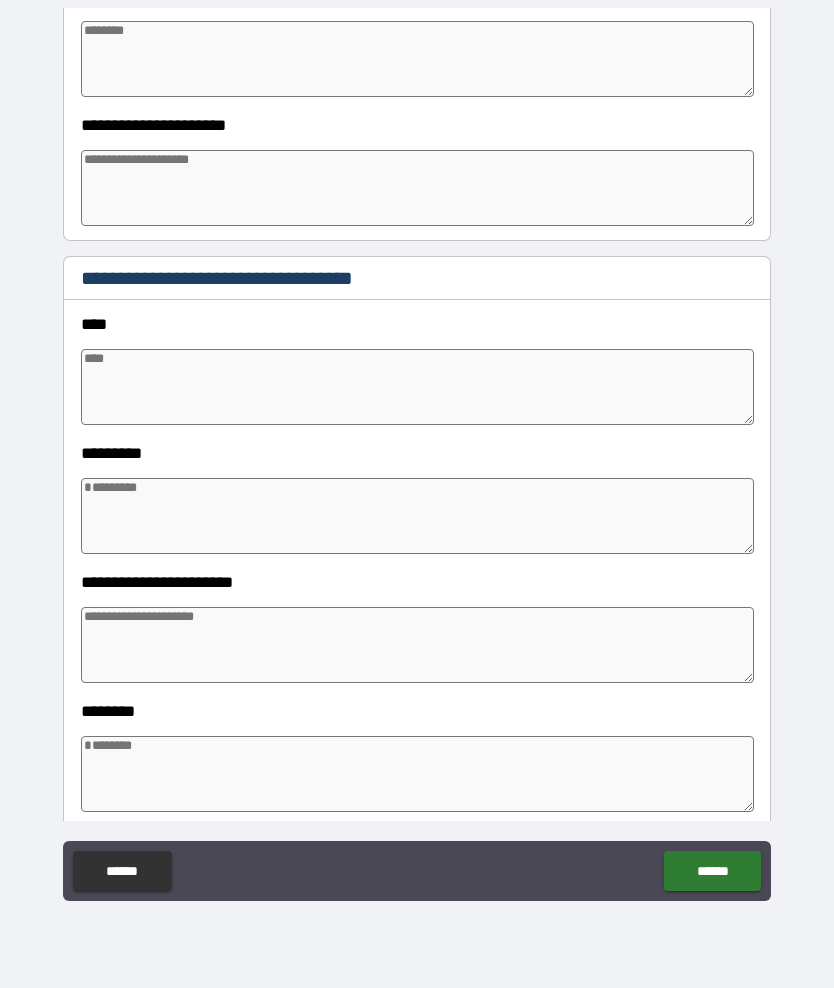 click at bounding box center (417, 387) 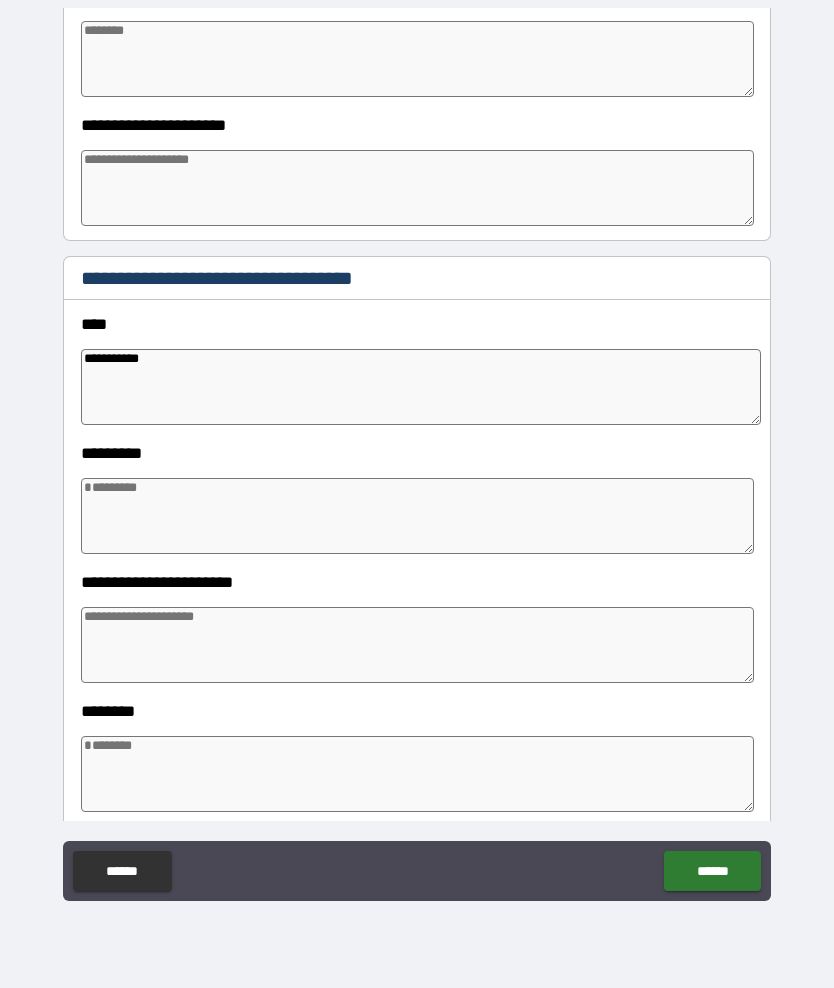 click at bounding box center (417, 516) 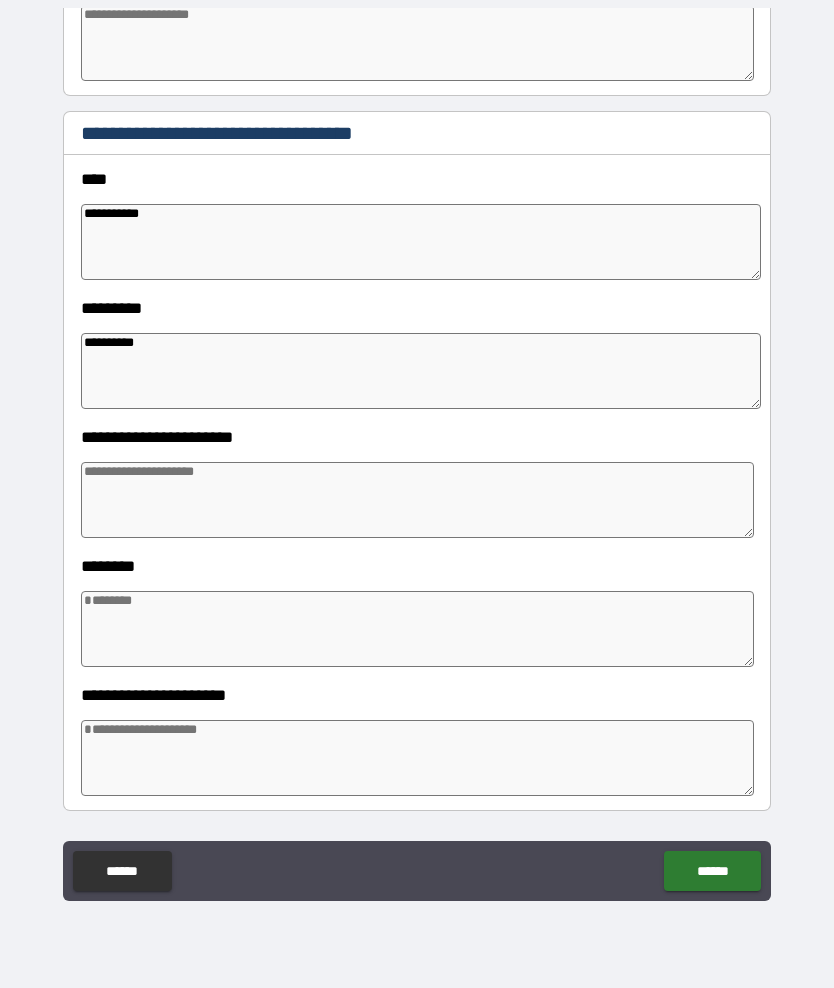 scroll, scrollTop: 614, scrollLeft: 0, axis: vertical 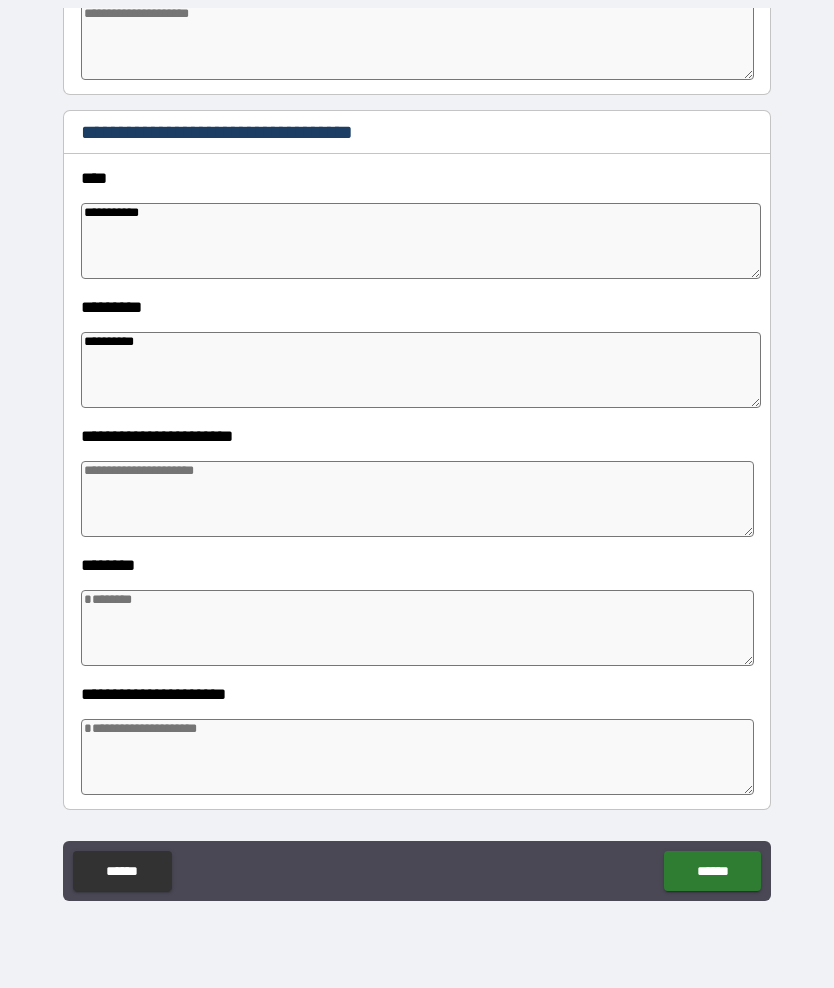 click at bounding box center (417, 499) 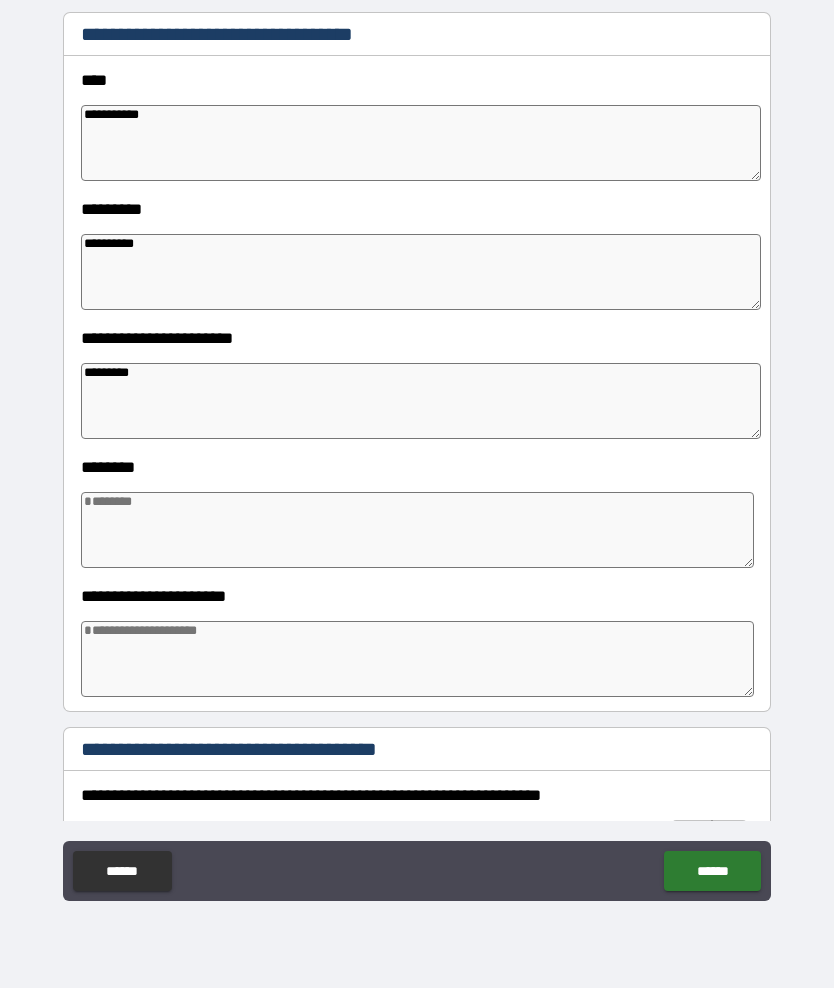 scroll, scrollTop: 713, scrollLeft: 0, axis: vertical 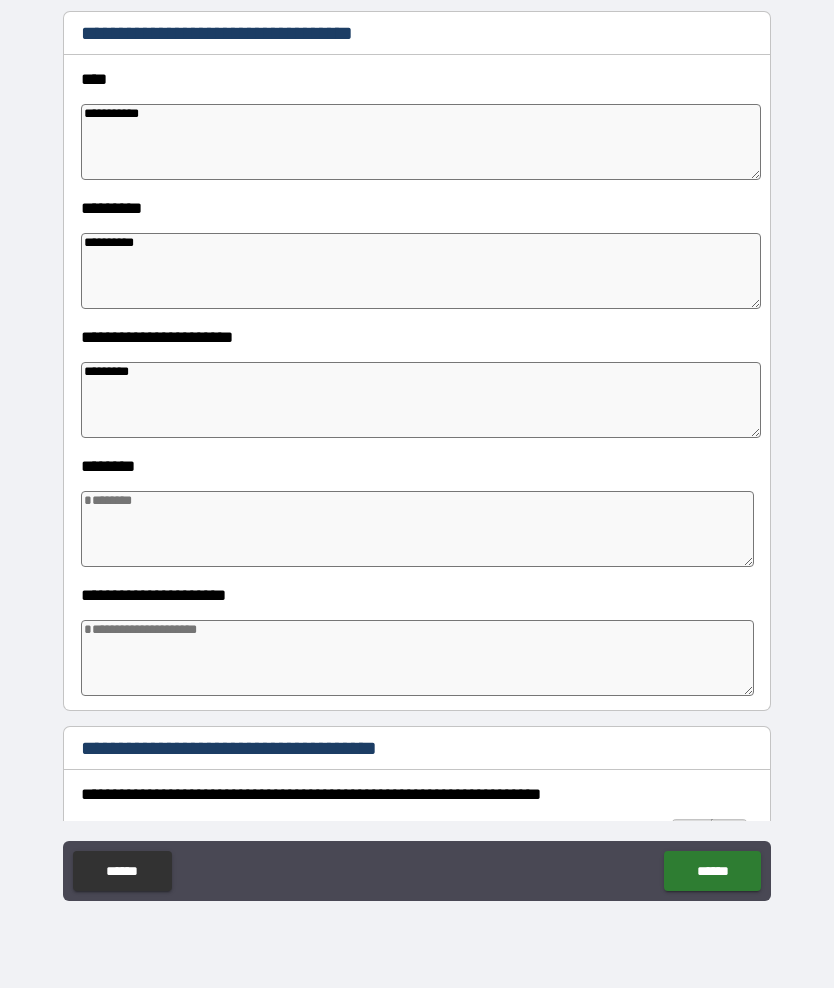 click at bounding box center (417, 529) 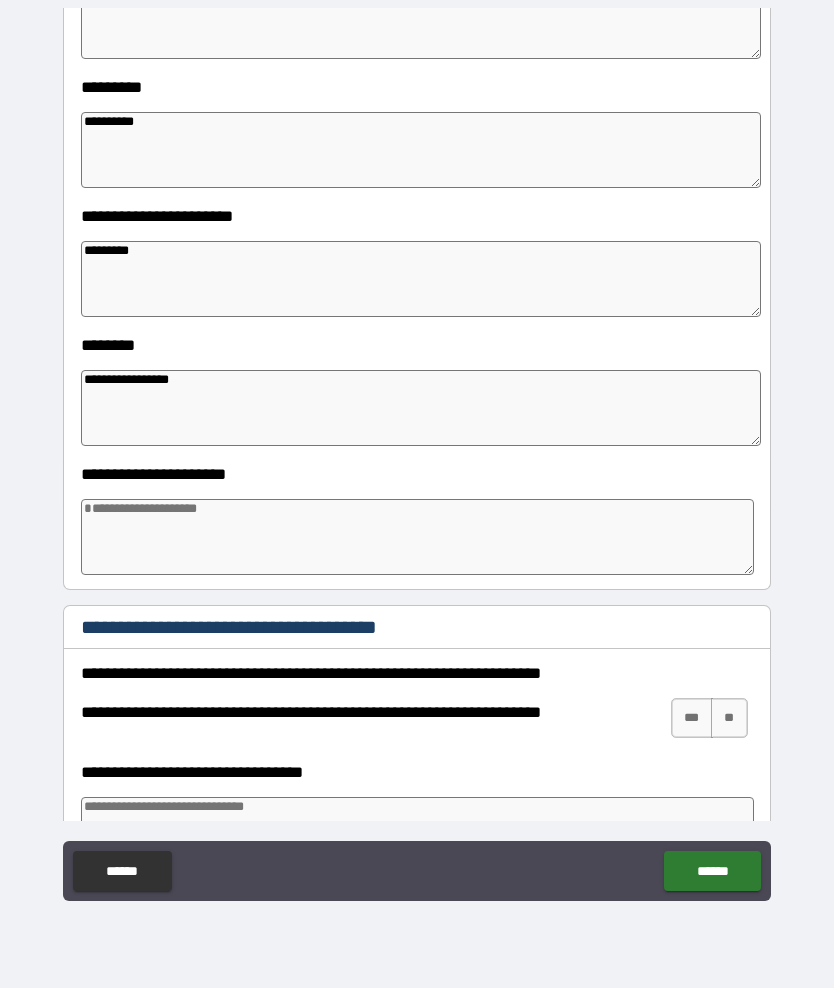 scroll, scrollTop: 836, scrollLeft: 0, axis: vertical 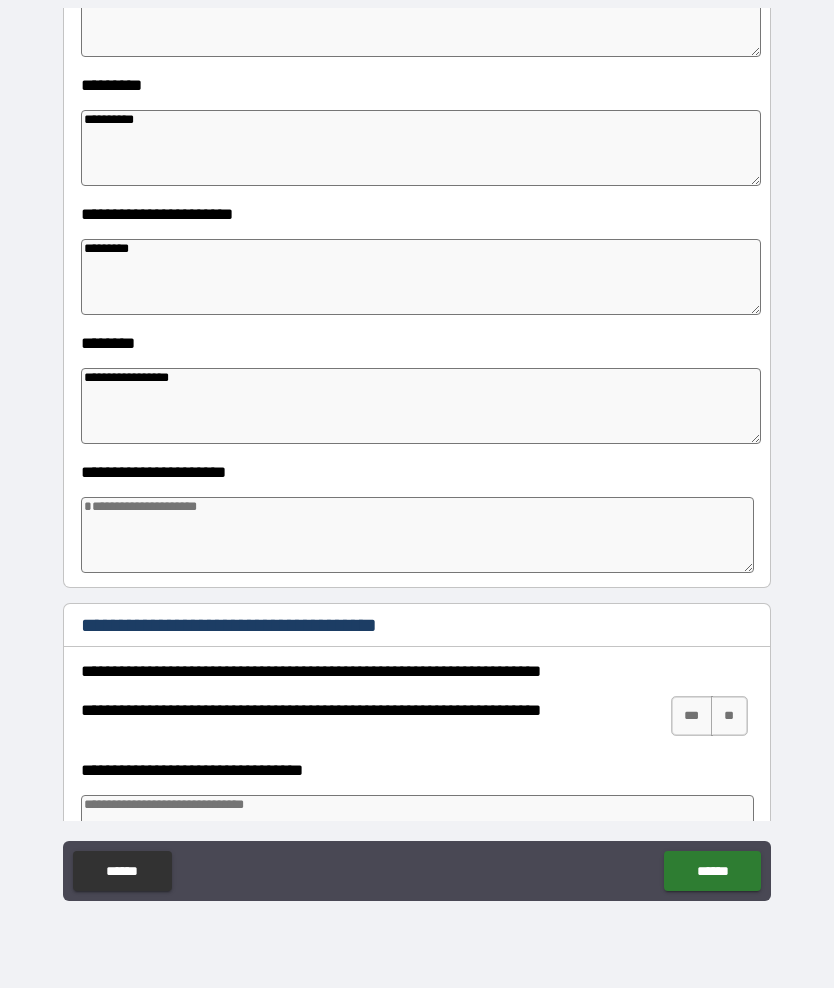 click at bounding box center [417, 535] 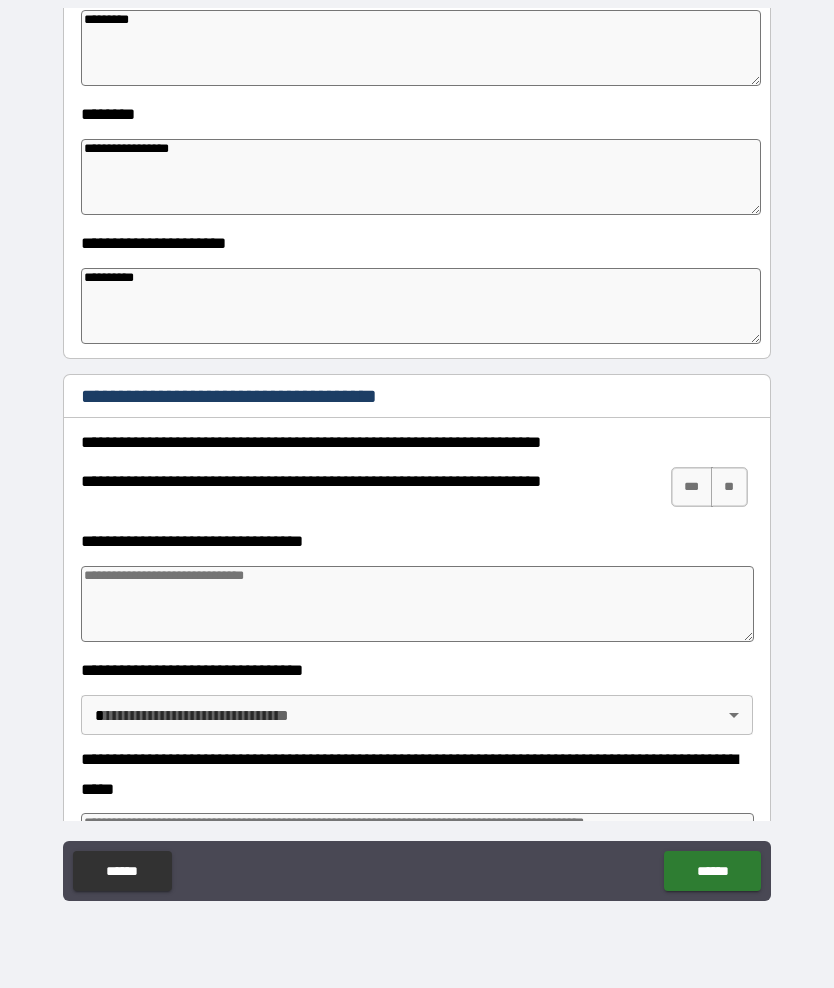scroll, scrollTop: 1081, scrollLeft: 0, axis: vertical 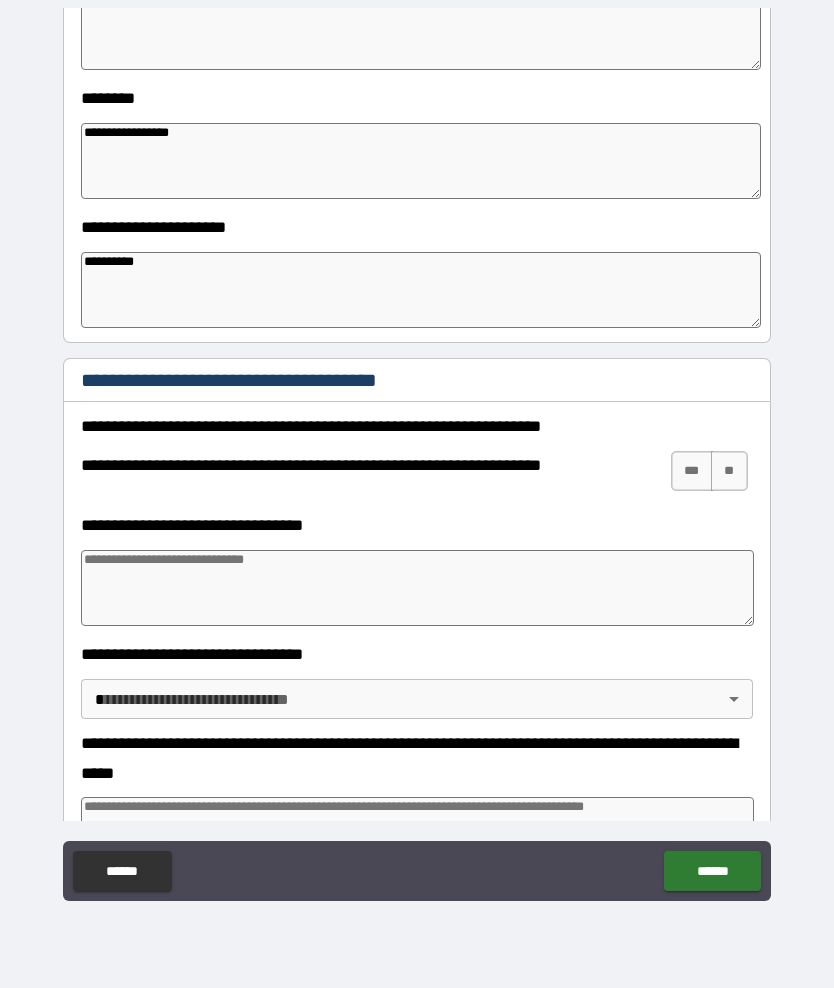 click on "***" at bounding box center (692, 471) 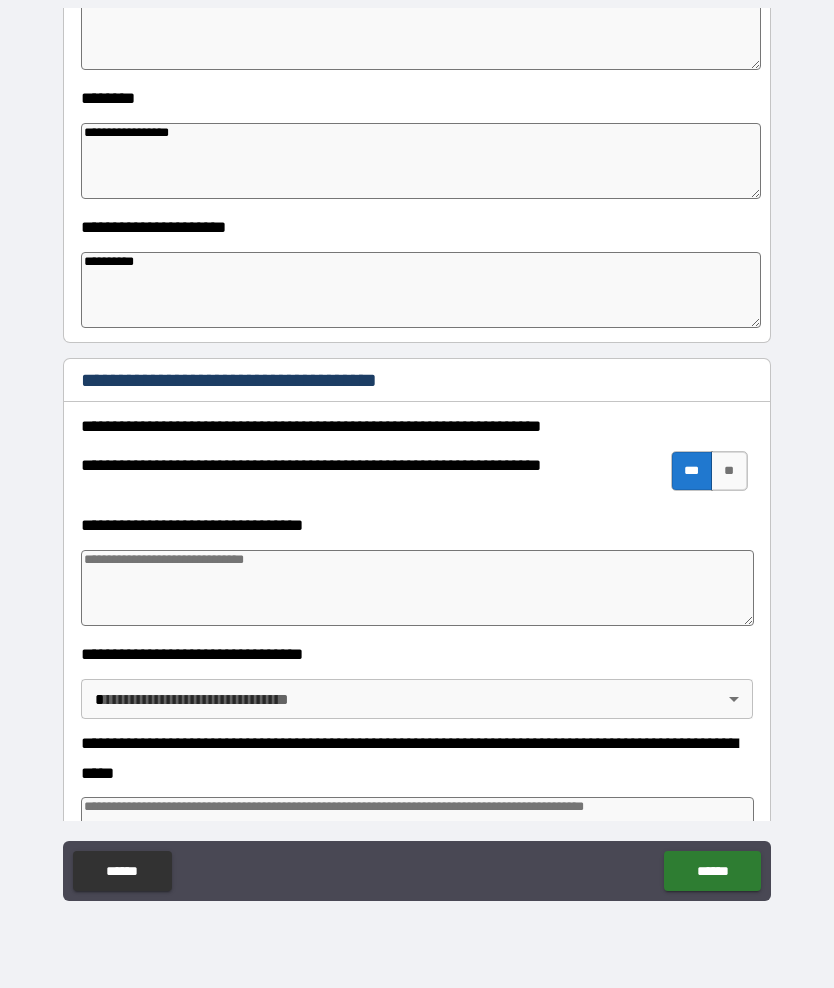 click at bounding box center (417, 588) 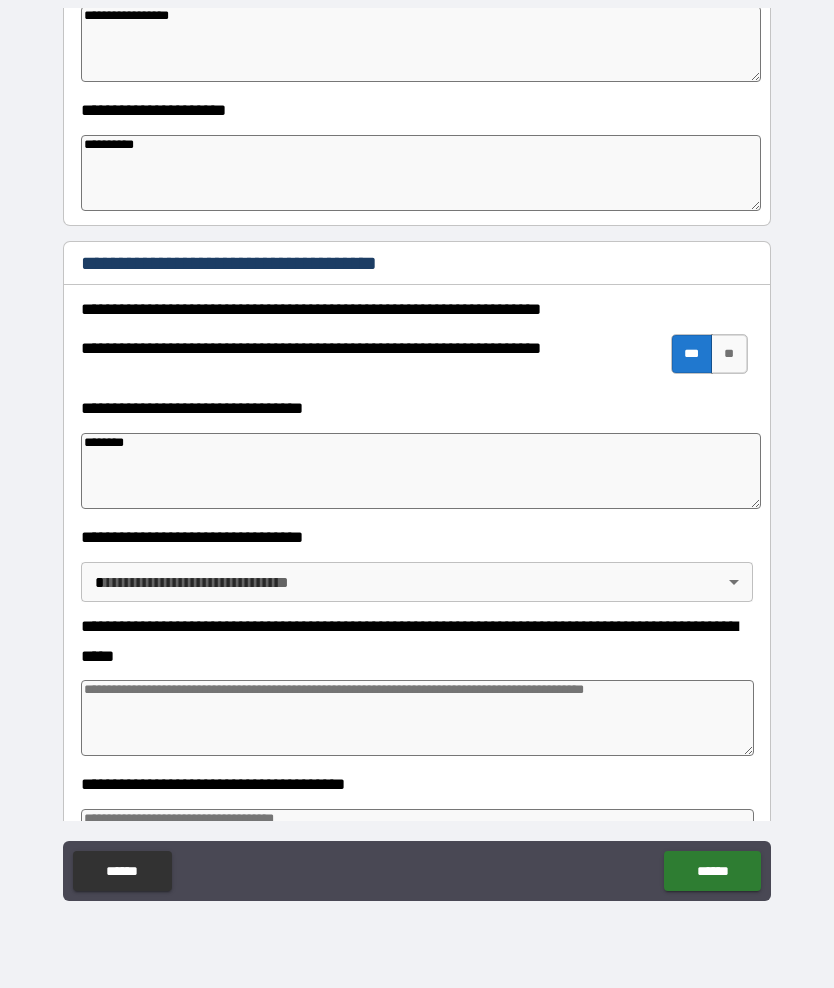 scroll, scrollTop: 1206, scrollLeft: 0, axis: vertical 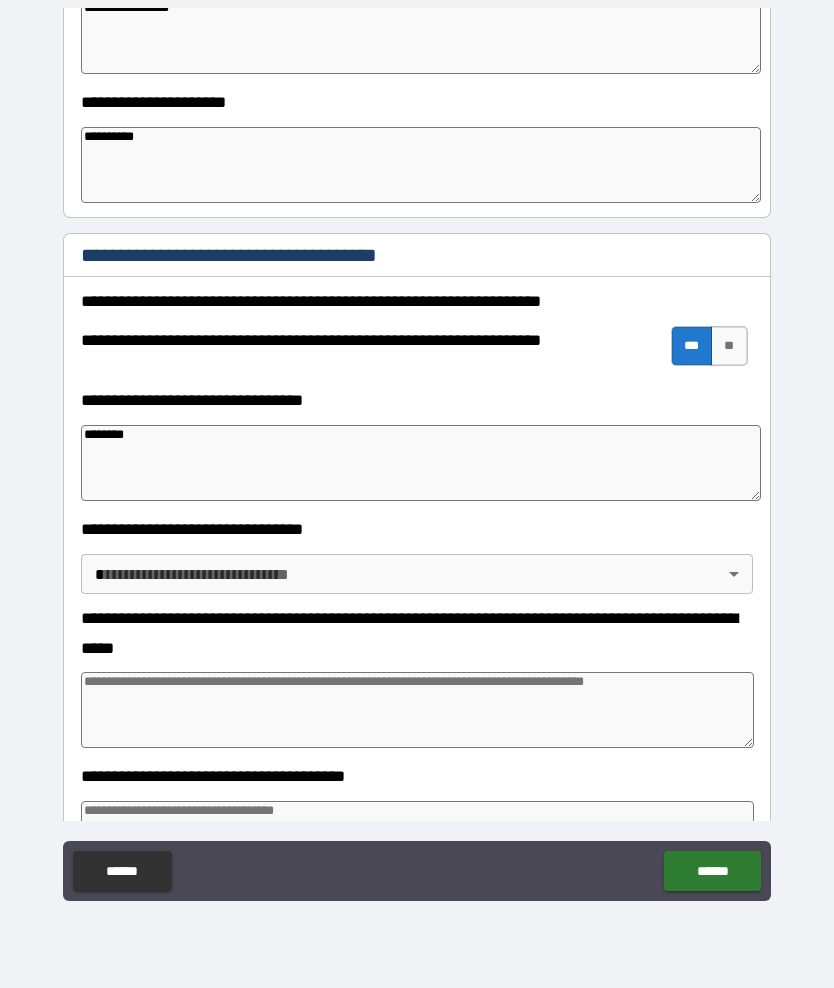 click on "**********" at bounding box center [417, 453] 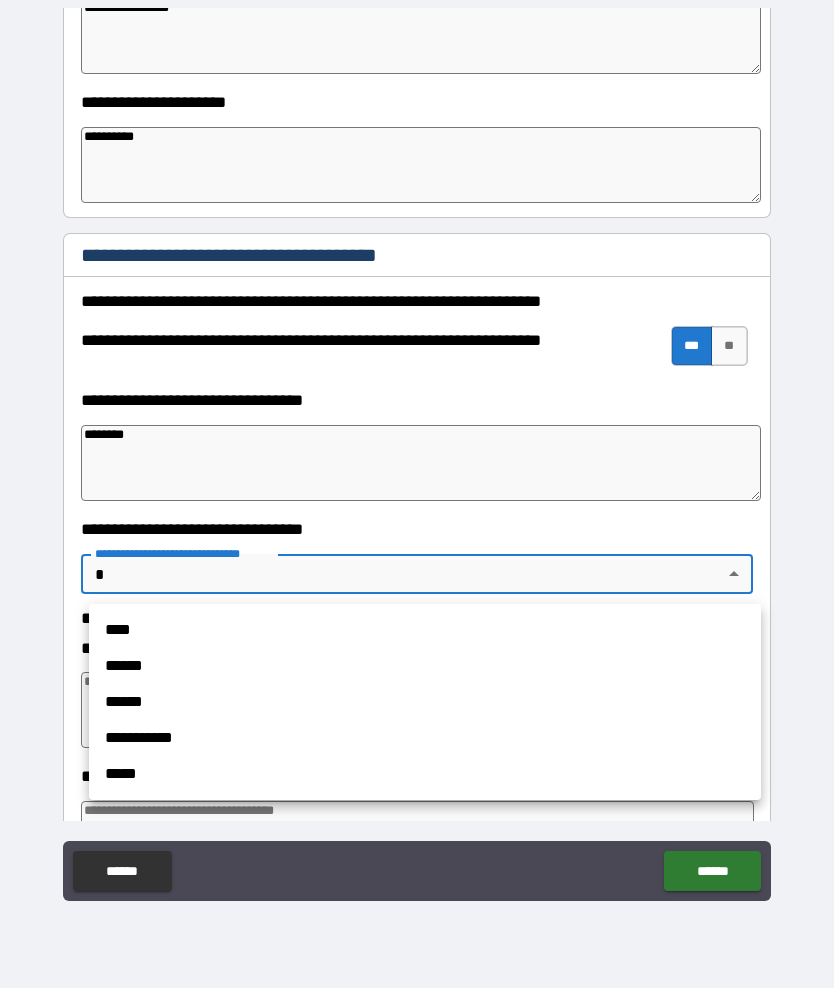 click on "******" at bounding box center [425, 666] 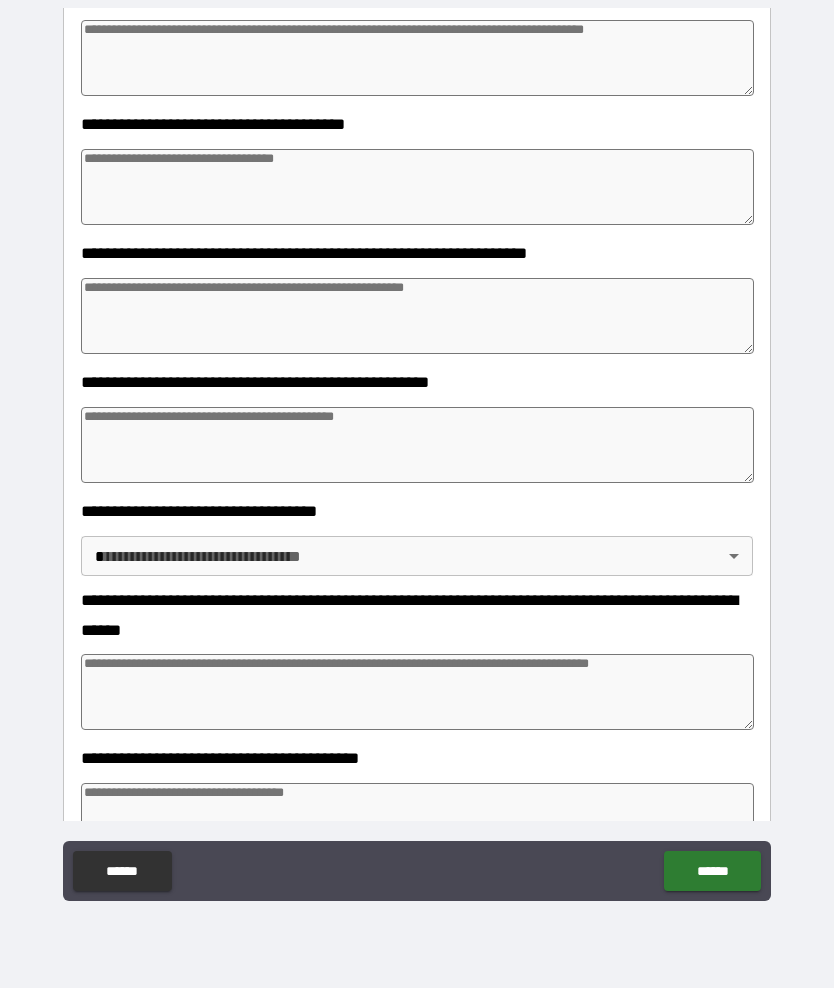 scroll, scrollTop: 1859, scrollLeft: 0, axis: vertical 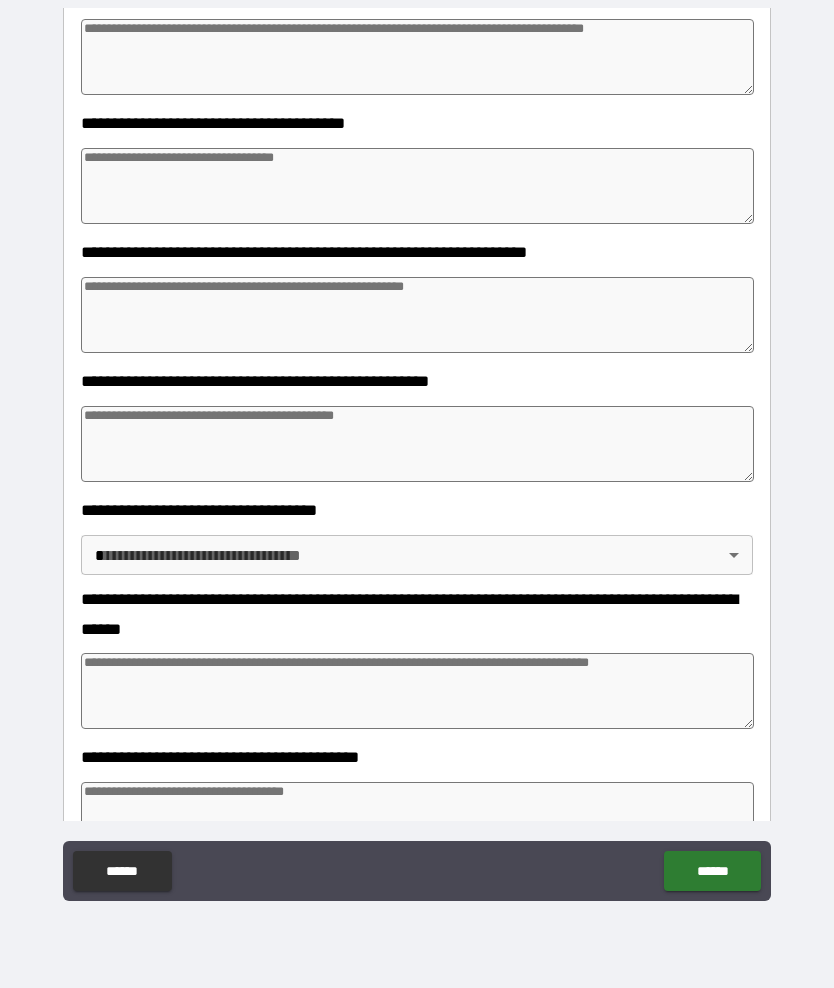 click at bounding box center (417, 186) 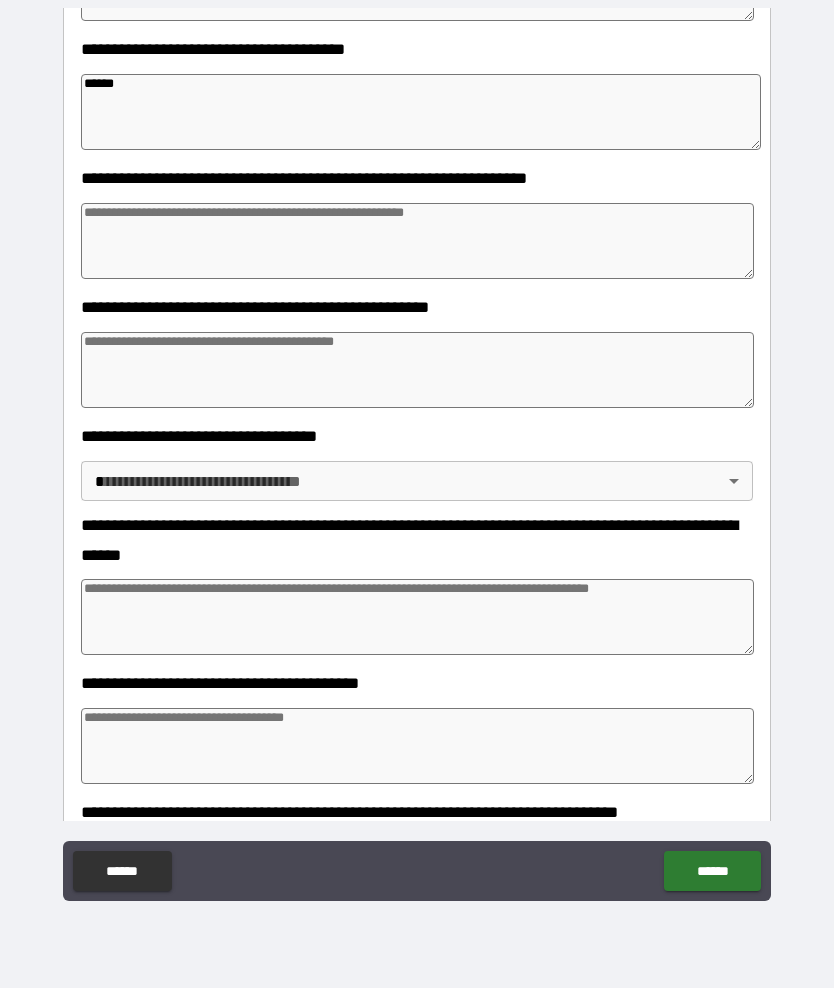 scroll, scrollTop: 1931, scrollLeft: 0, axis: vertical 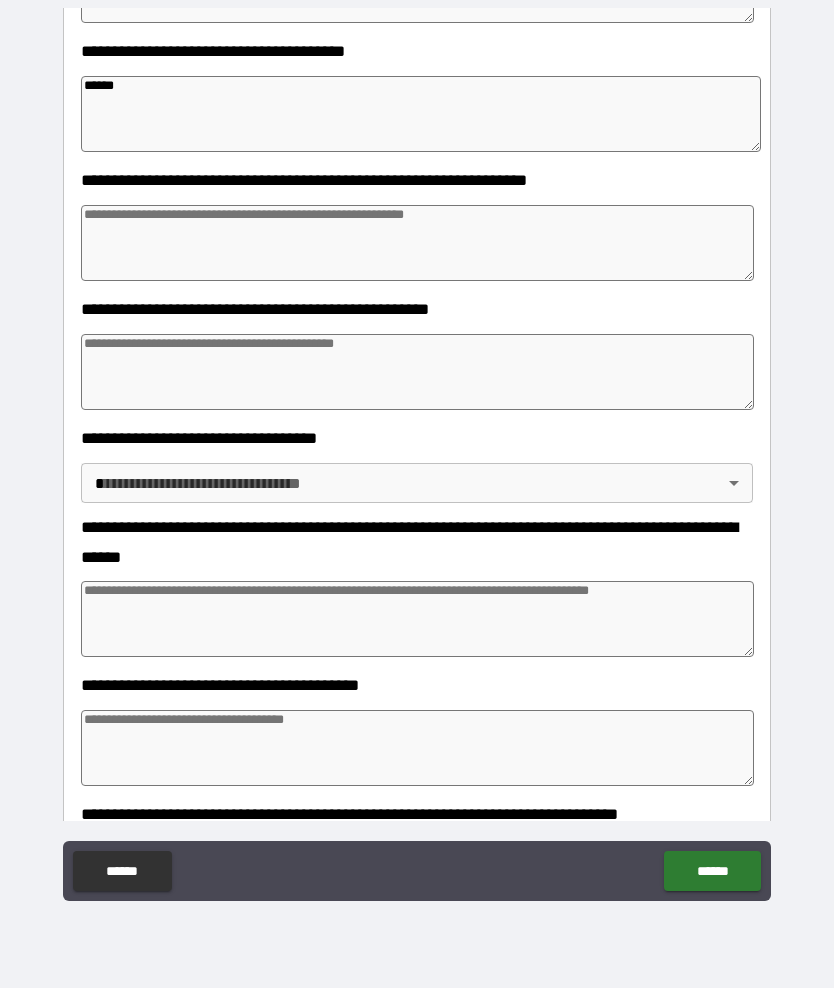 click at bounding box center (417, 243) 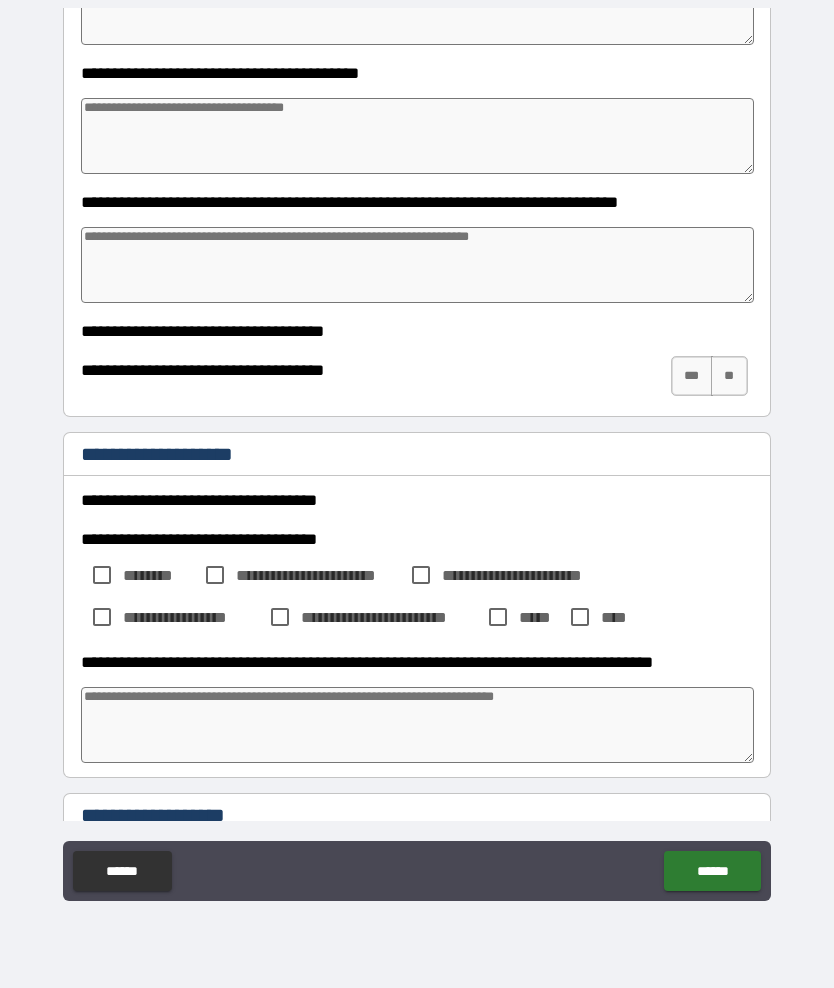 scroll, scrollTop: 2541, scrollLeft: 0, axis: vertical 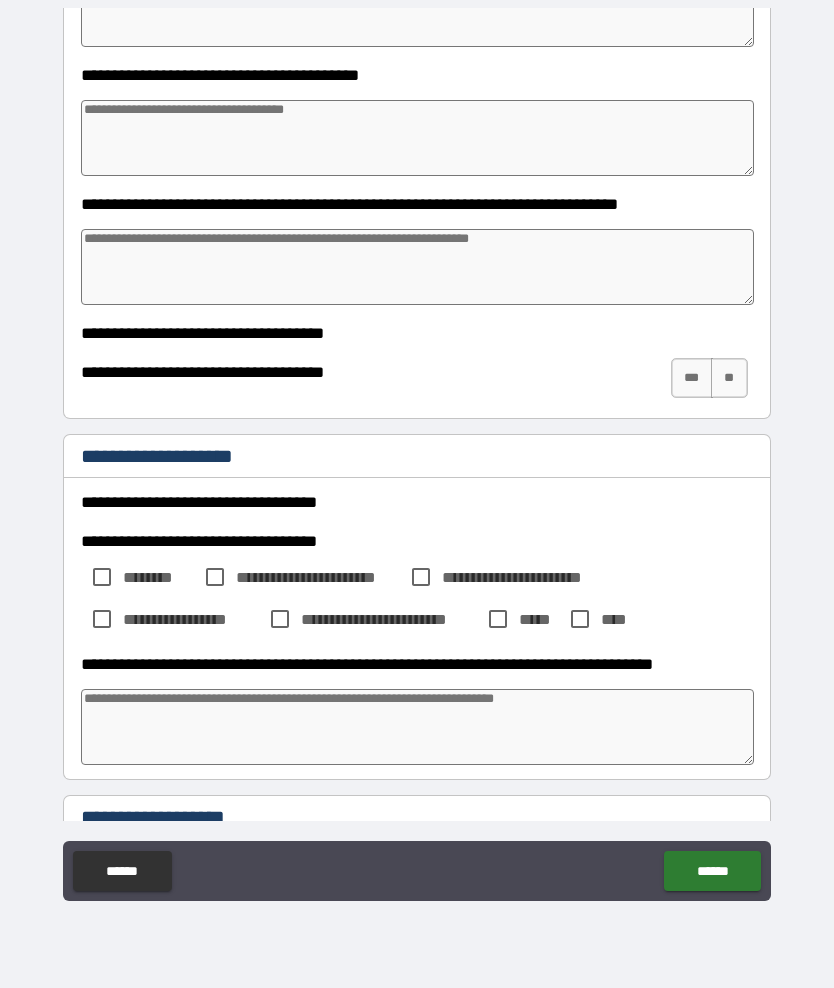 click on "**" at bounding box center [729, 378] 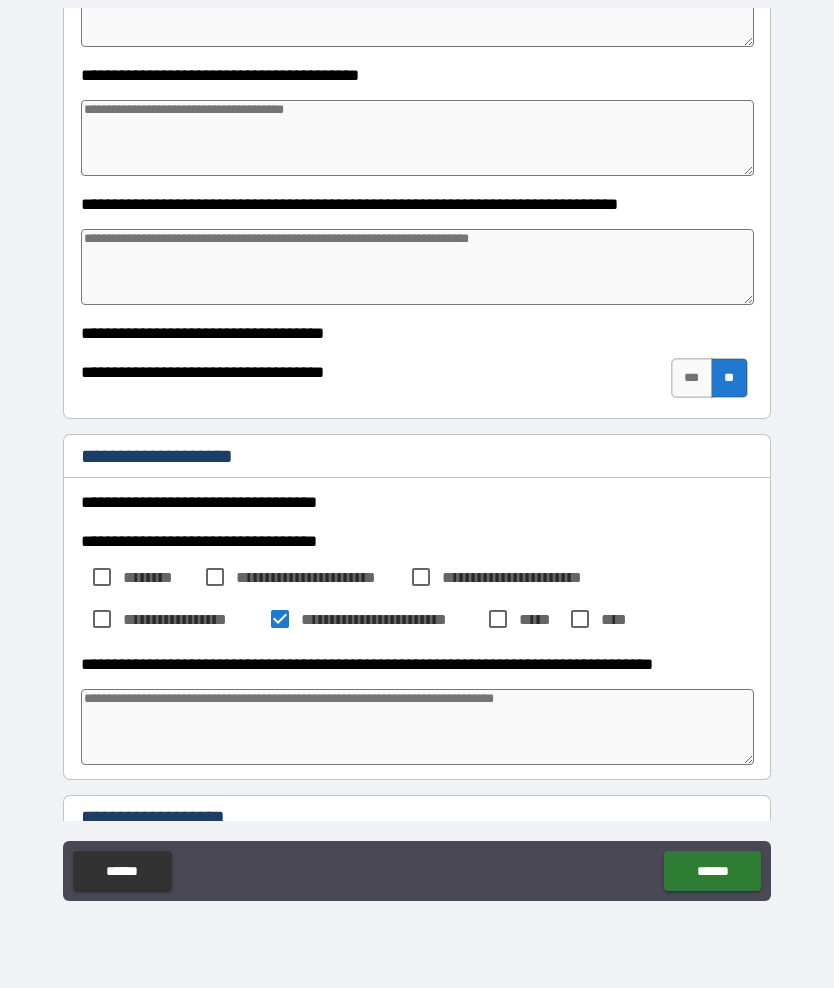 click at bounding box center [417, 727] 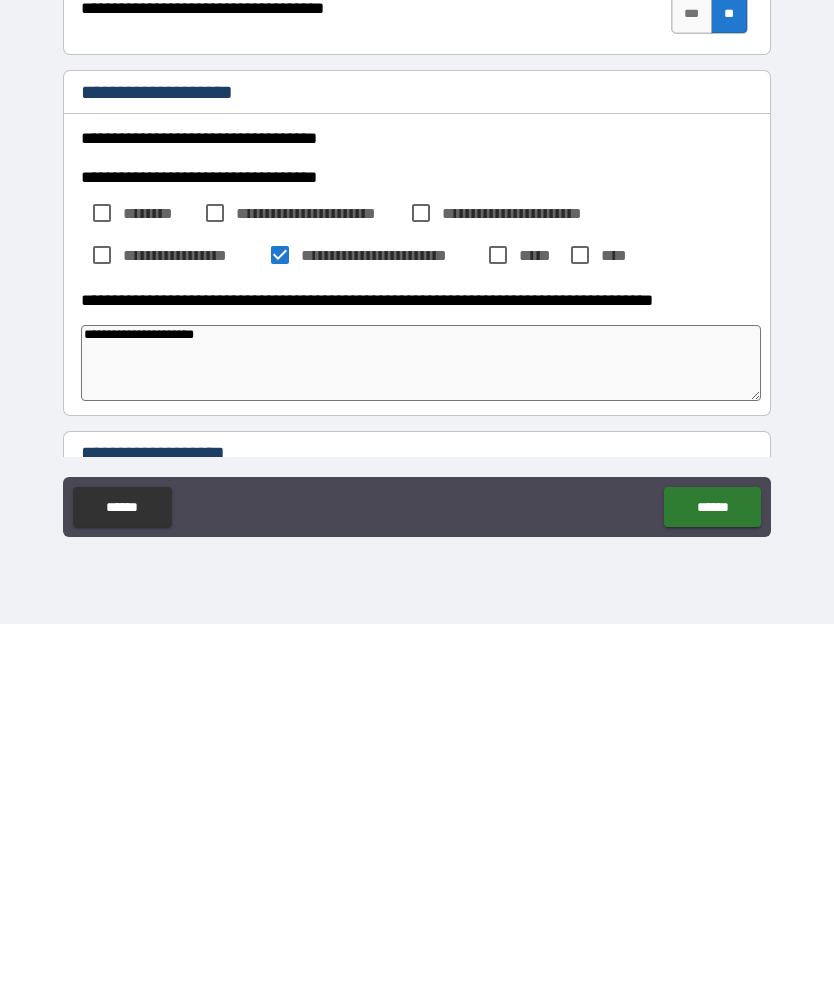 click on "******" at bounding box center (712, 871) 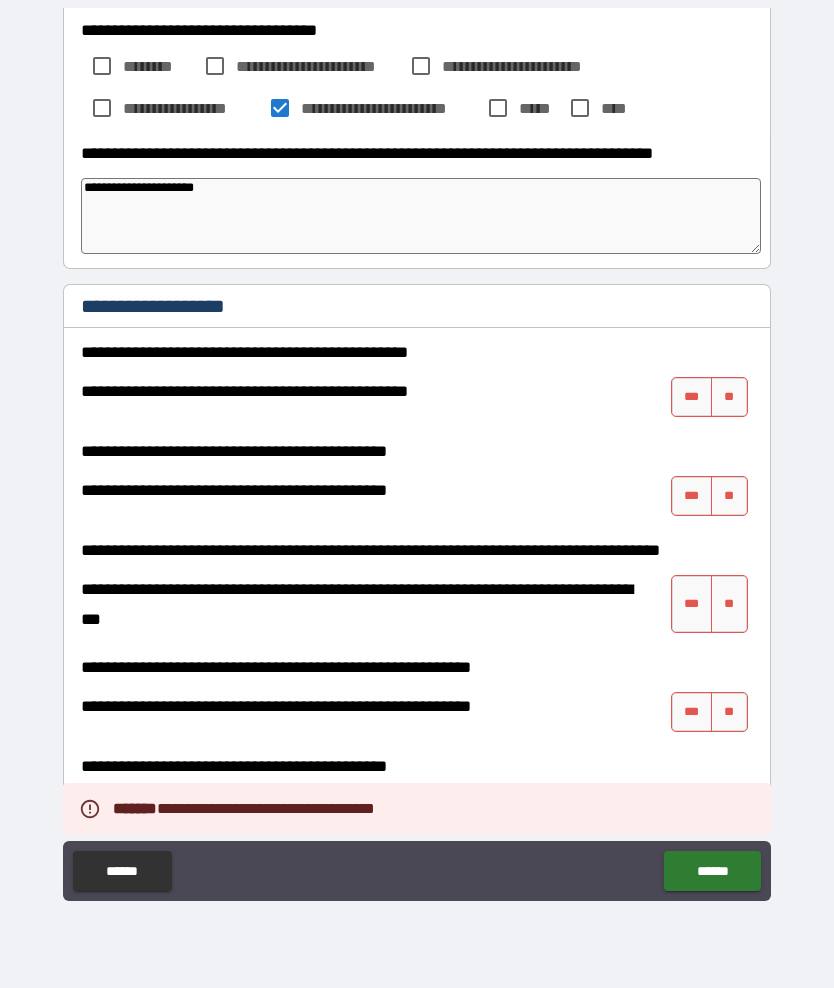 scroll, scrollTop: 3050, scrollLeft: 0, axis: vertical 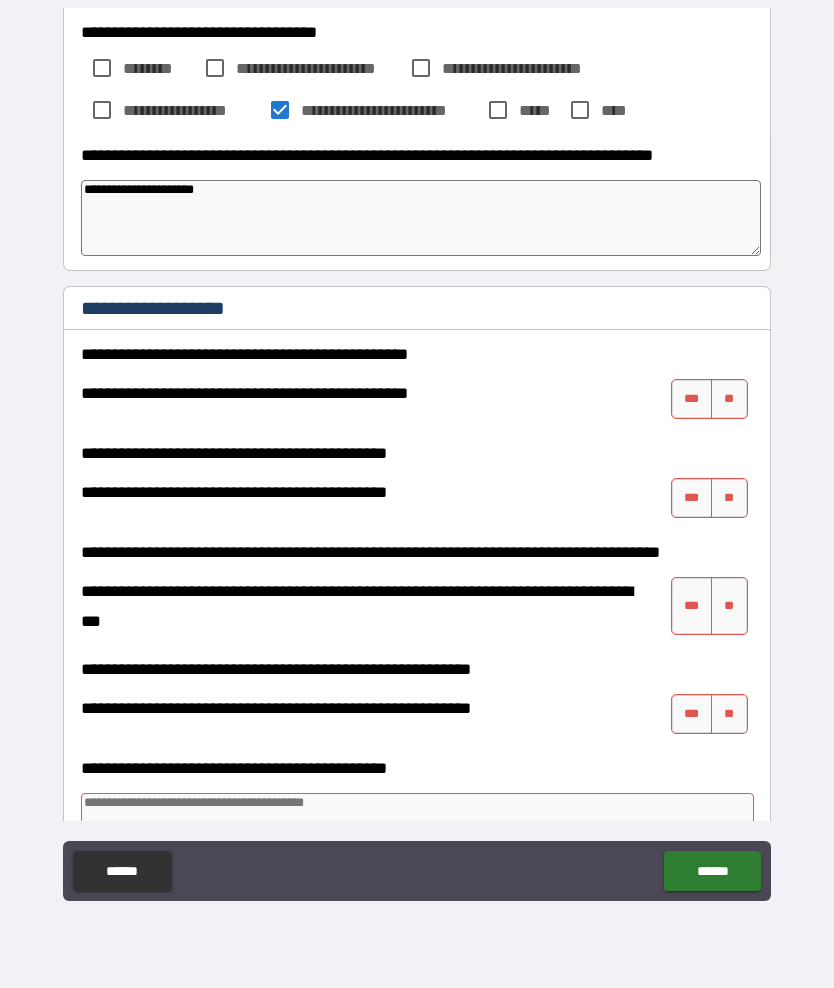 click on "**" at bounding box center (729, 399) 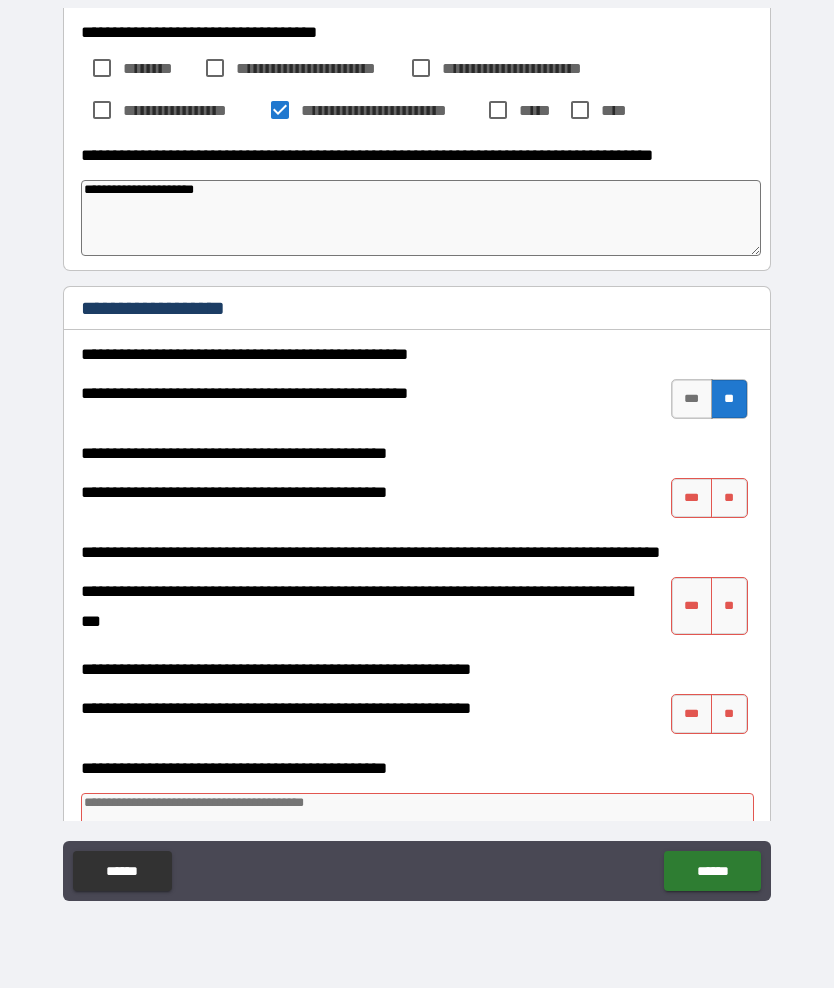 click on "**" at bounding box center [729, 498] 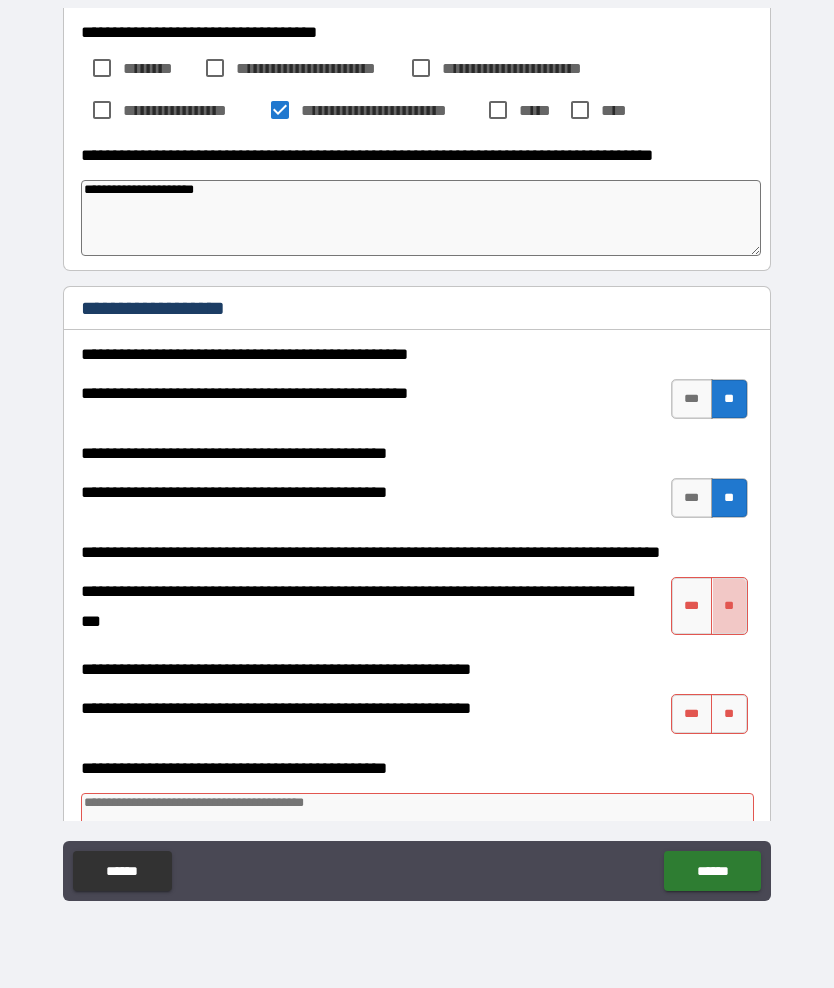 click on "**" at bounding box center [729, 606] 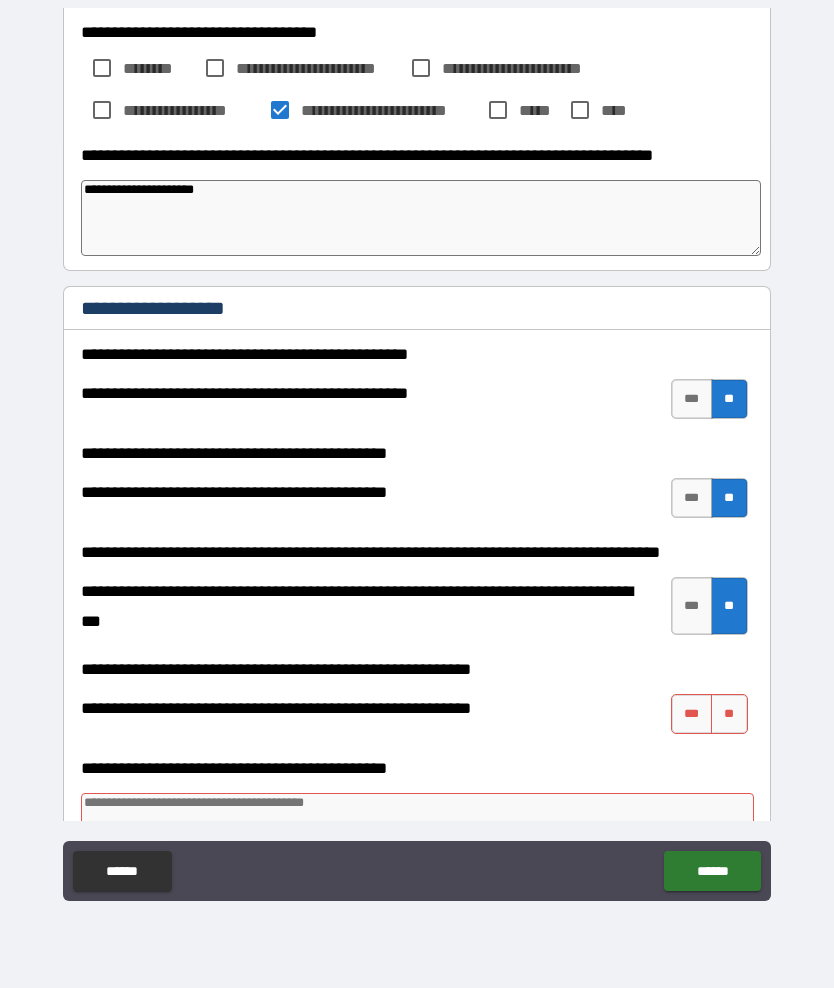 click on "**" at bounding box center (729, 714) 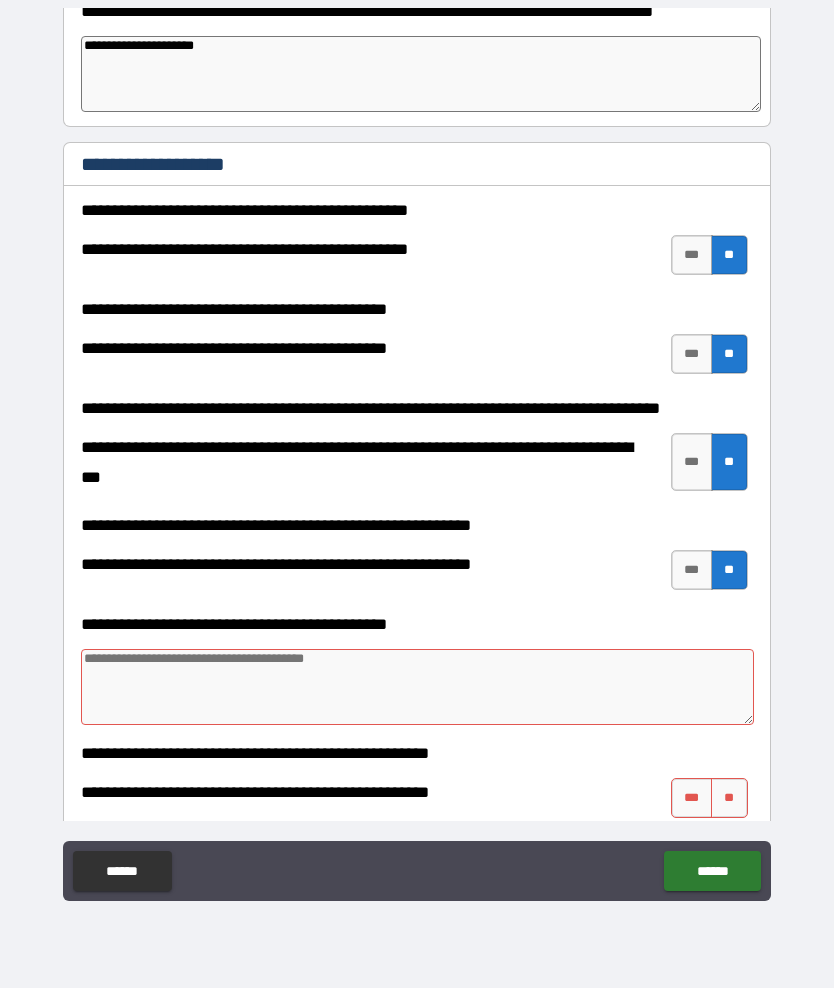 scroll, scrollTop: 3197, scrollLeft: 0, axis: vertical 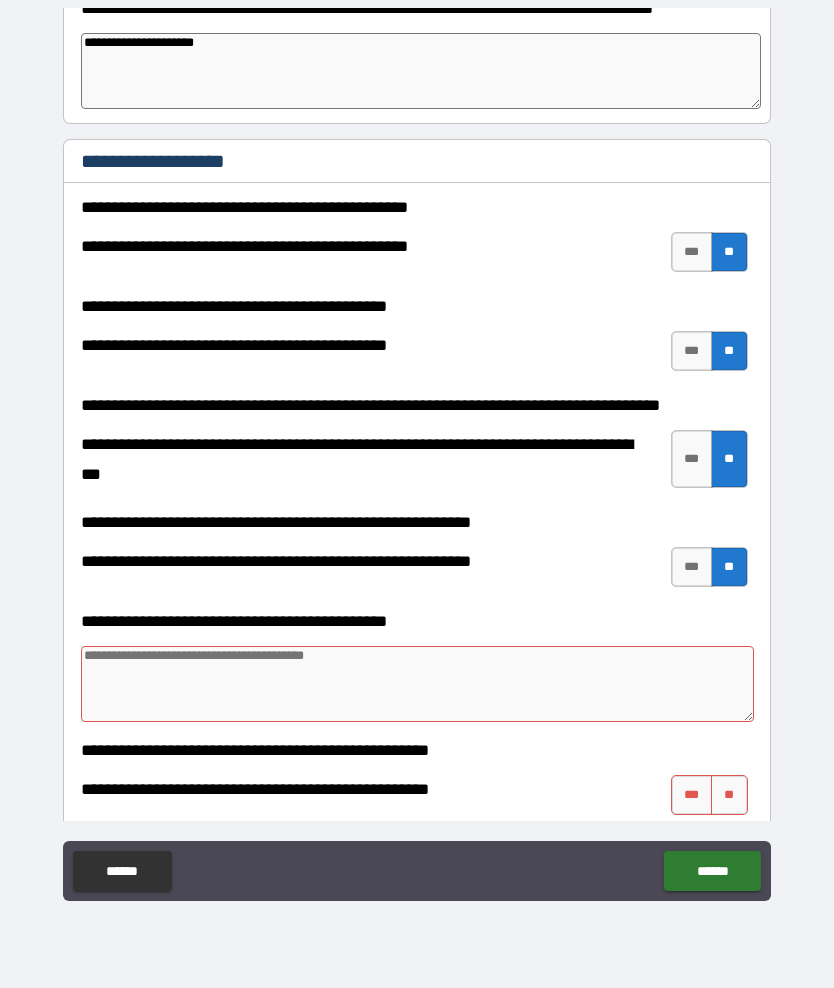 click at bounding box center [417, 684] 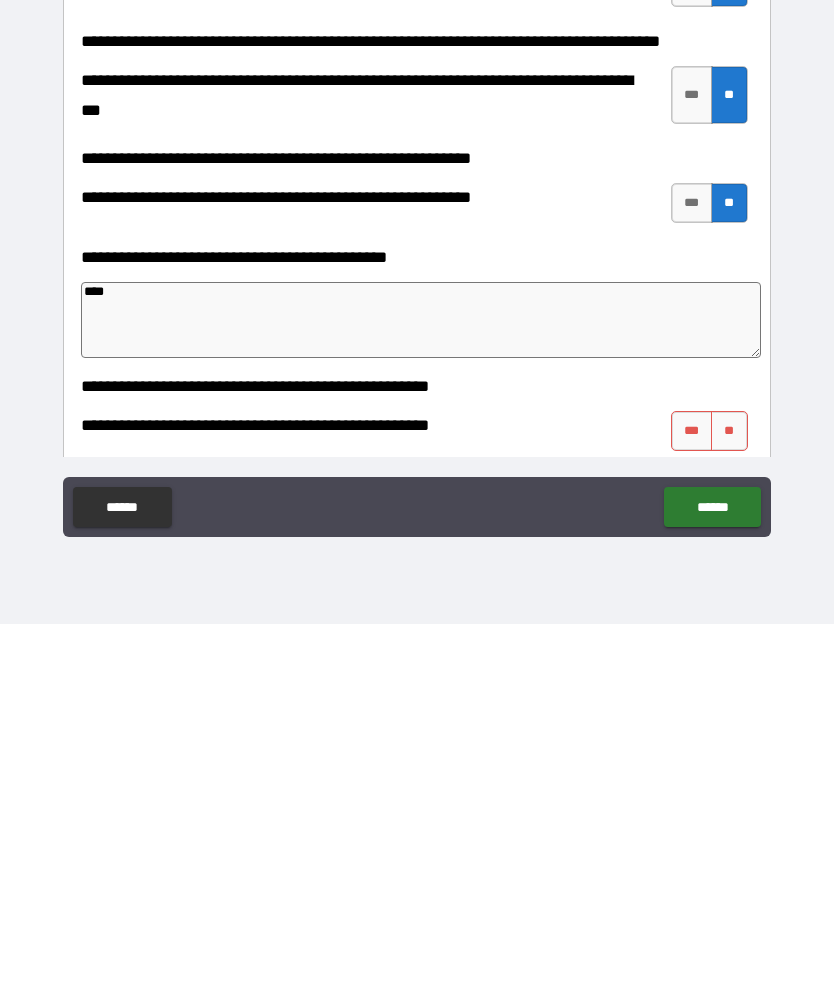 click on "**" at bounding box center (729, 795) 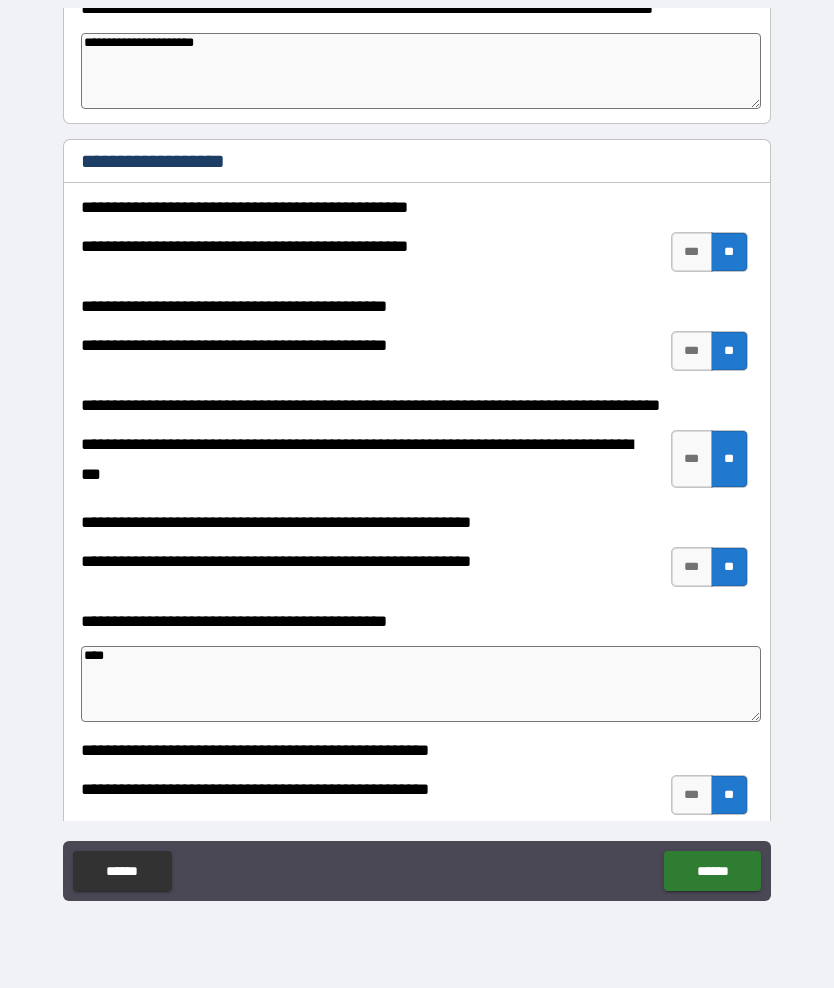 click on "******" at bounding box center [712, 871] 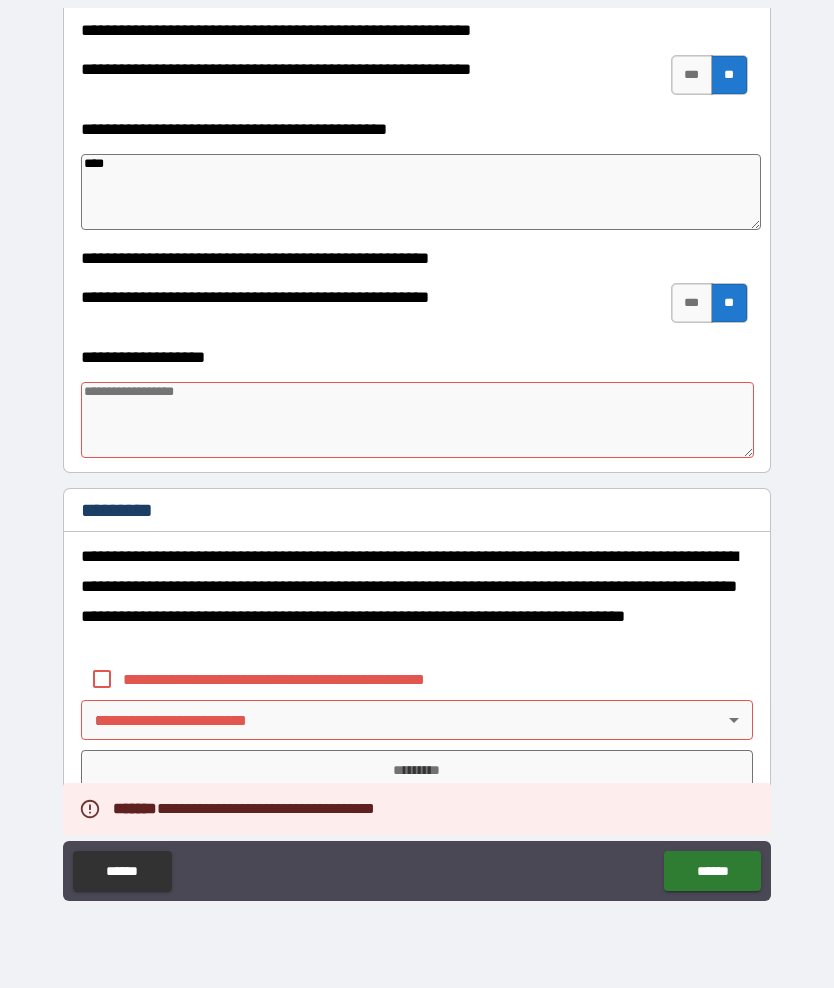 scroll, scrollTop: 3689, scrollLeft: 0, axis: vertical 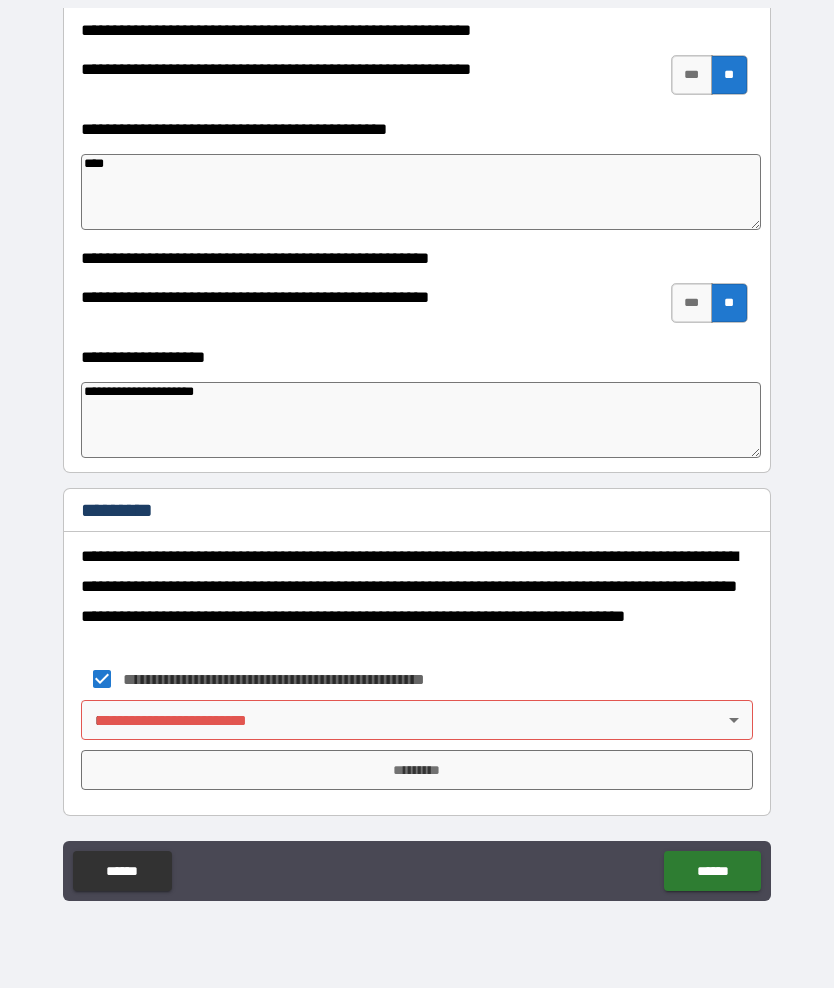 click on "*********" at bounding box center [417, 770] 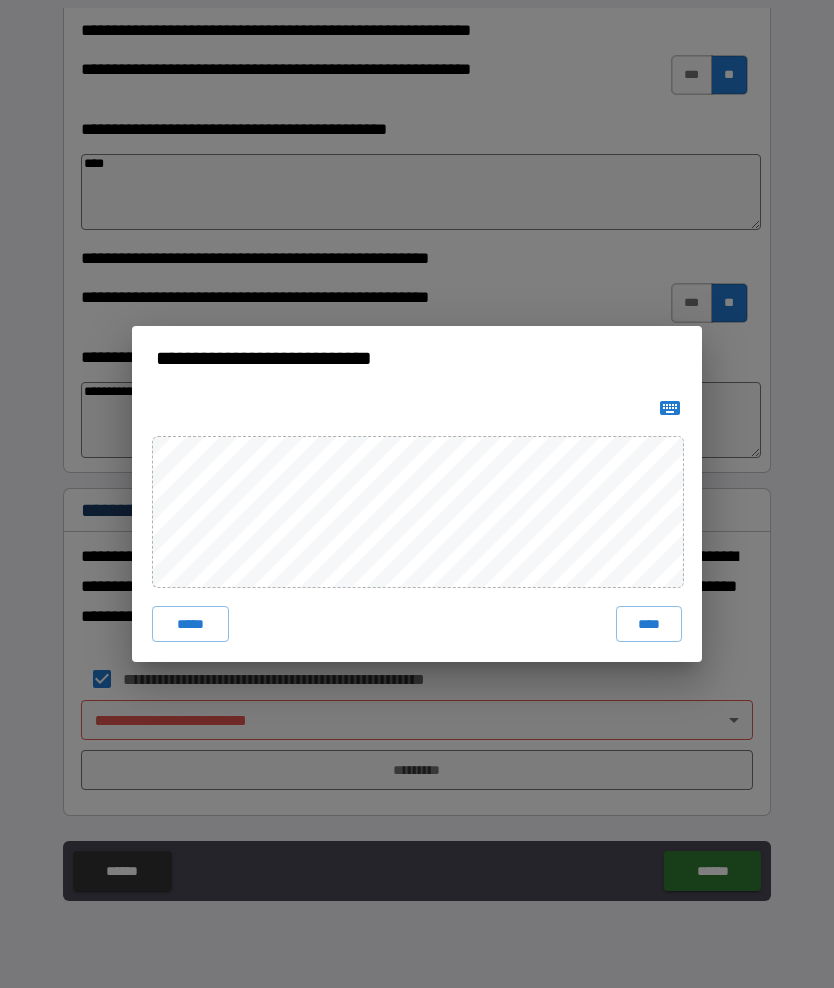click on "****" at bounding box center (649, 624) 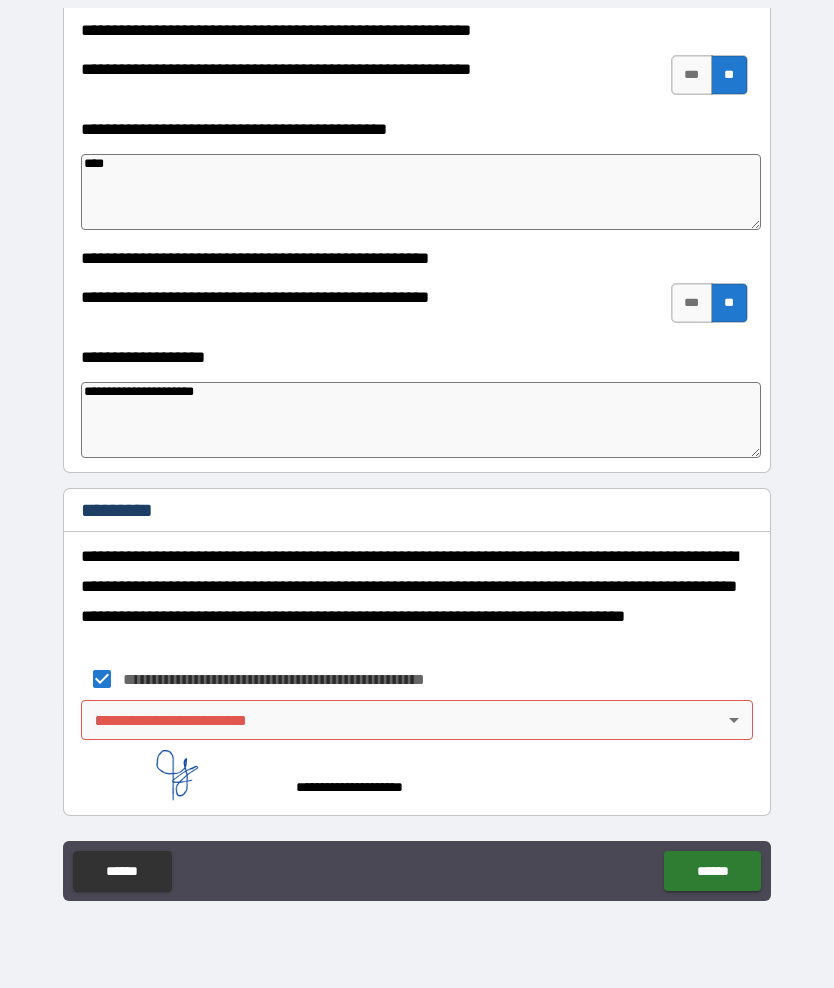 scroll, scrollTop: 3679, scrollLeft: 0, axis: vertical 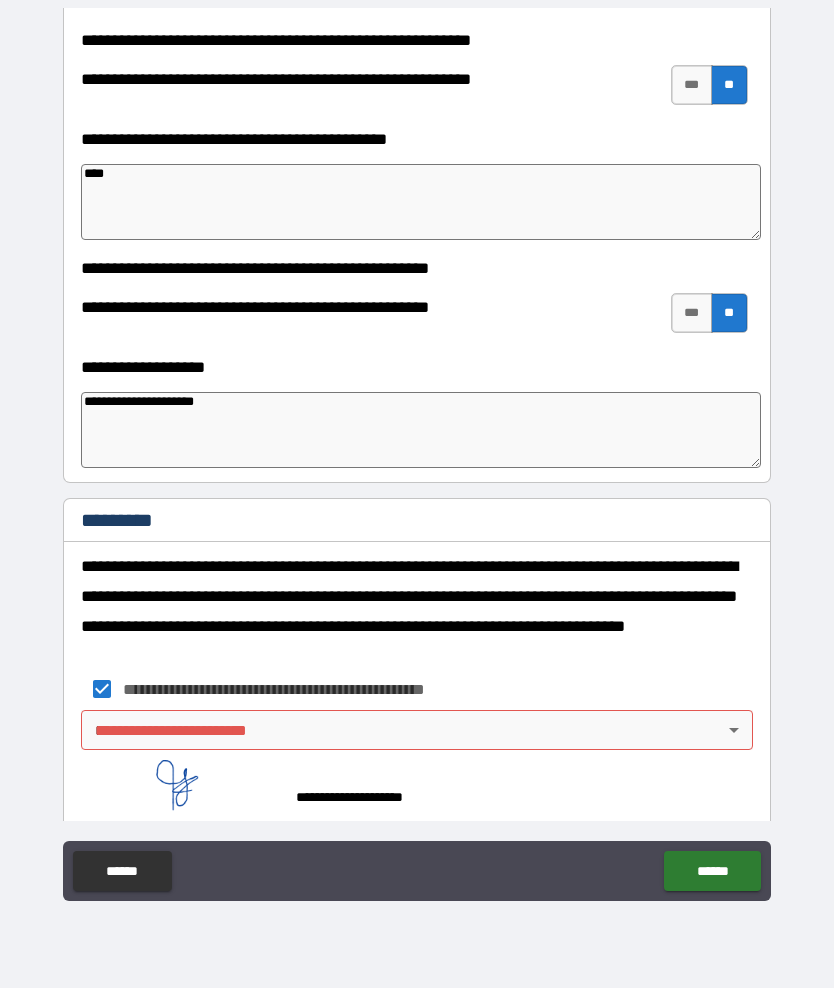 click on "******" at bounding box center [712, 871] 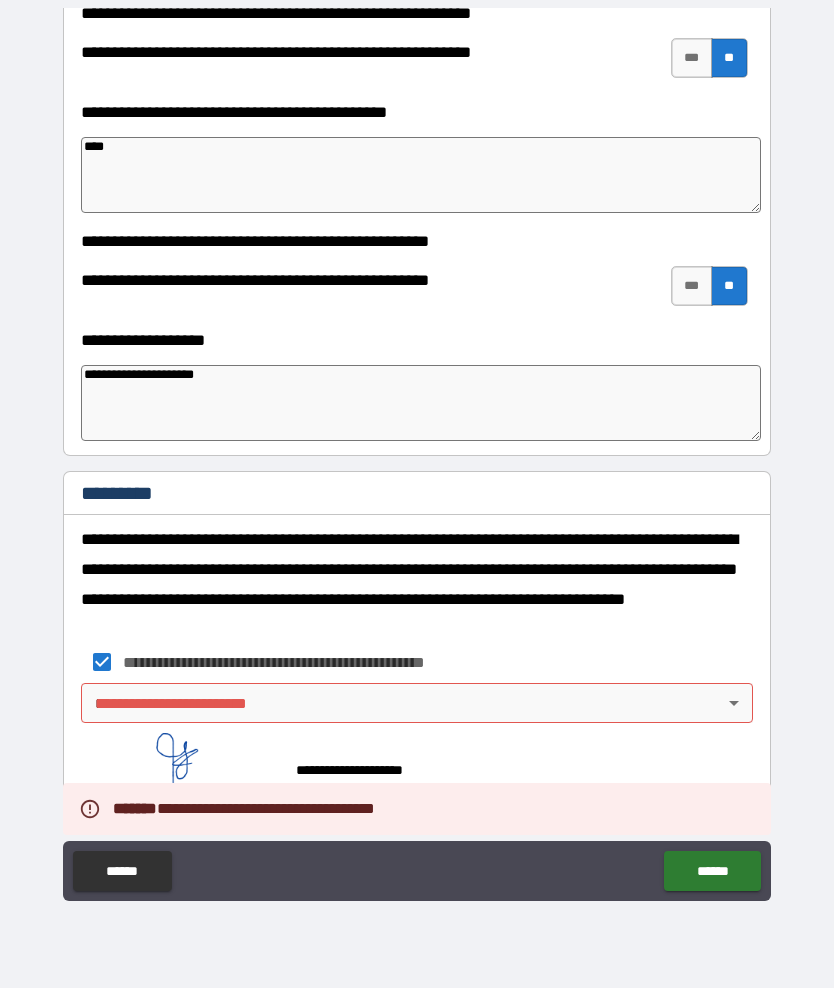 scroll, scrollTop: 3706, scrollLeft: 0, axis: vertical 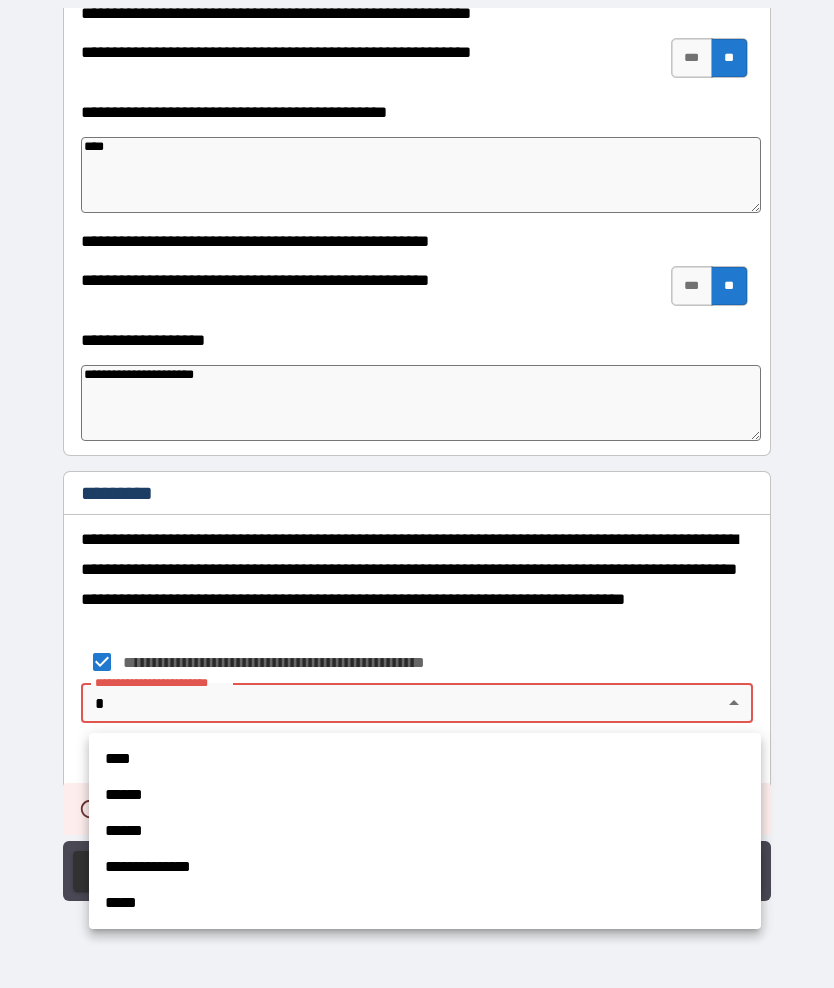 click on "****" at bounding box center (425, 759) 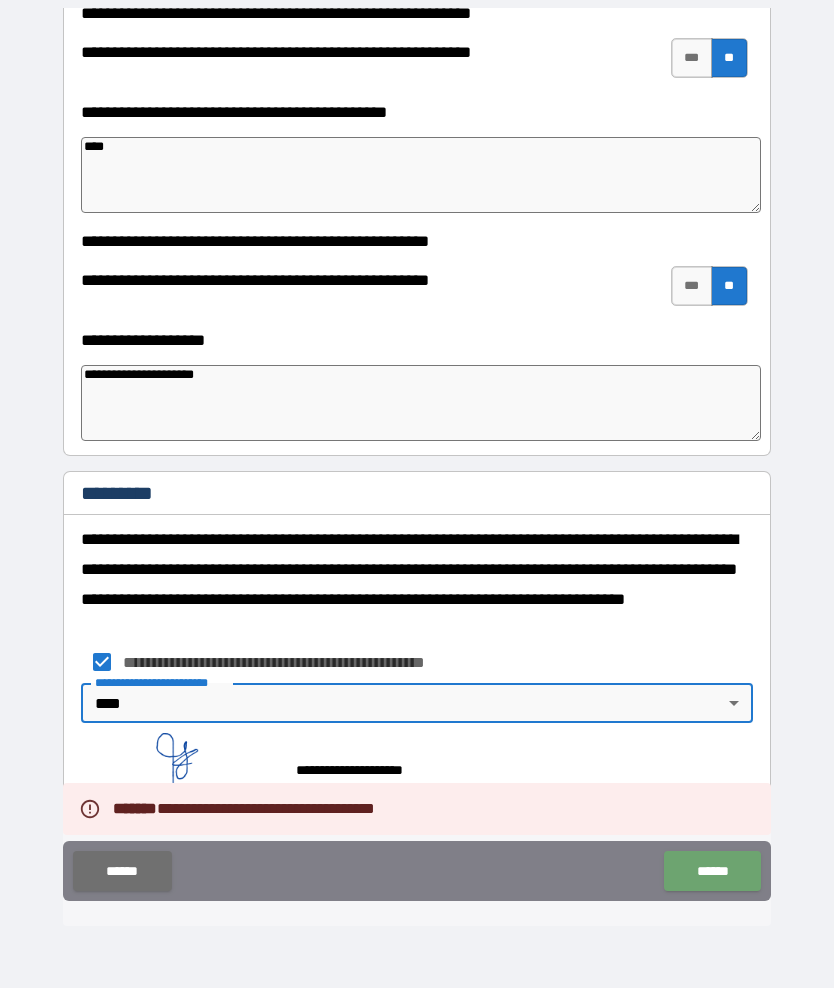 click on "******" at bounding box center [712, 871] 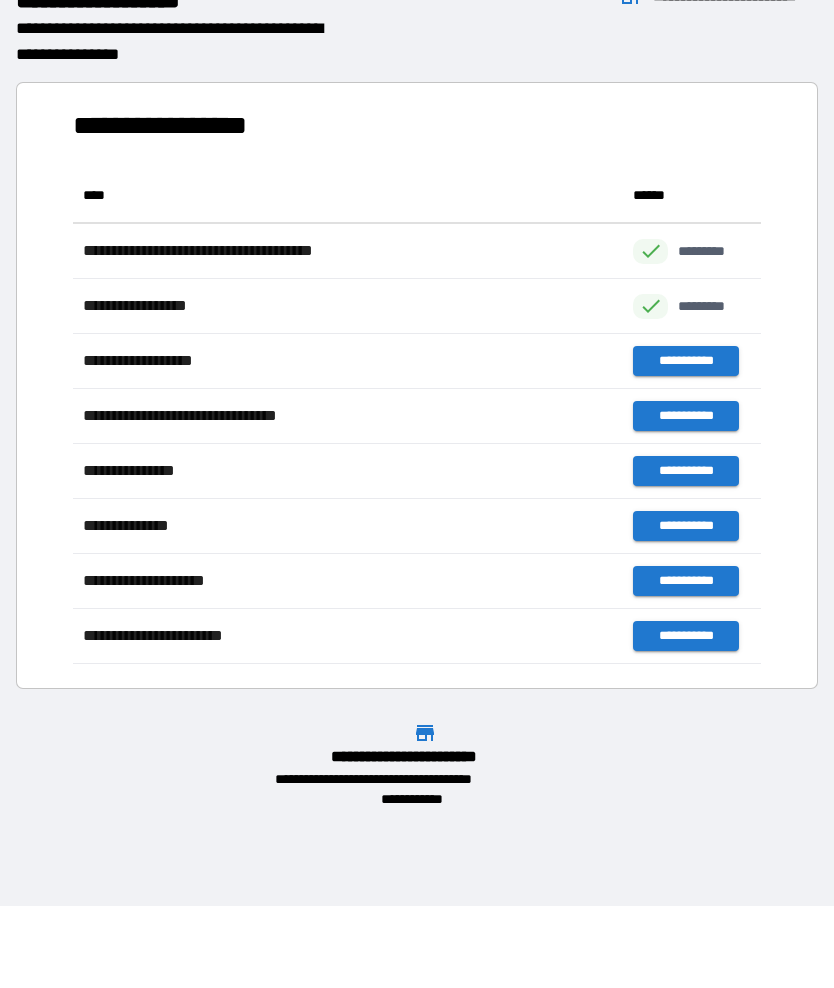scroll, scrollTop: 1, scrollLeft: 1, axis: both 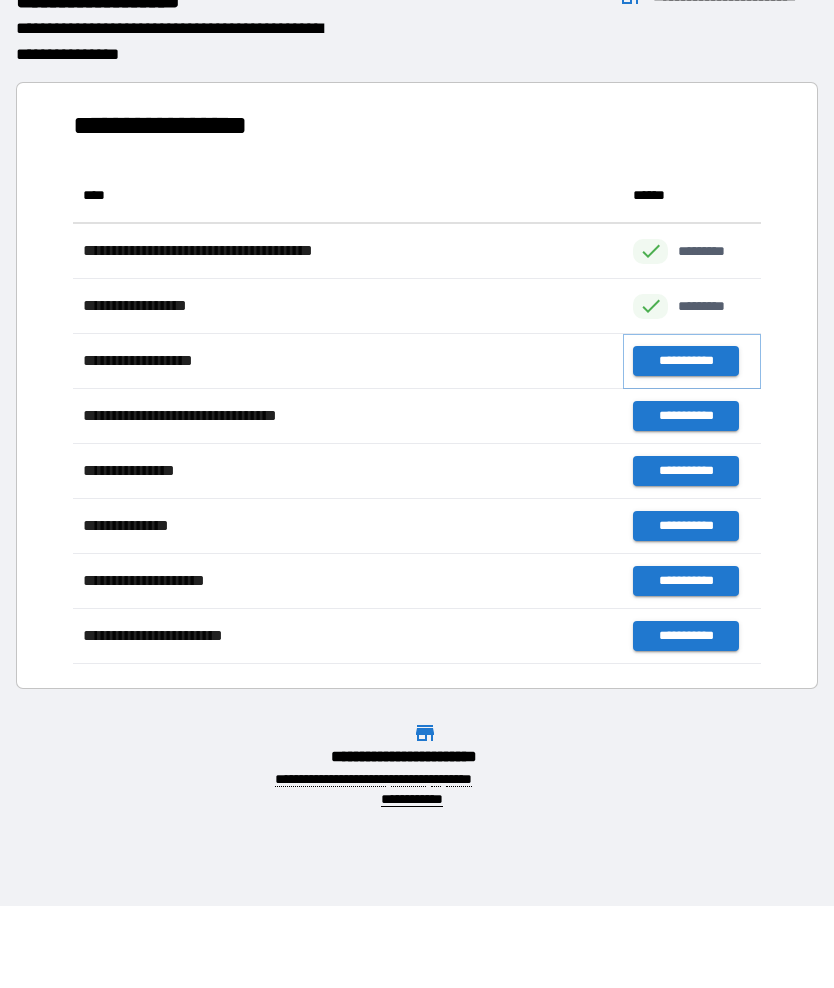 click on "**********" at bounding box center (685, 361) 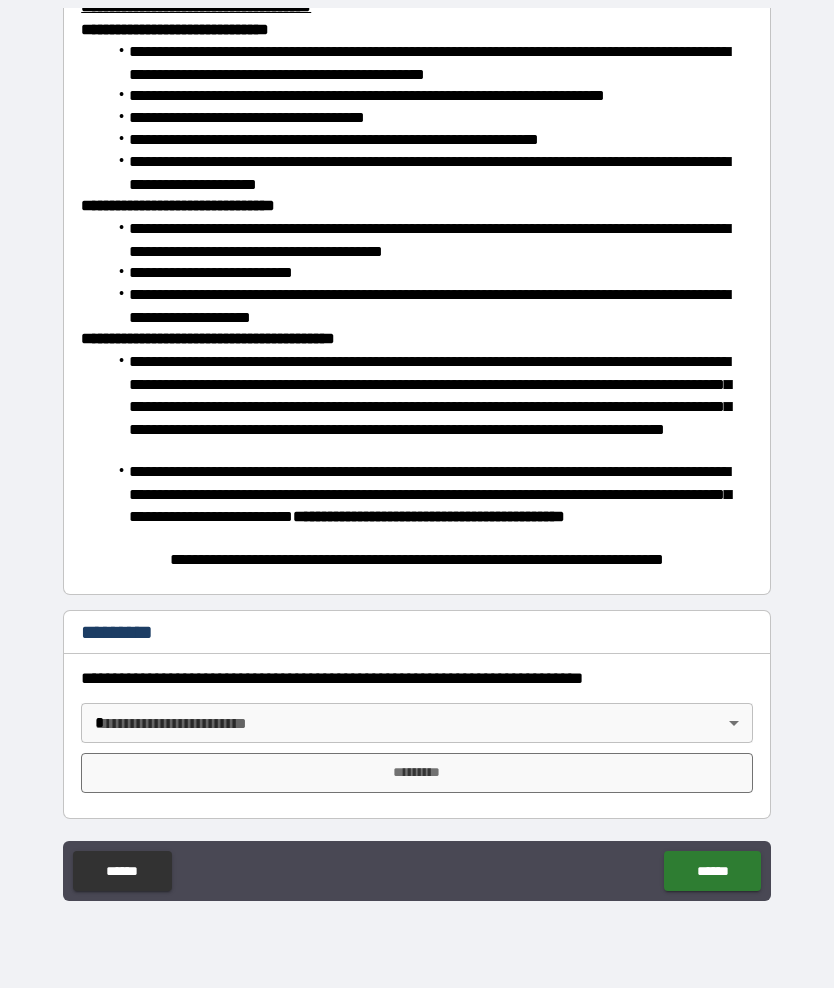 scroll, scrollTop: 419, scrollLeft: 0, axis: vertical 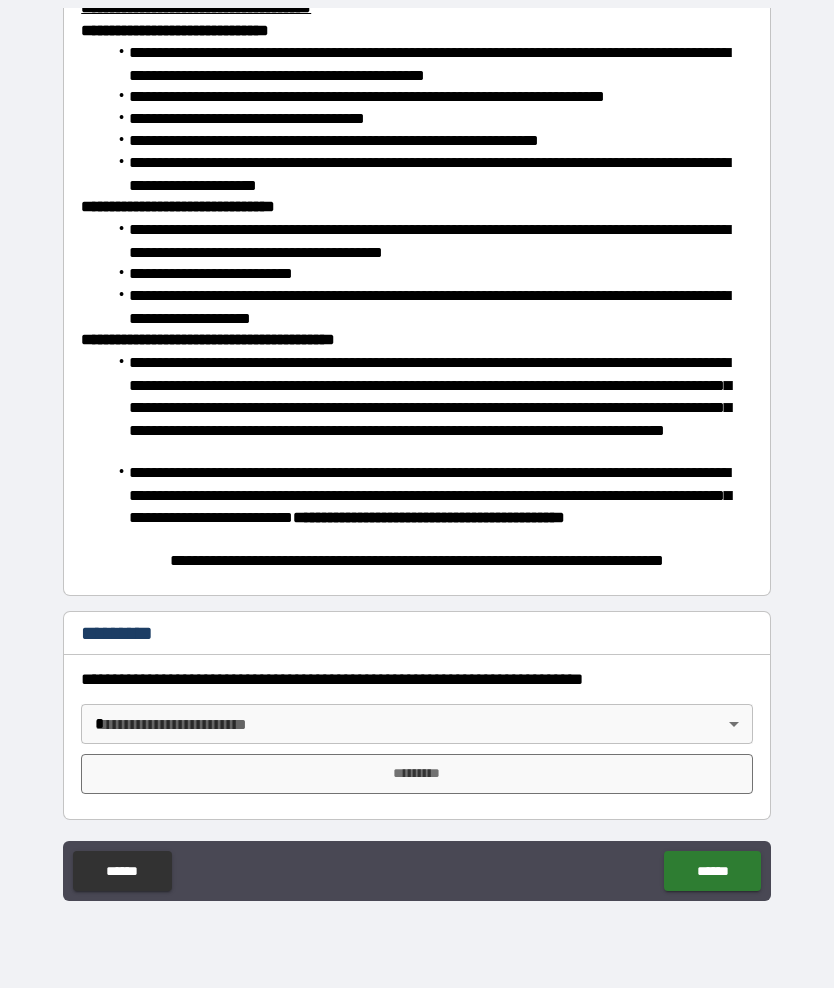 click on "**********" at bounding box center (417, 453) 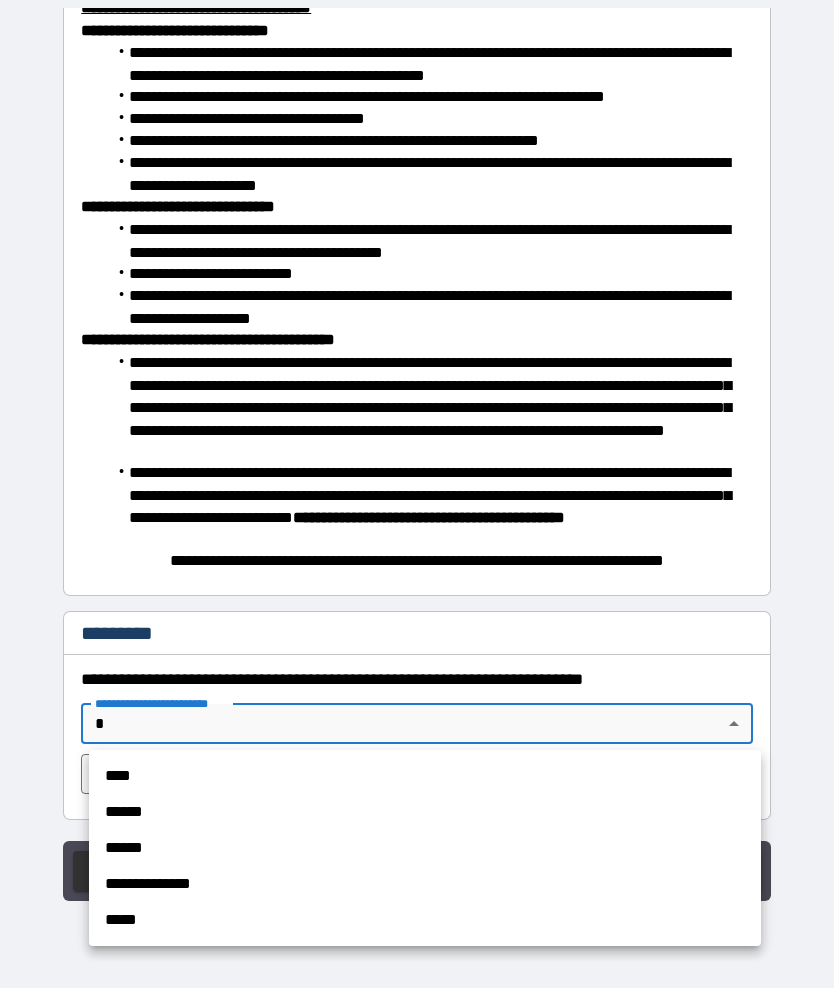 click on "******" at bounding box center (425, 812) 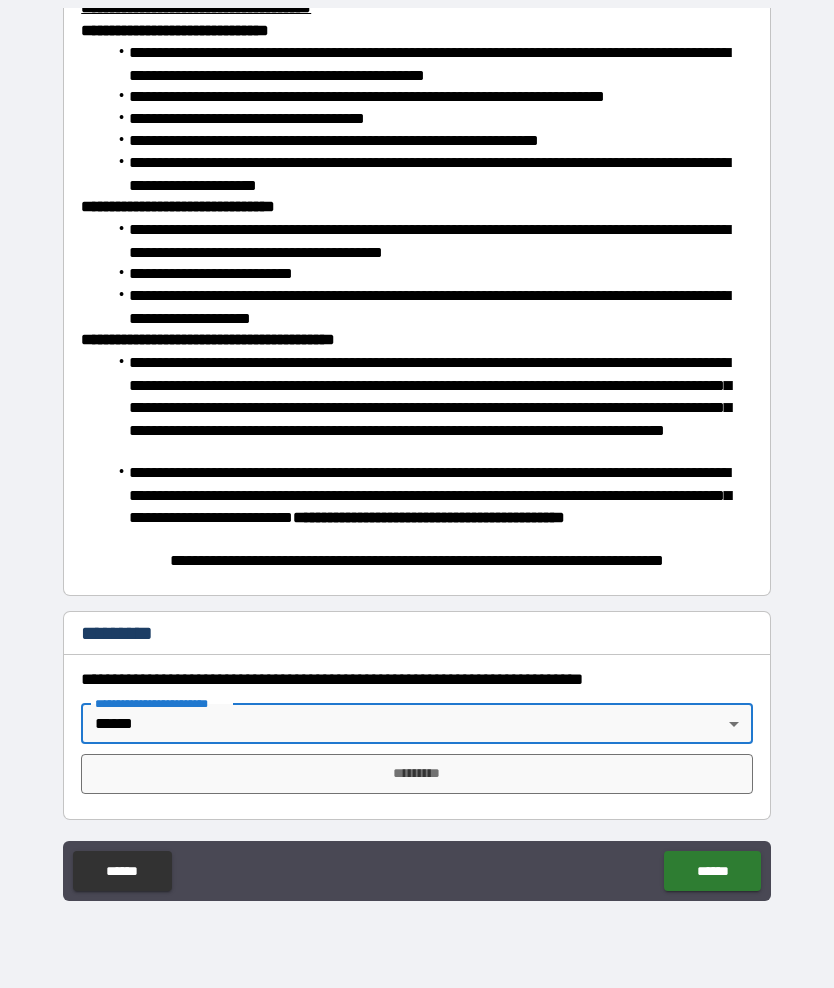 click on "**********" at bounding box center [417, 453] 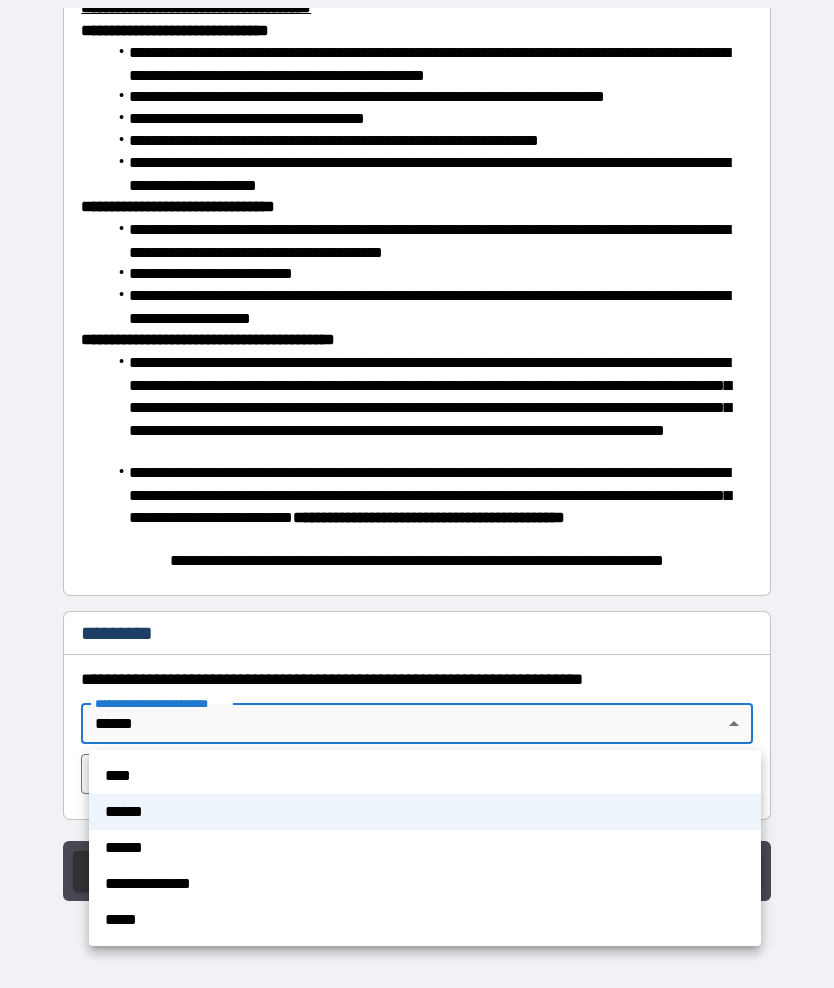 click on "****" at bounding box center (425, 776) 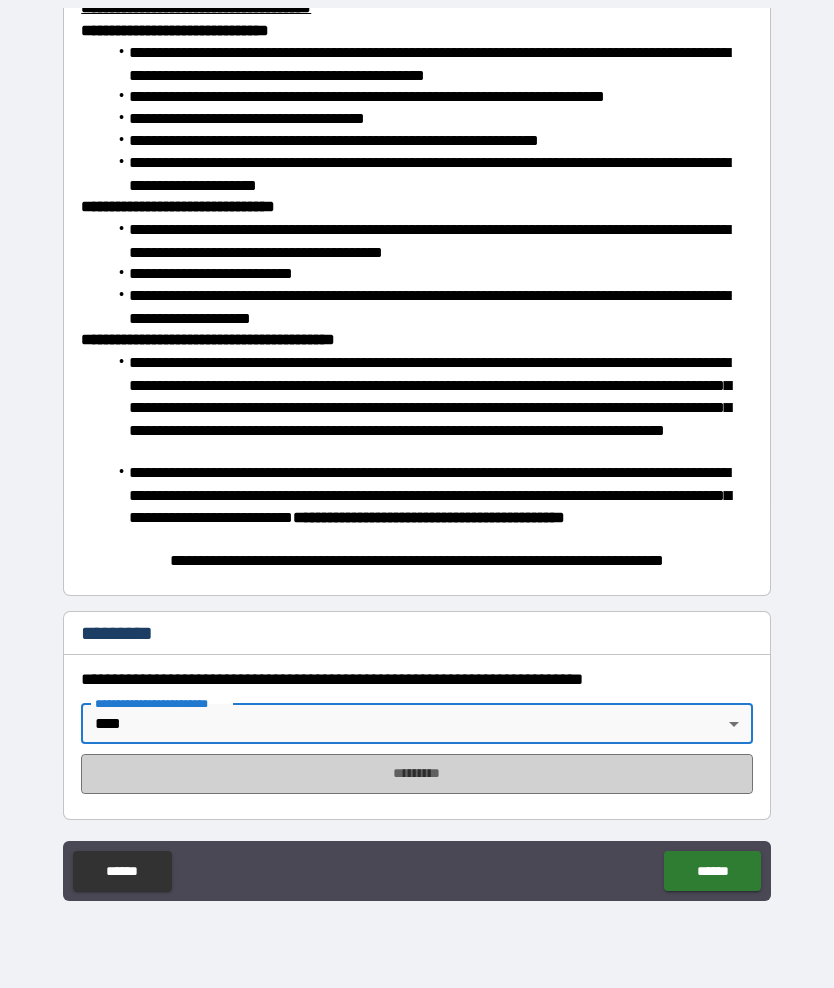 click on "*********" at bounding box center [417, 774] 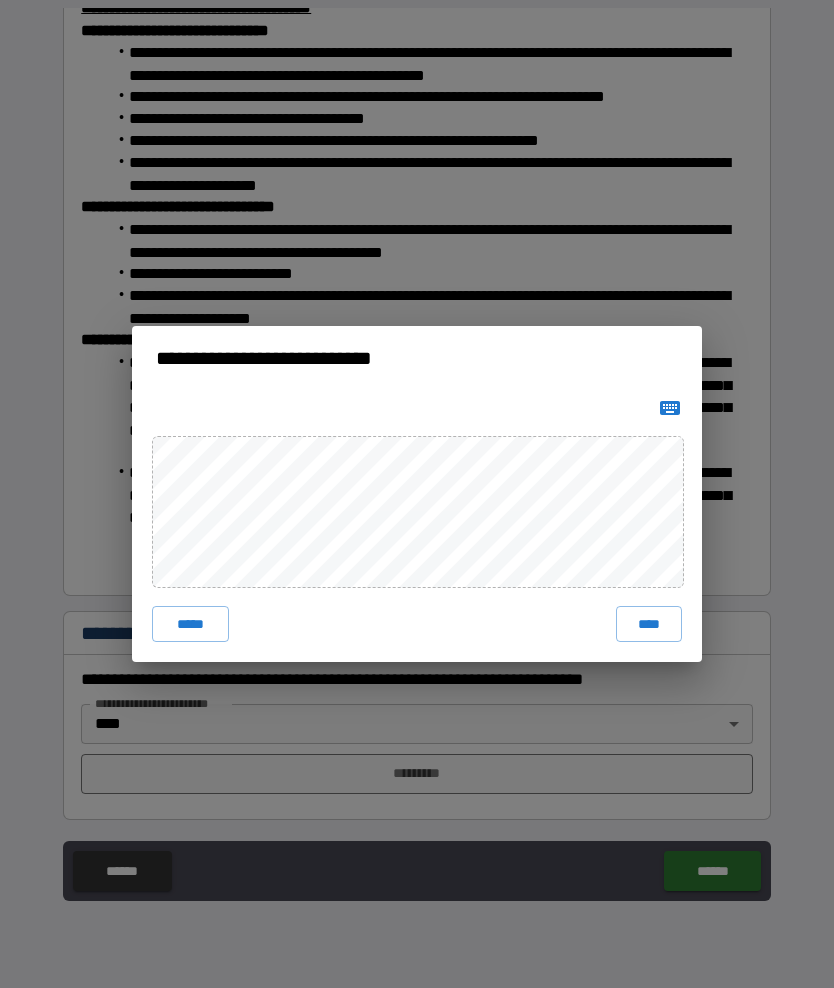 click on "****" at bounding box center (649, 624) 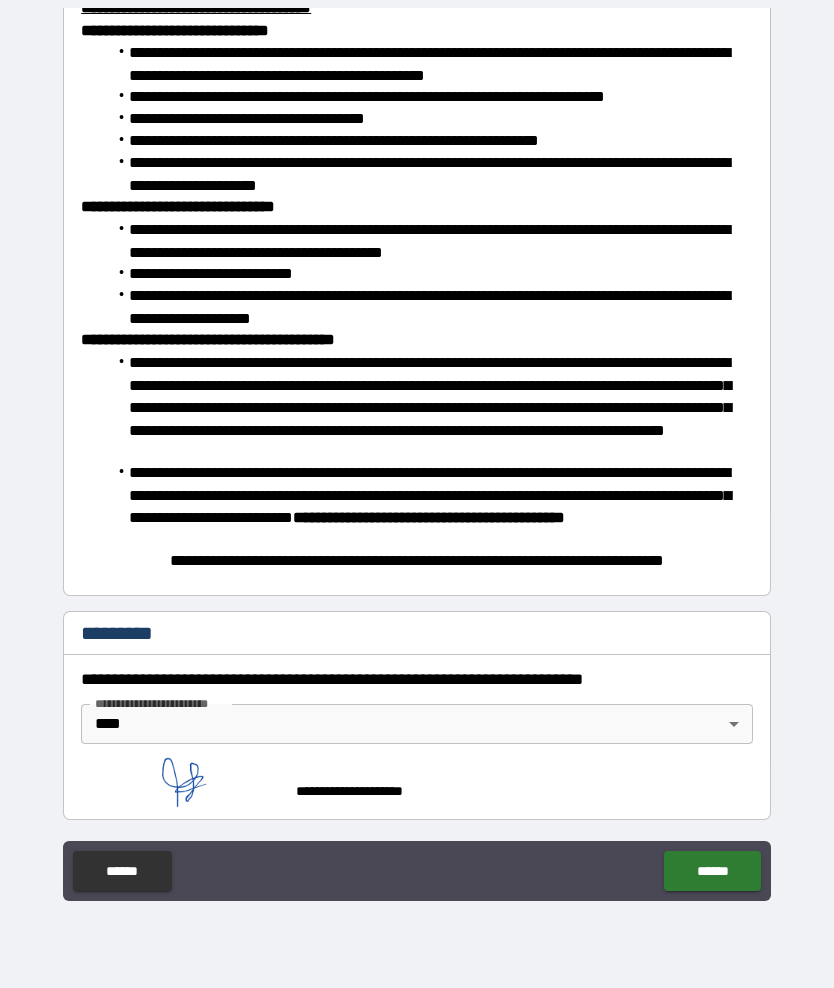 scroll, scrollTop: 409, scrollLeft: 0, axis: vertical 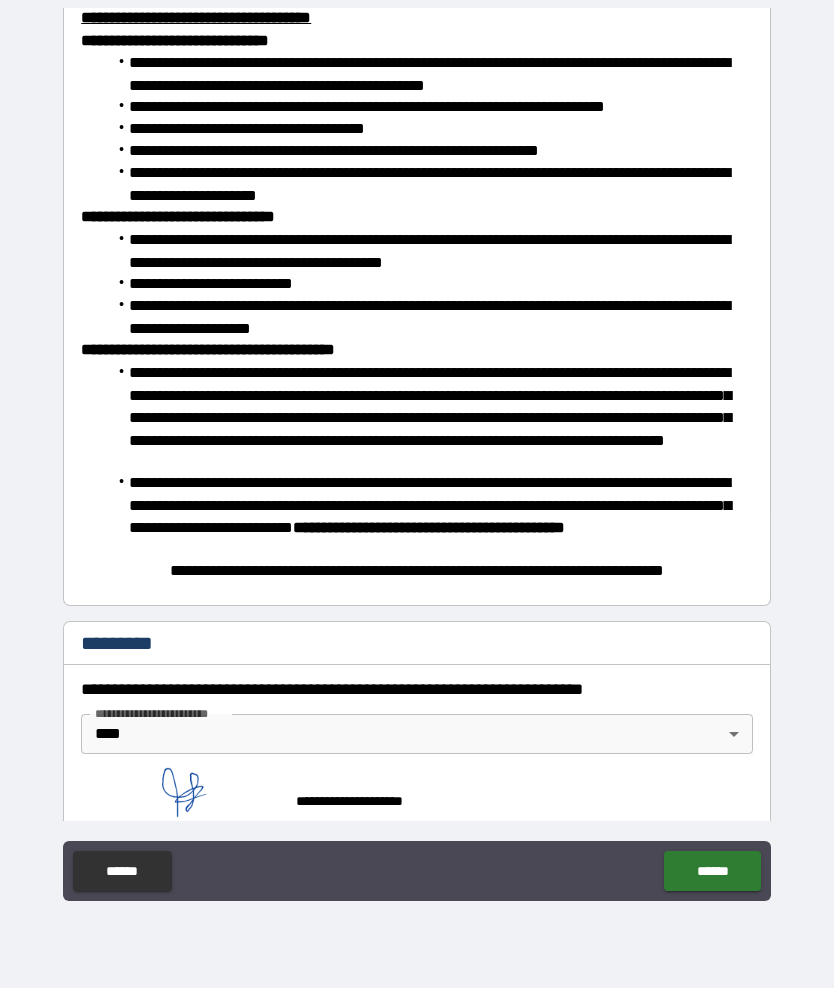 click on "******" at bounding box center (712, 871) 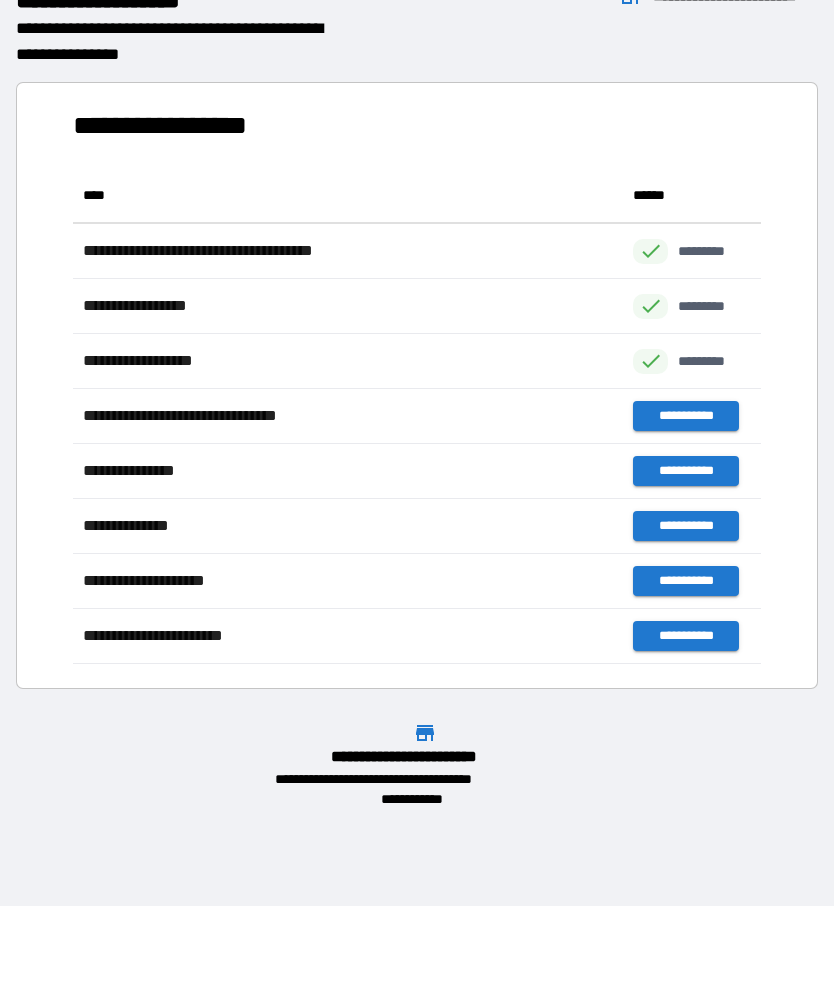scroll, scrollTop: 1, scrollLeft: 1, axis: both 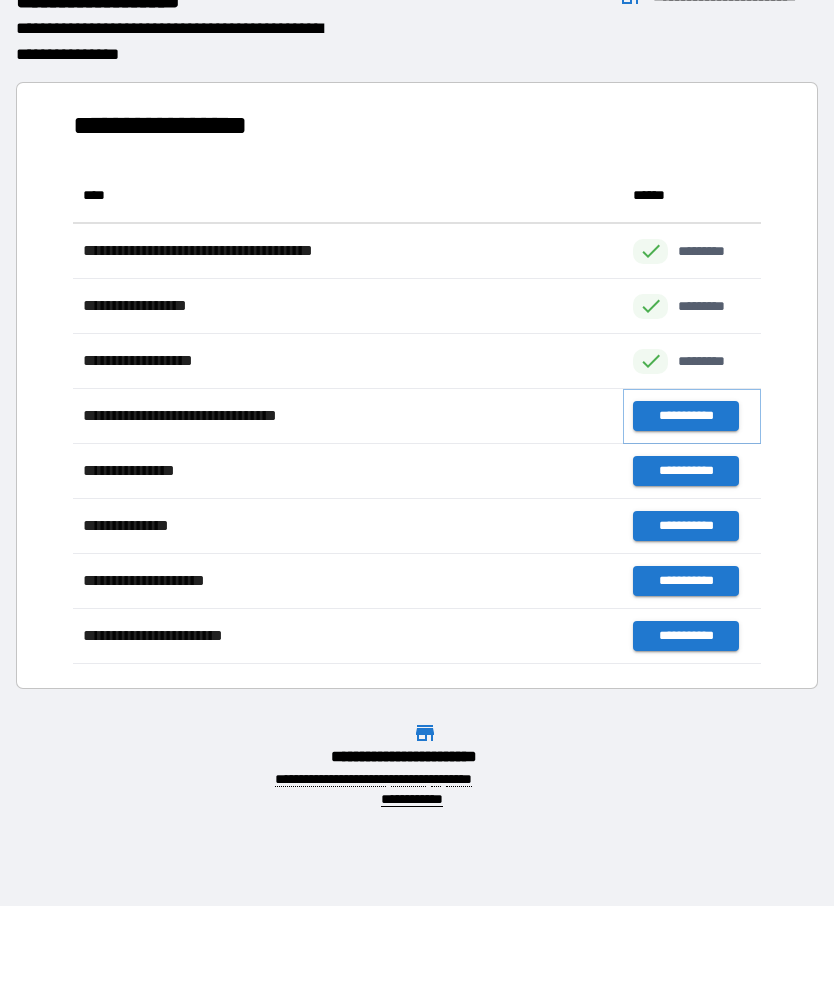 click on "**********" at bounding box center (685, 416) 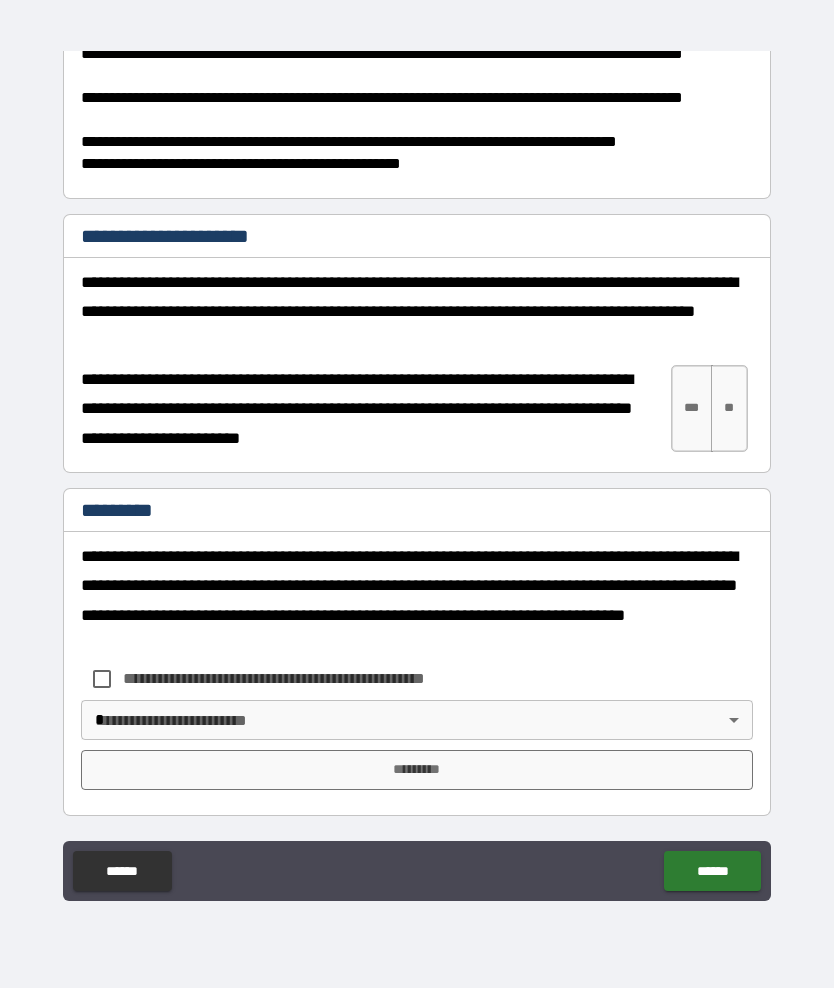 scroll, scrollTop: 3759, scrollLeft: 0, axis: vertical 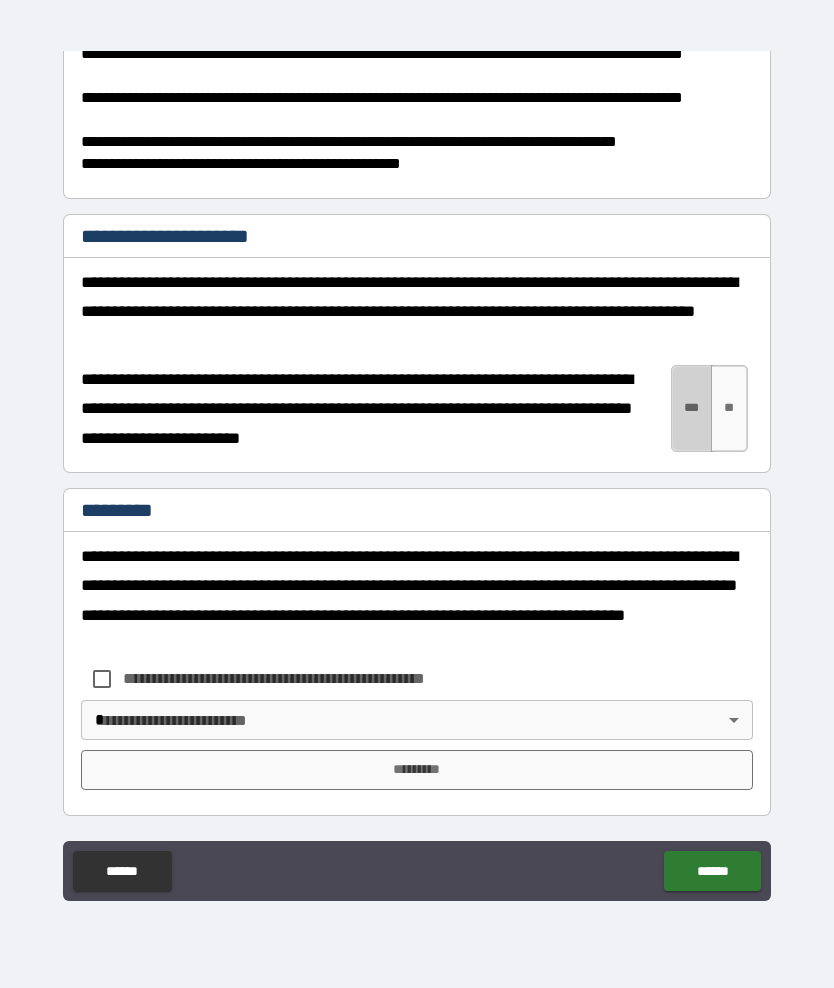 click on "***" at bounding box center [692, 408] 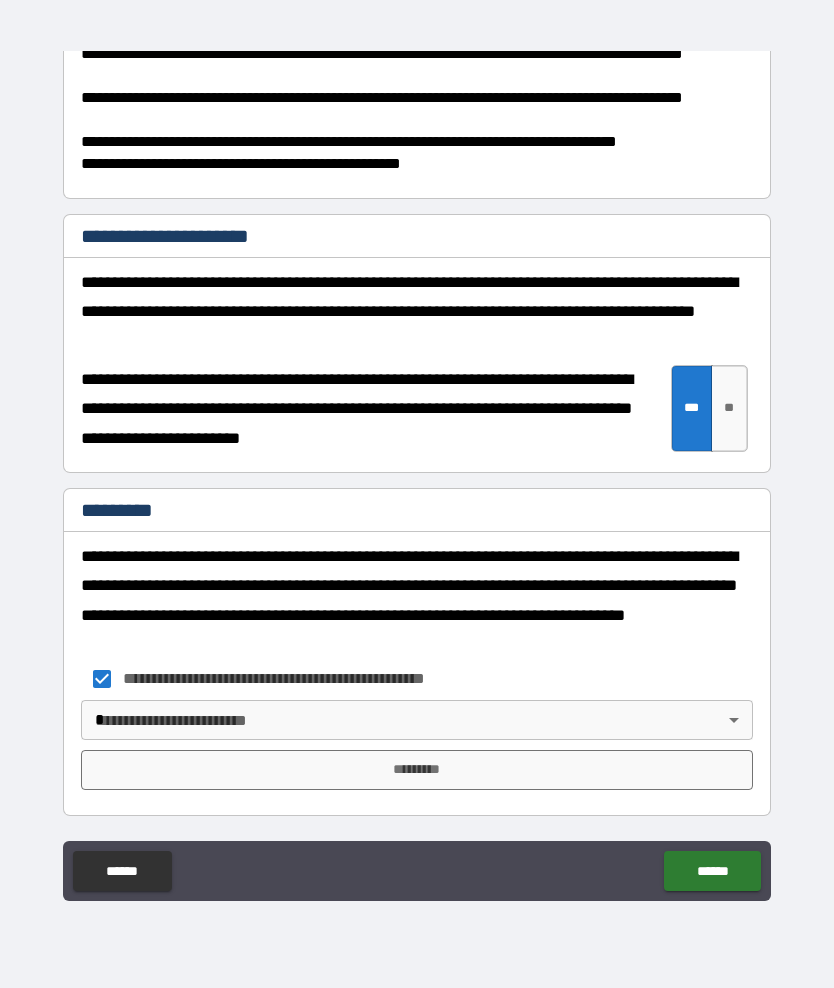 click on "**********" at bounding box center [417, 453] 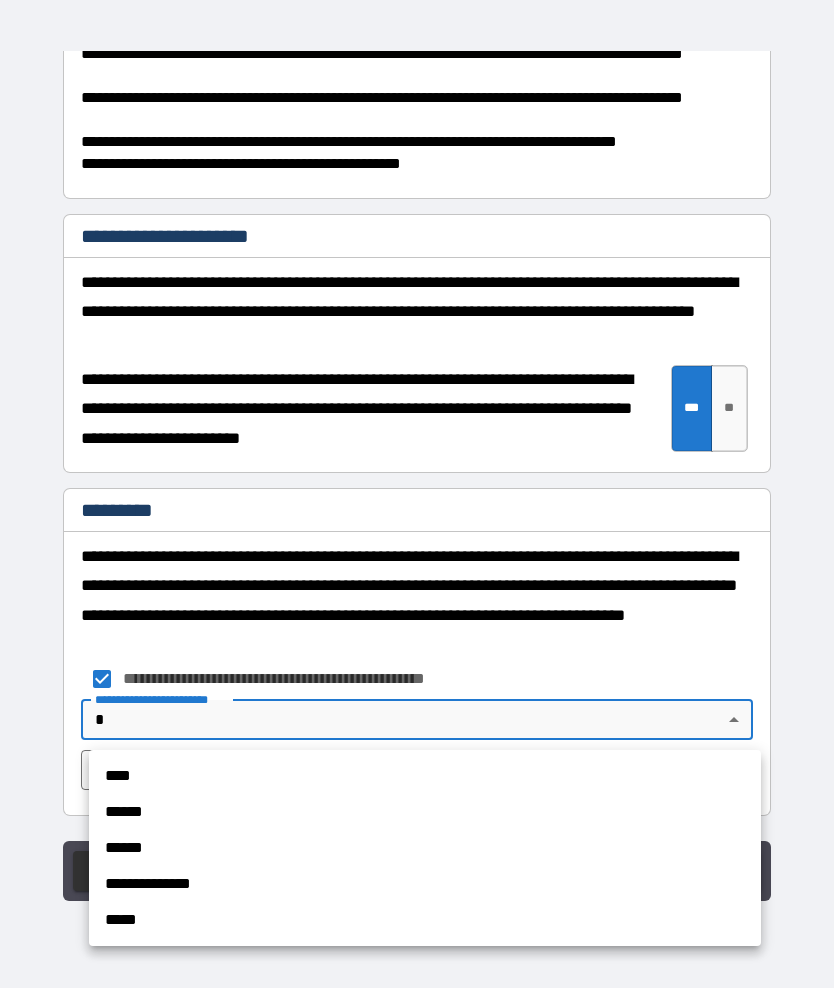 click on "****" at bounding box center (425, 776) 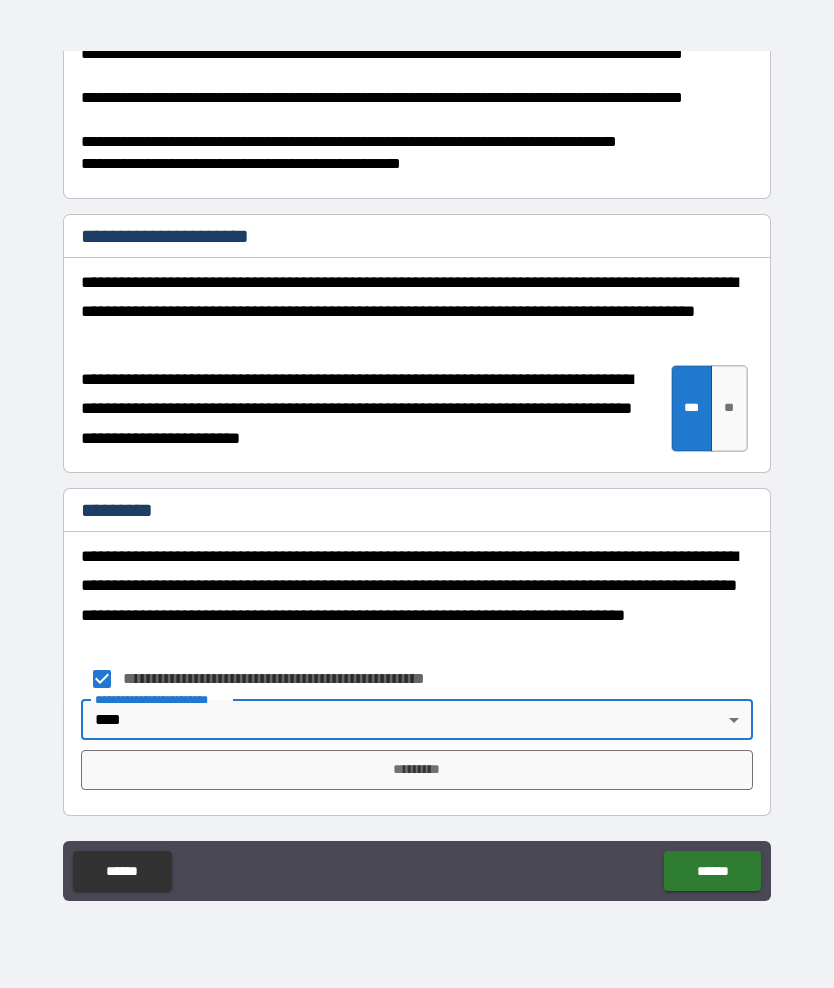 scroll, scrollTop: 3759, scrollLeft: 0, axis: vertical 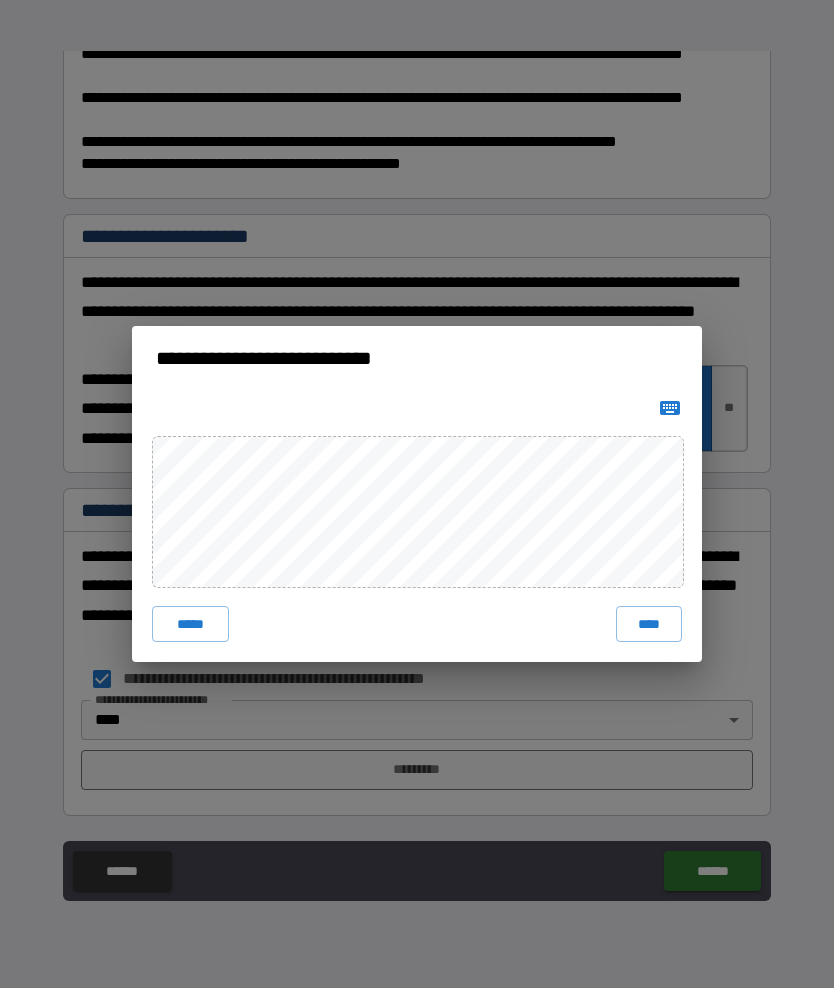 click on "****" at bounding box center [649, 624] 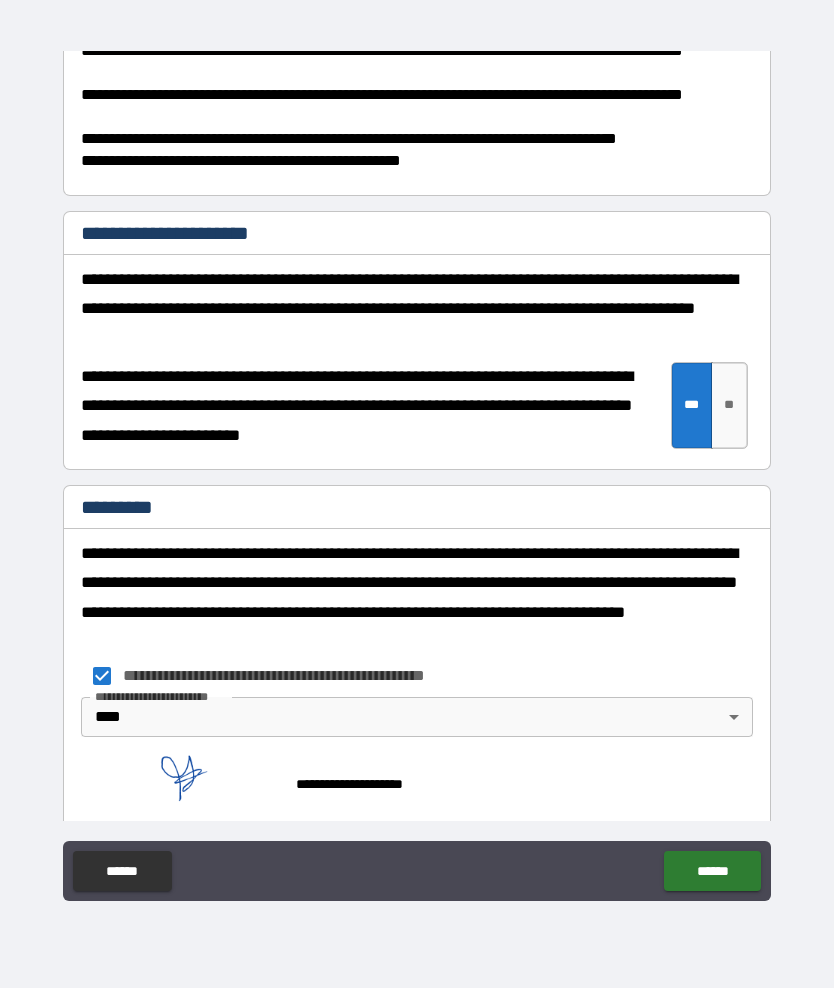 click on "******" at bounding box center [712, 871] 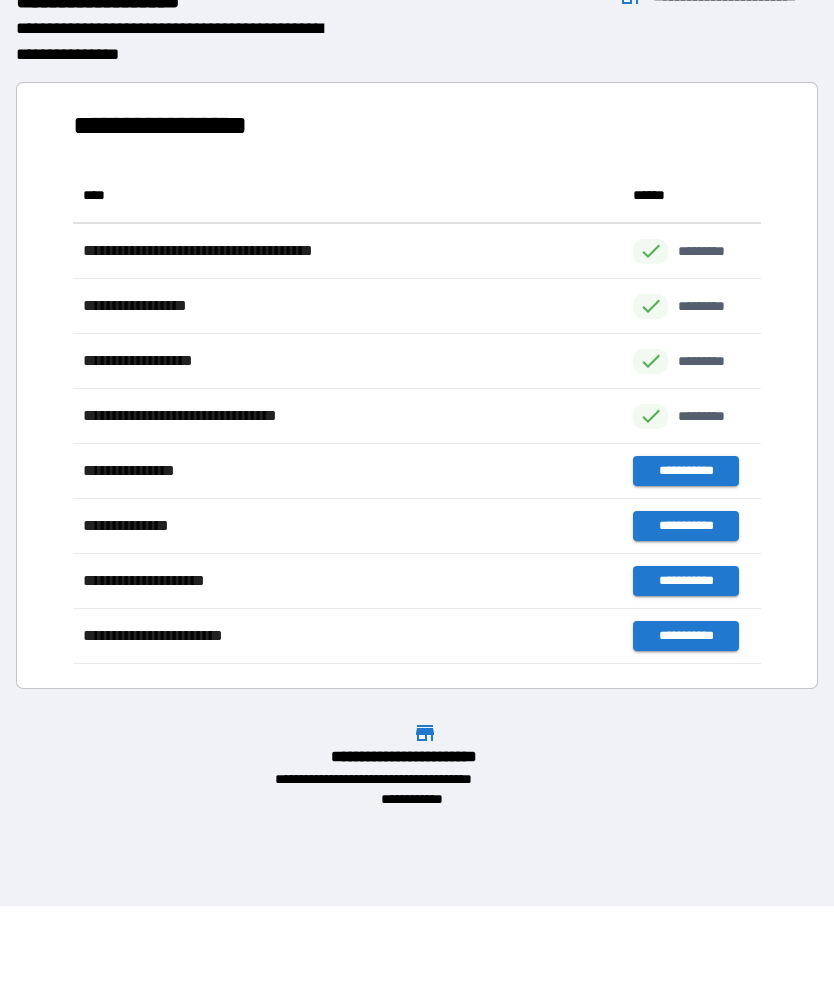 scroll, scrollTop: 496, scrollLeft: 688, axis: both 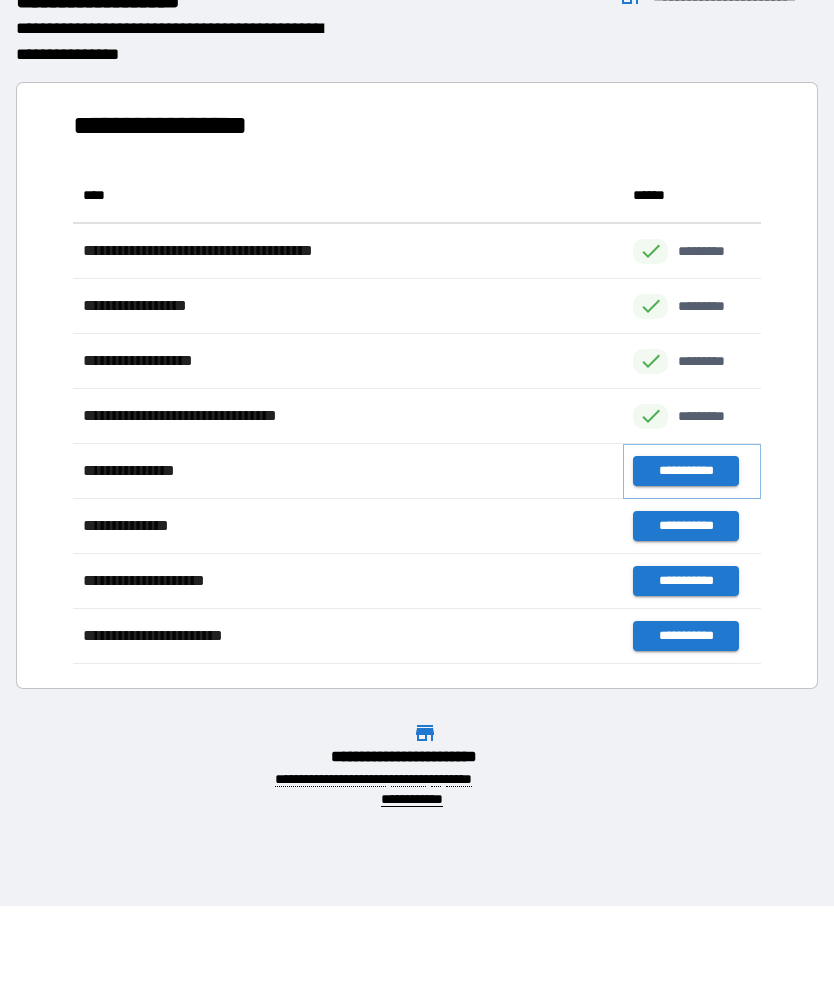 click on "**********" at bounding box center [685, 471] 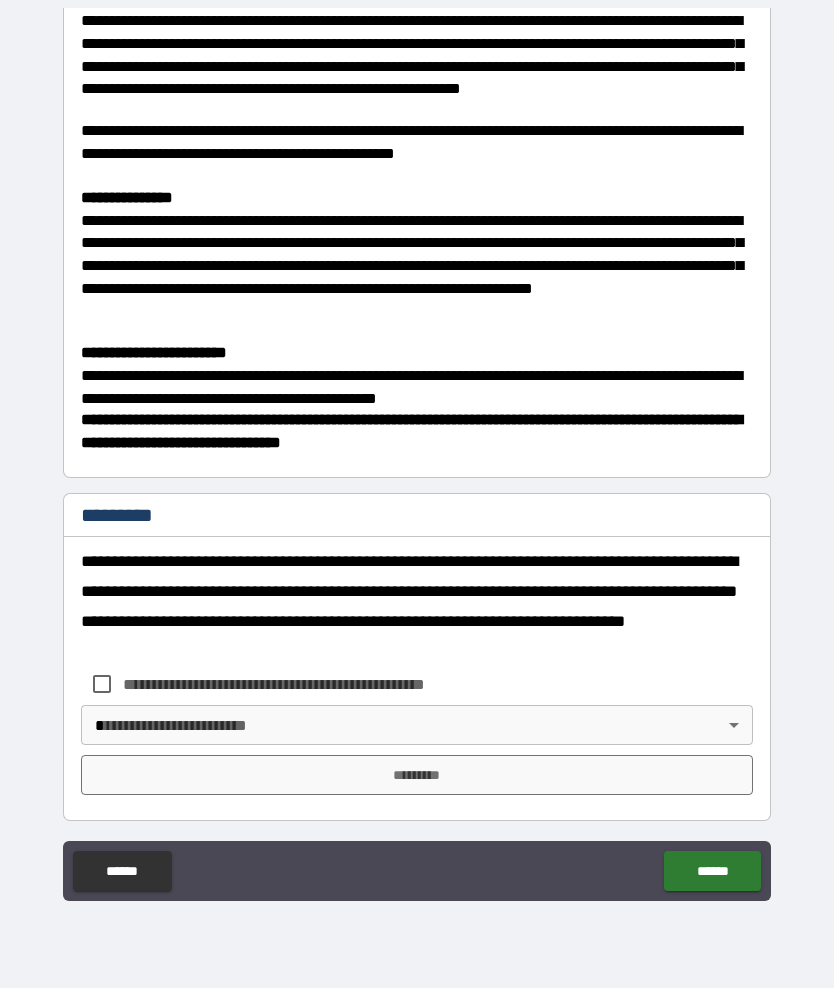 scroll, scrollTop: 450, scrollLeft: 0, axis: vertical 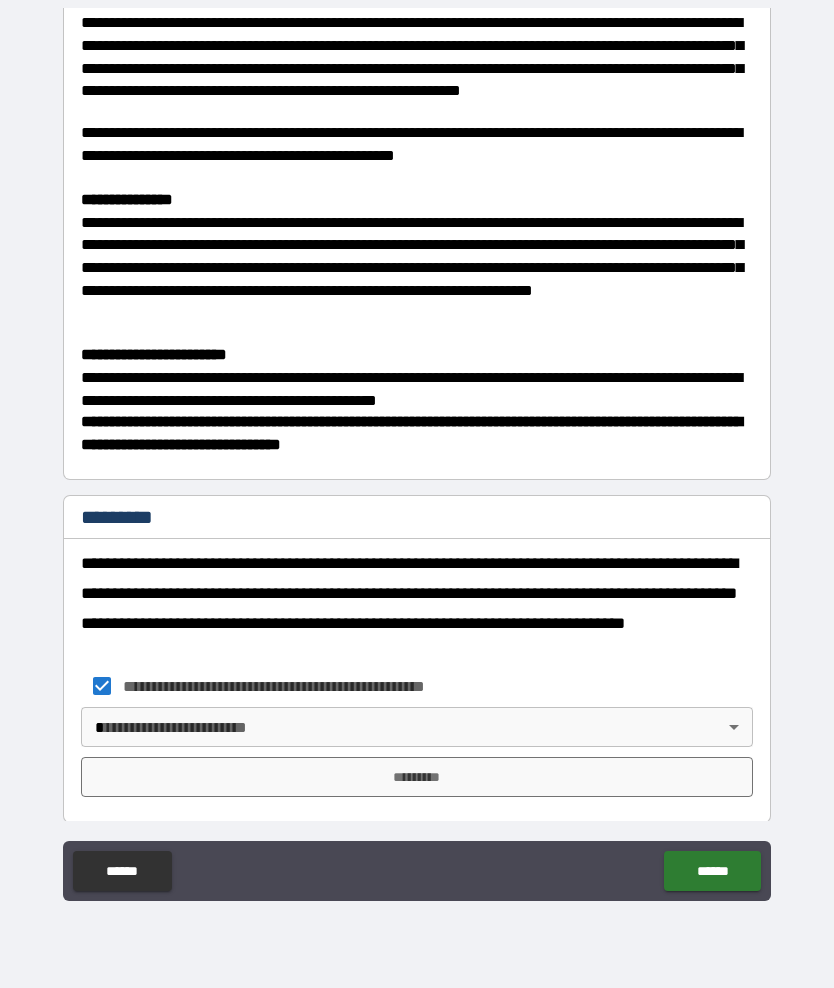 click on "**********" at bounding box center (417, 453) 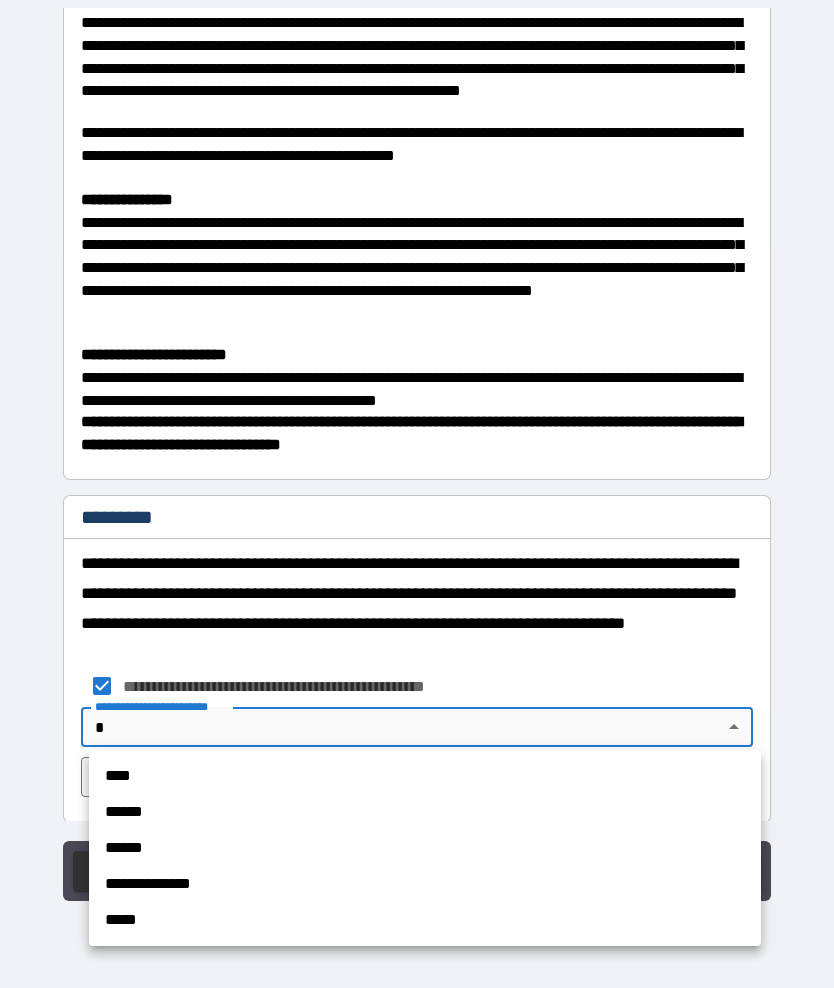 click on "****" at bounding box center (425, 776) 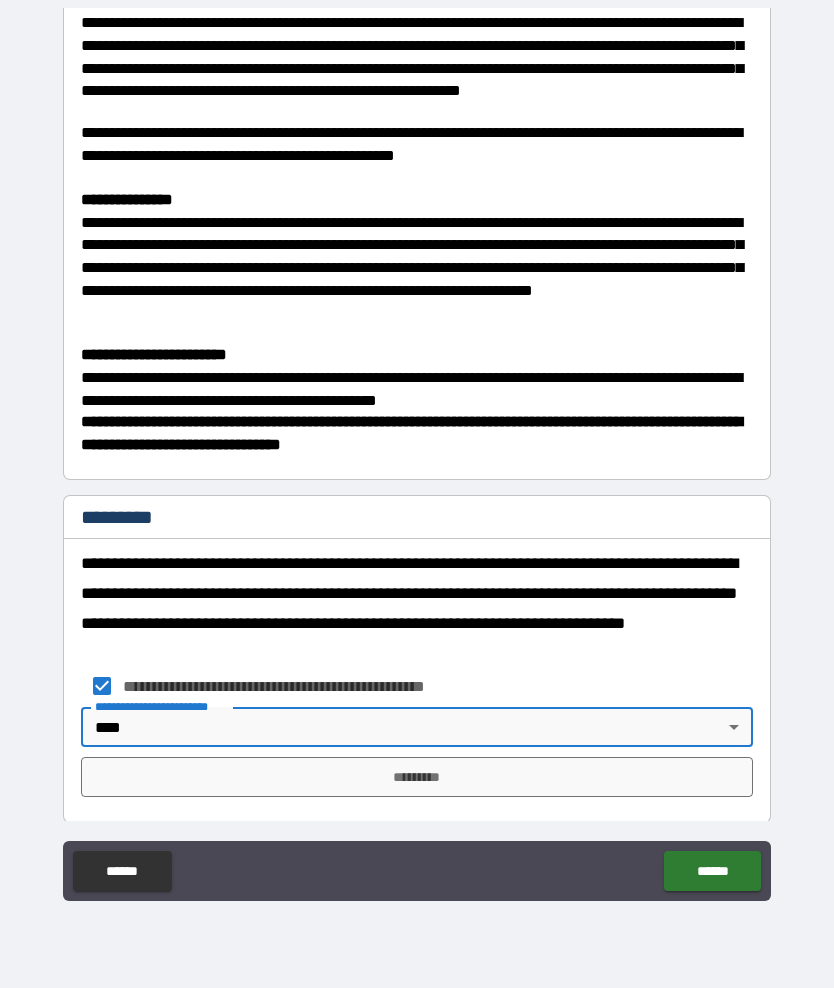 click on "*********" at bounding box center (417, 777) 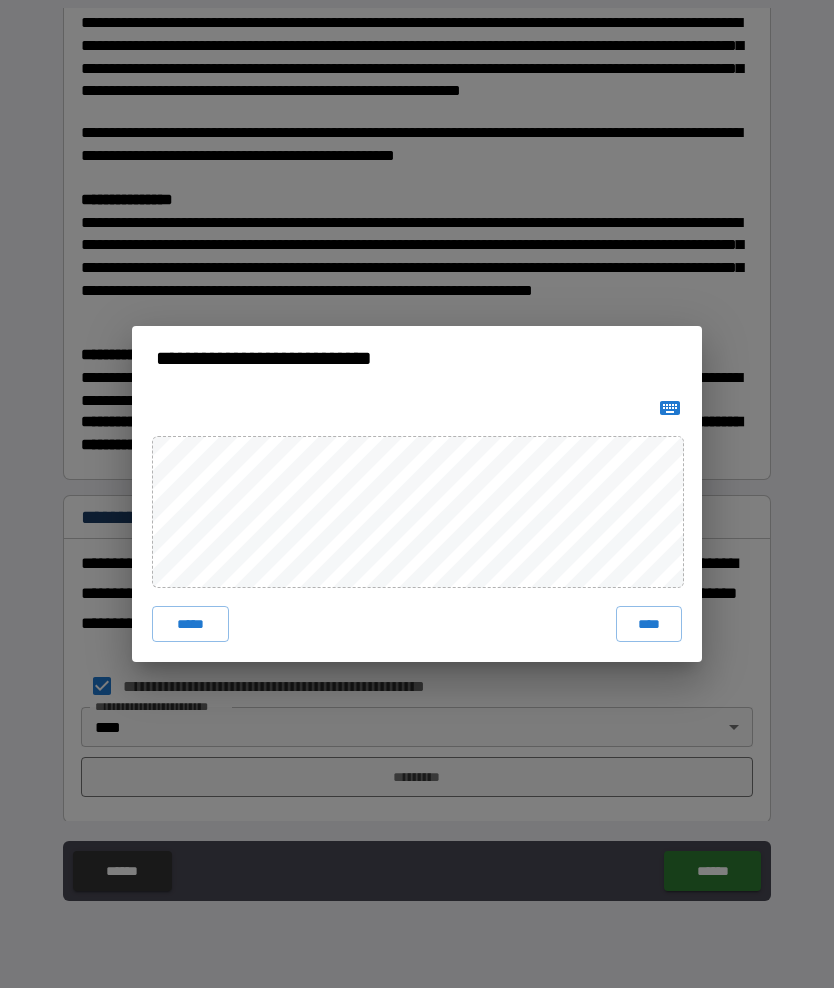 click on "*****" at bounding box center [190, 624] 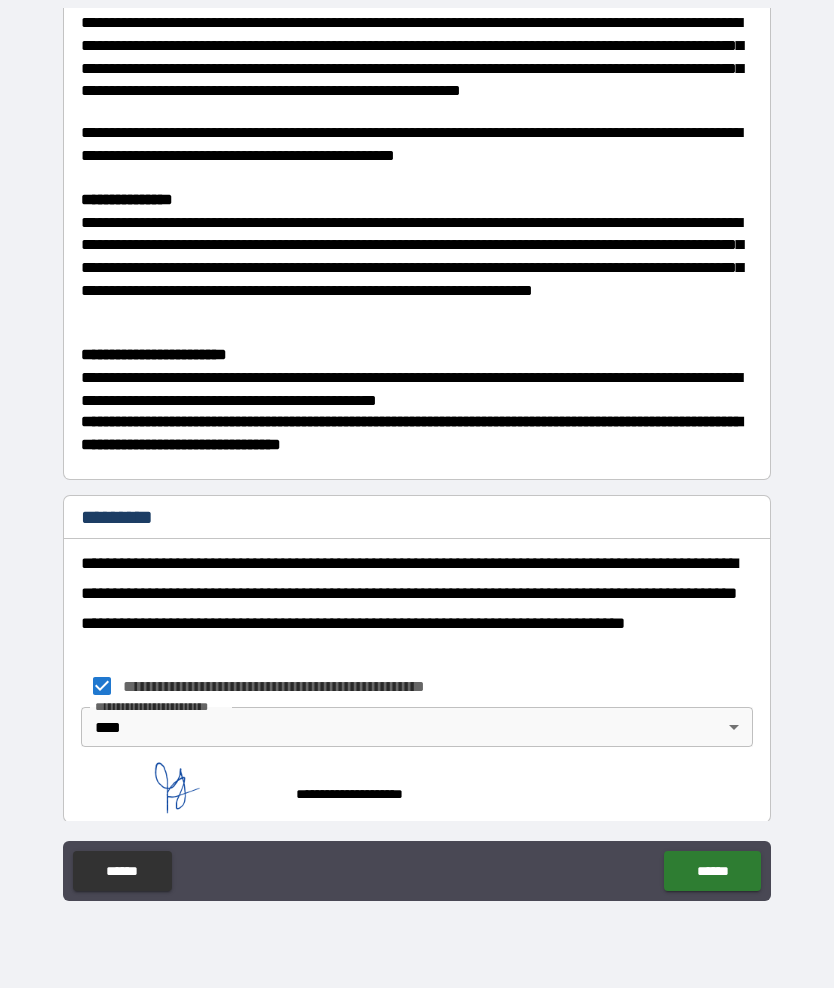 scroll, scrollTop: 440, scrollLeft: 0, axis: vertical 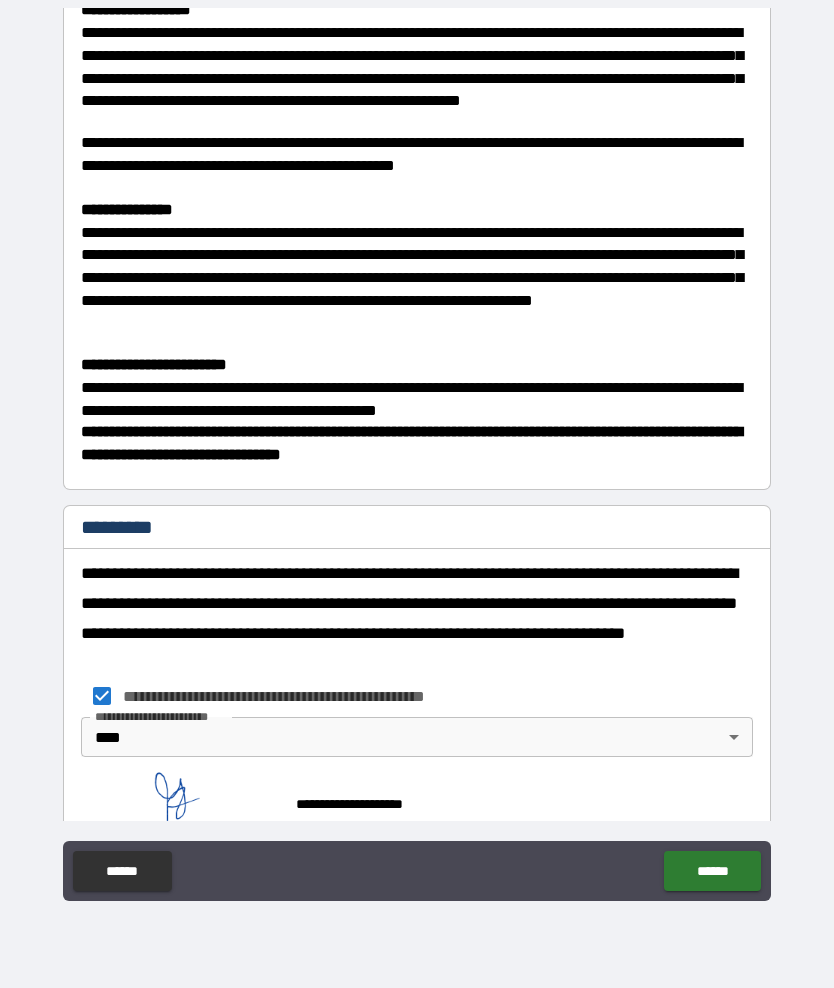 click on "******" at bounding box center (712, 871) 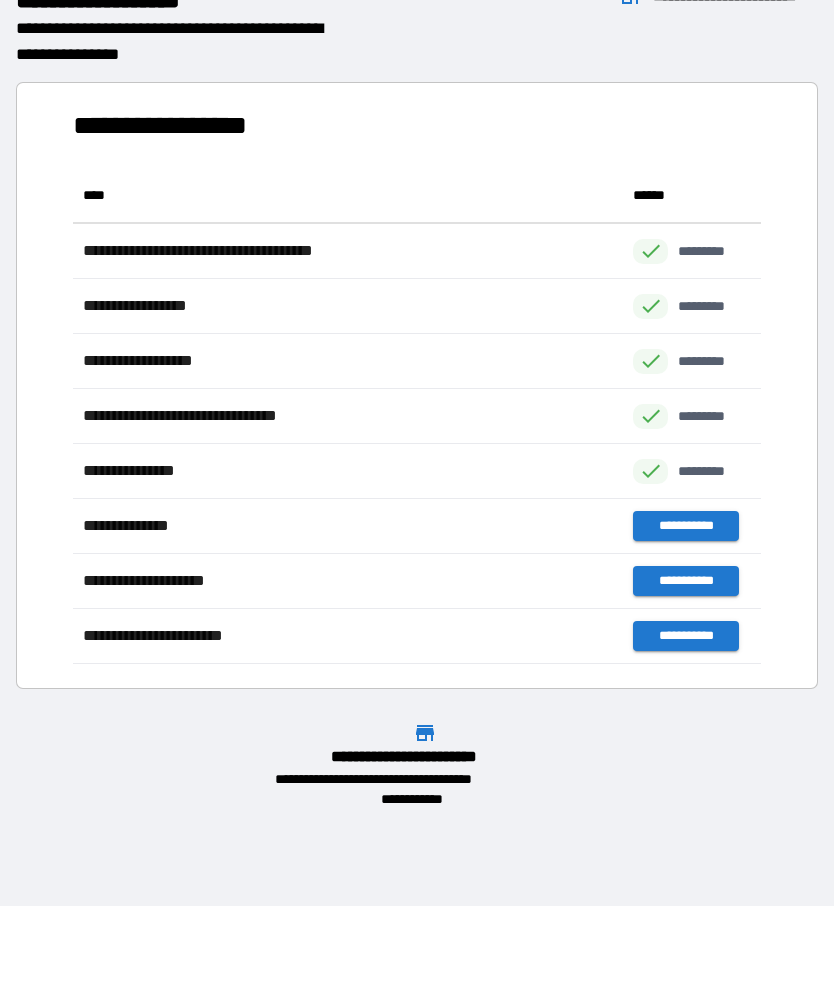 scroll, scrollTop: 1, scrollLeft: 1, axis: both 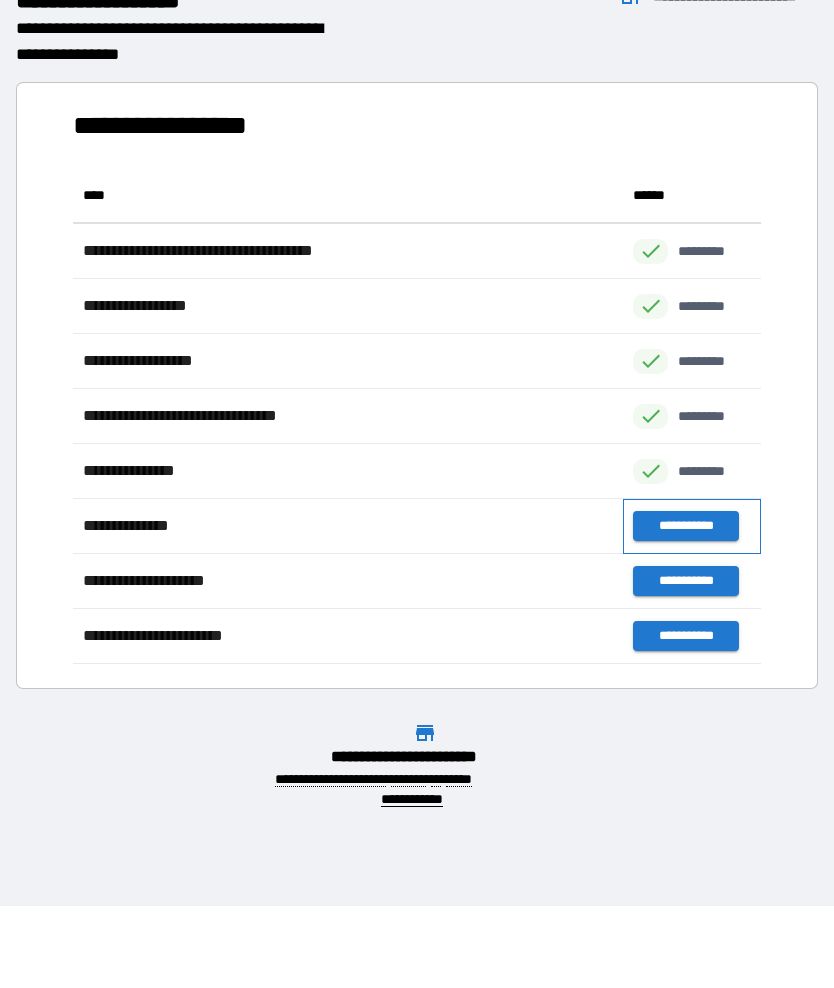 click on "**********" at bounding box center (692, 526) 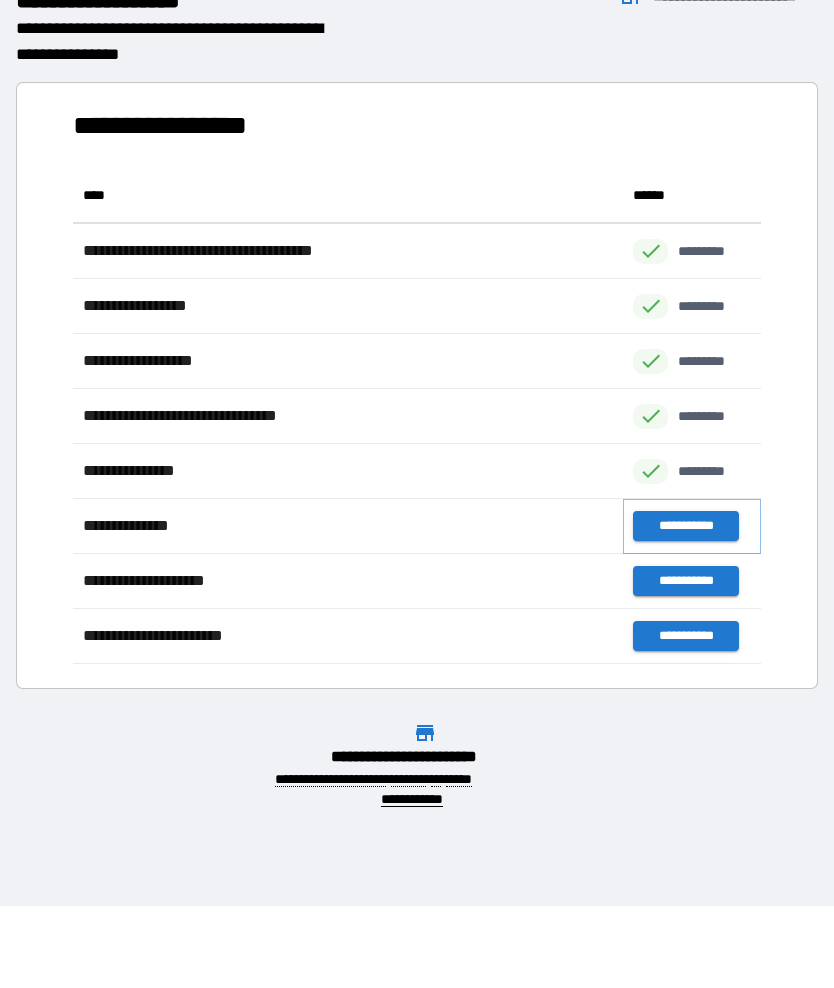 click on "**********" at bounding box center [685, 526] 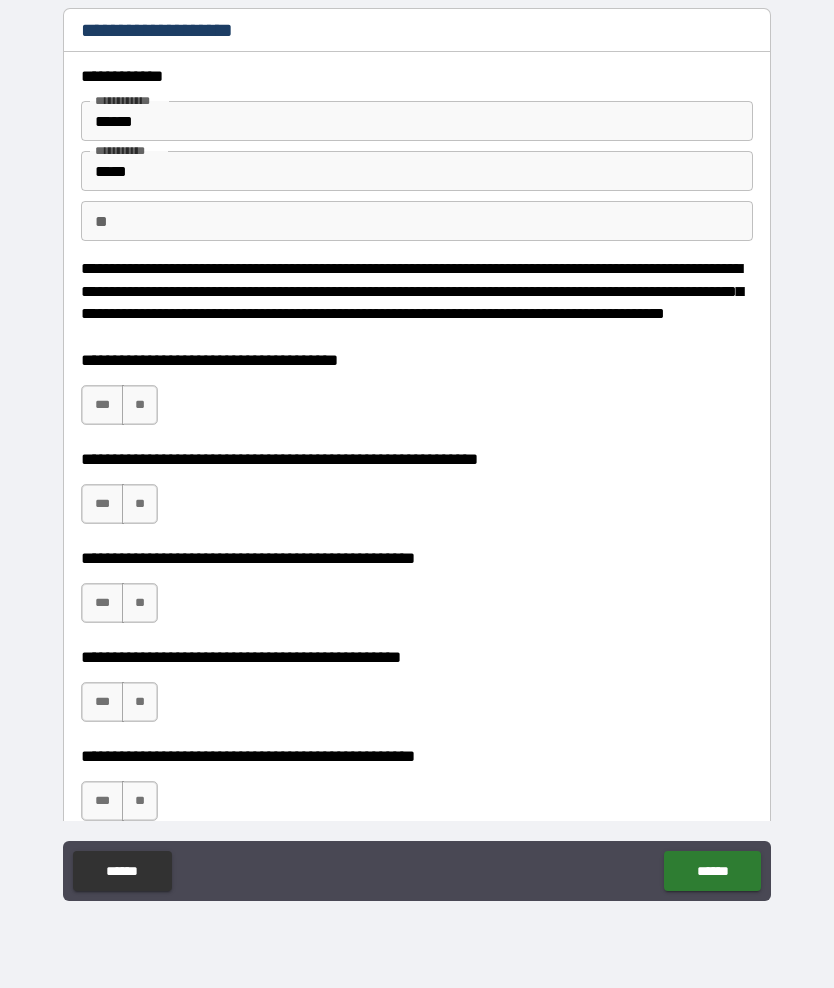 click on "**" at bounding box center [140, 405] 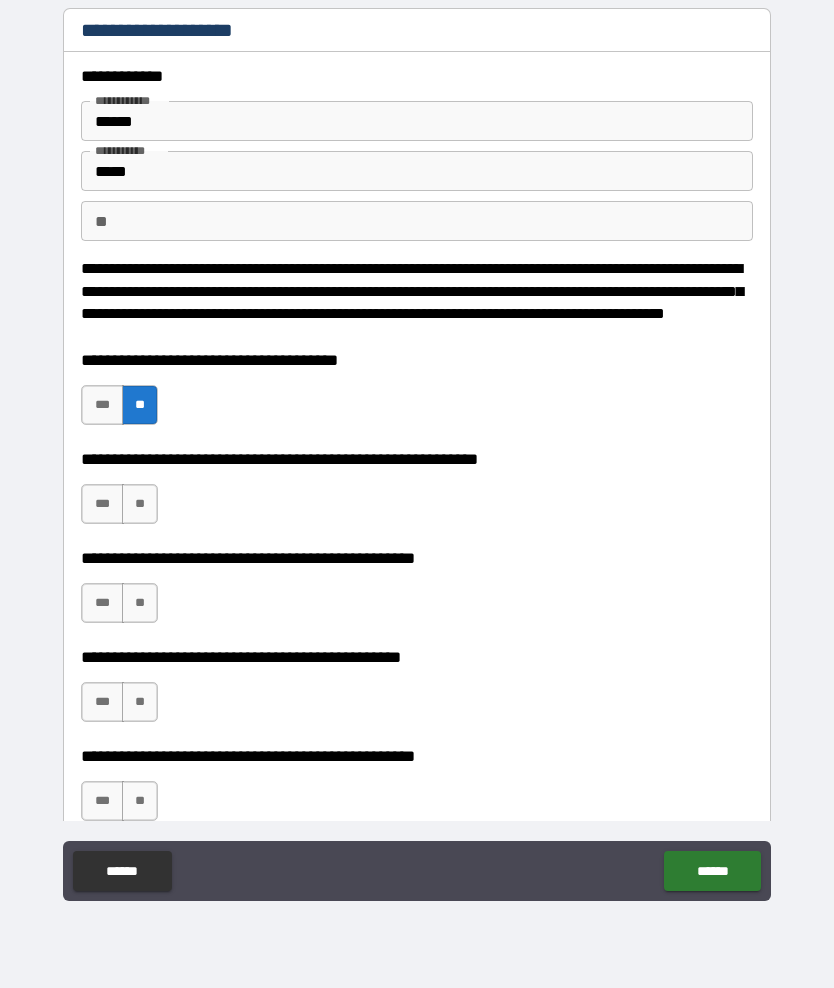 click on "**" at bounding box center (140, 504) 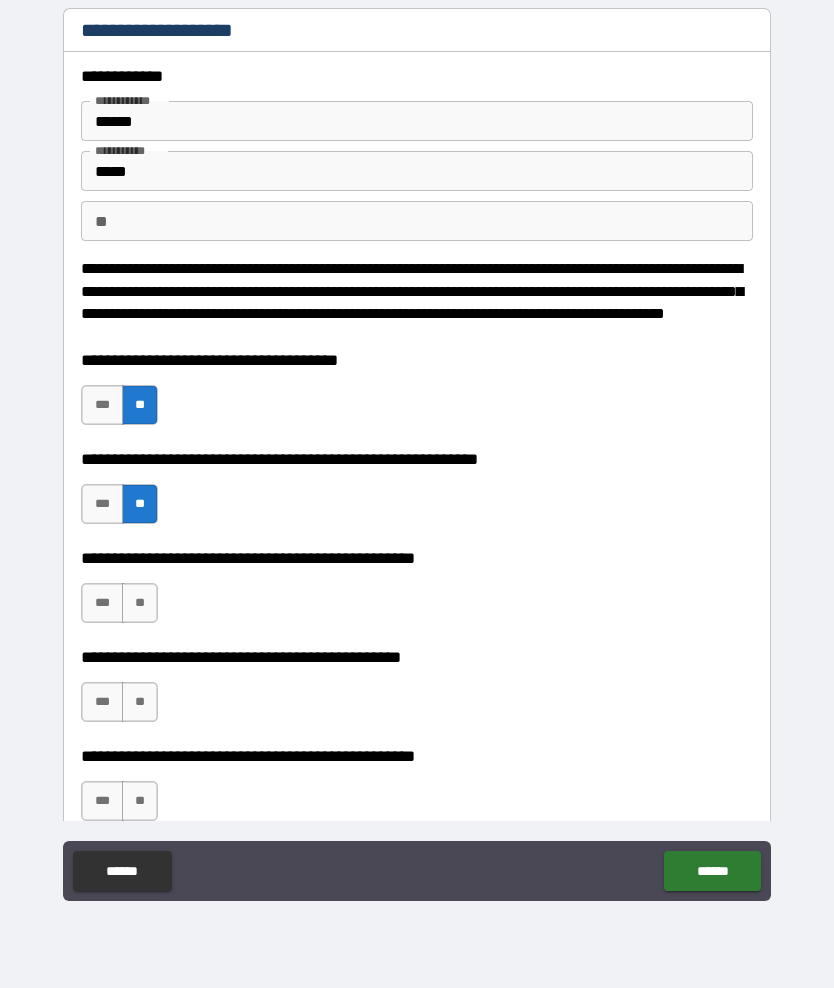click on "**" at bounding box center [140, 603] 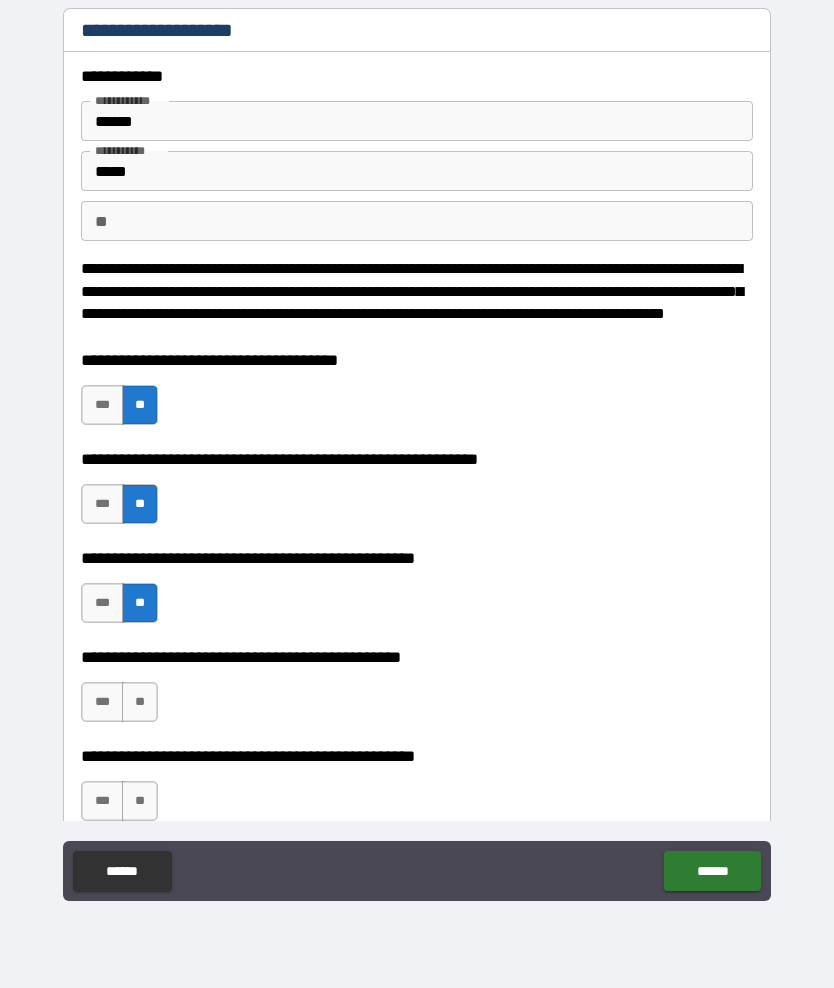 click on "**" at bounding box center [140, 702] 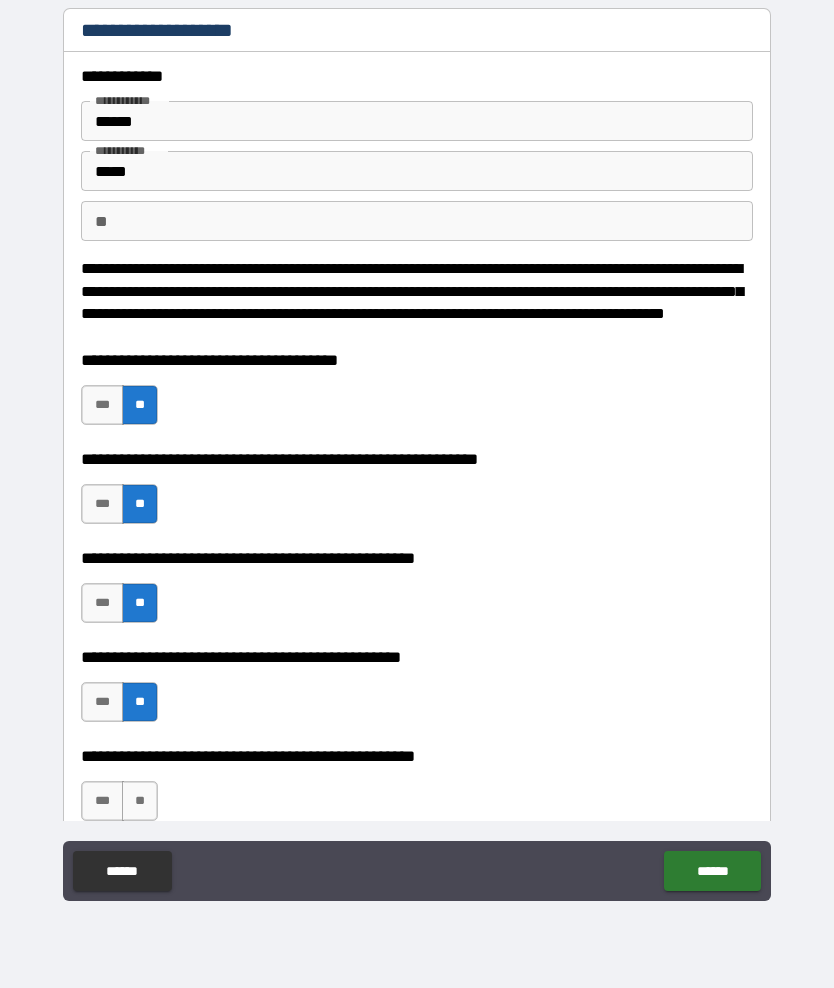 click on "**" at bounding box center [140, 801] 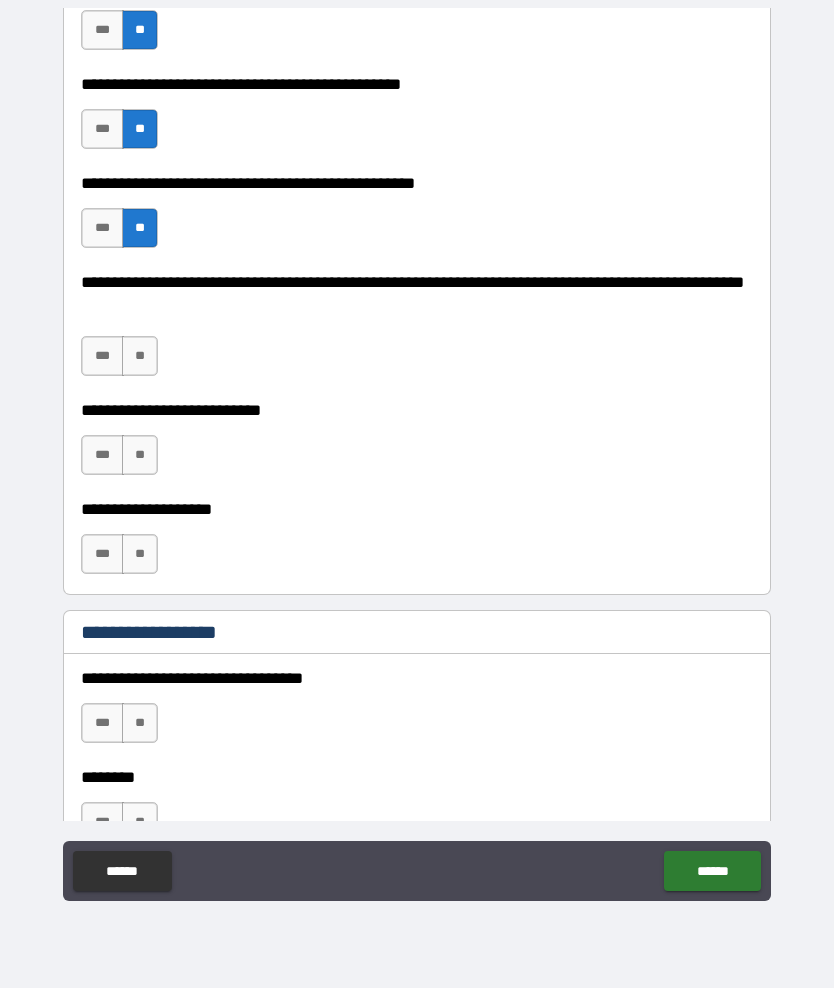 scroll, scrollTop: 575, scrollLeft: 0, axis: vertical 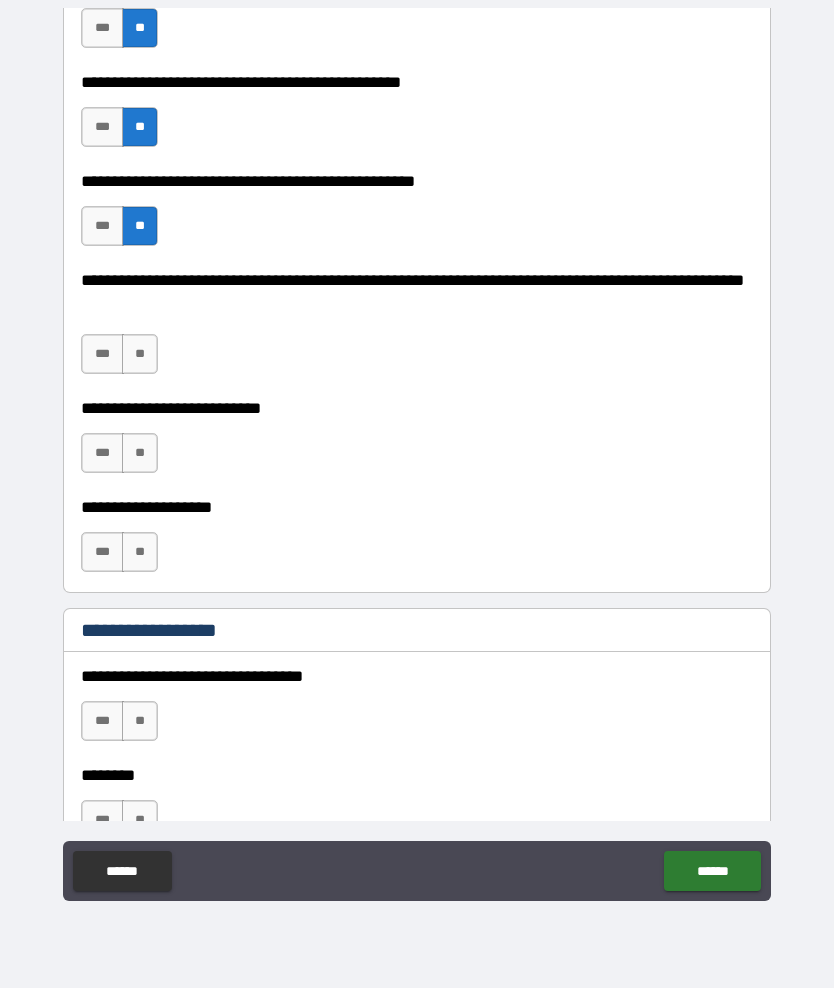 click on "**" at bounding box center [140, 453] 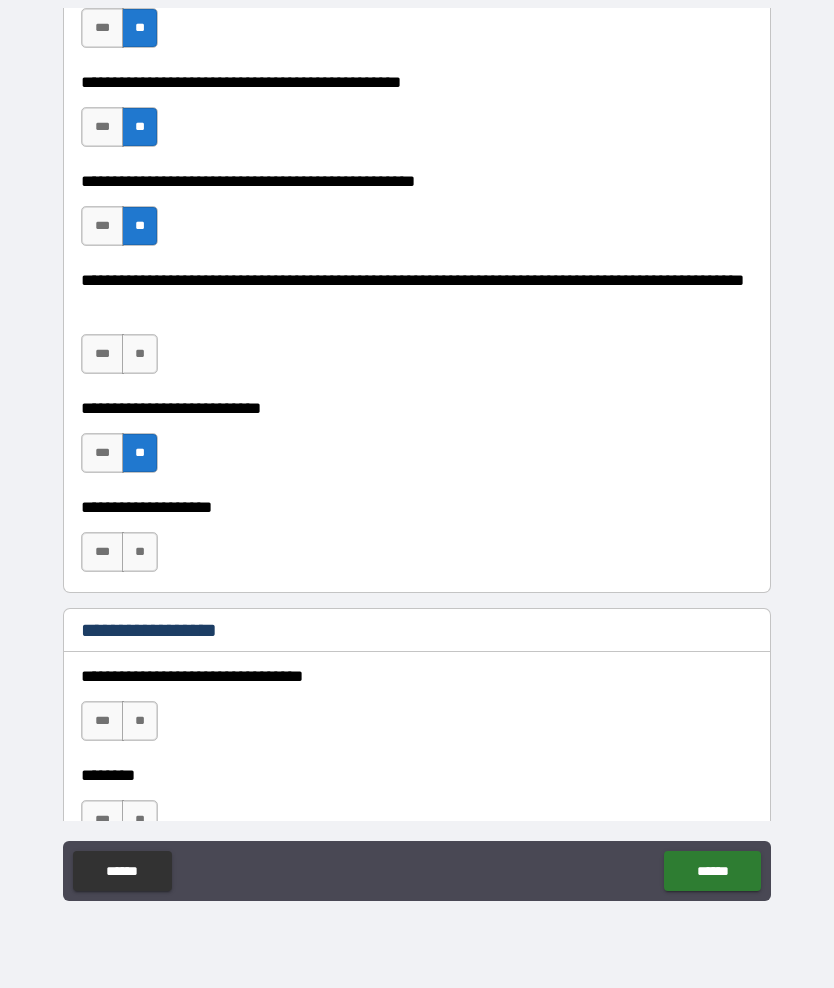 click on "**" at bounding box center (140, 354) 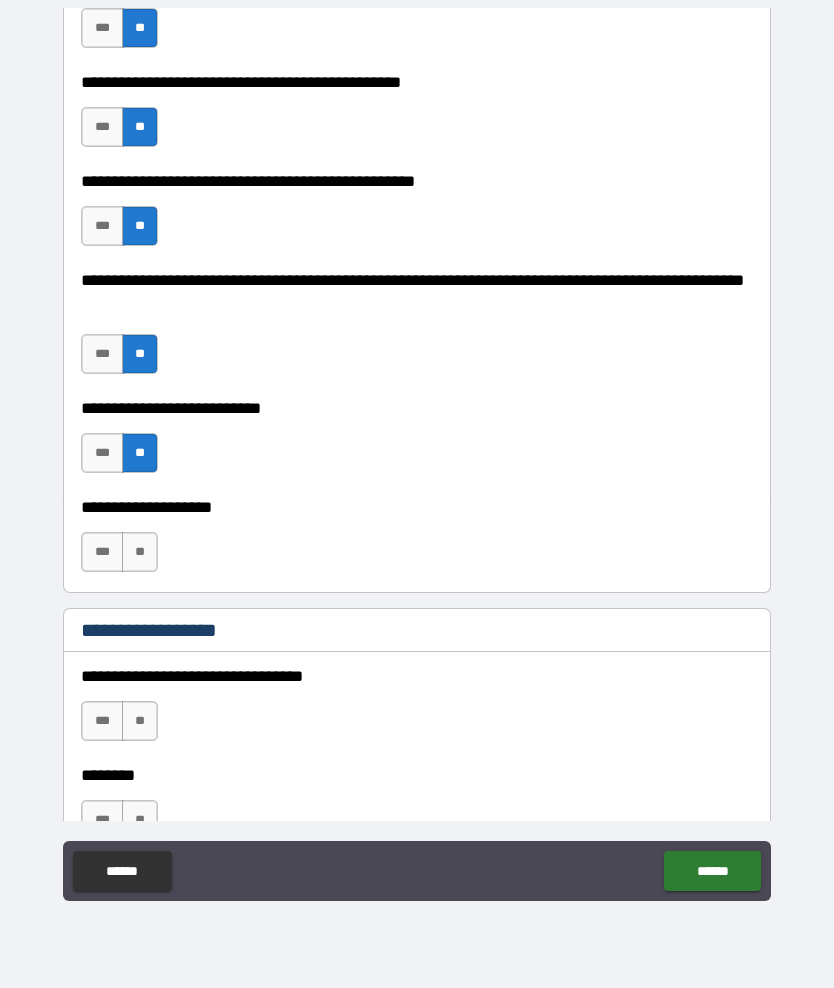 click on "**" at bounding box center [140, 552] 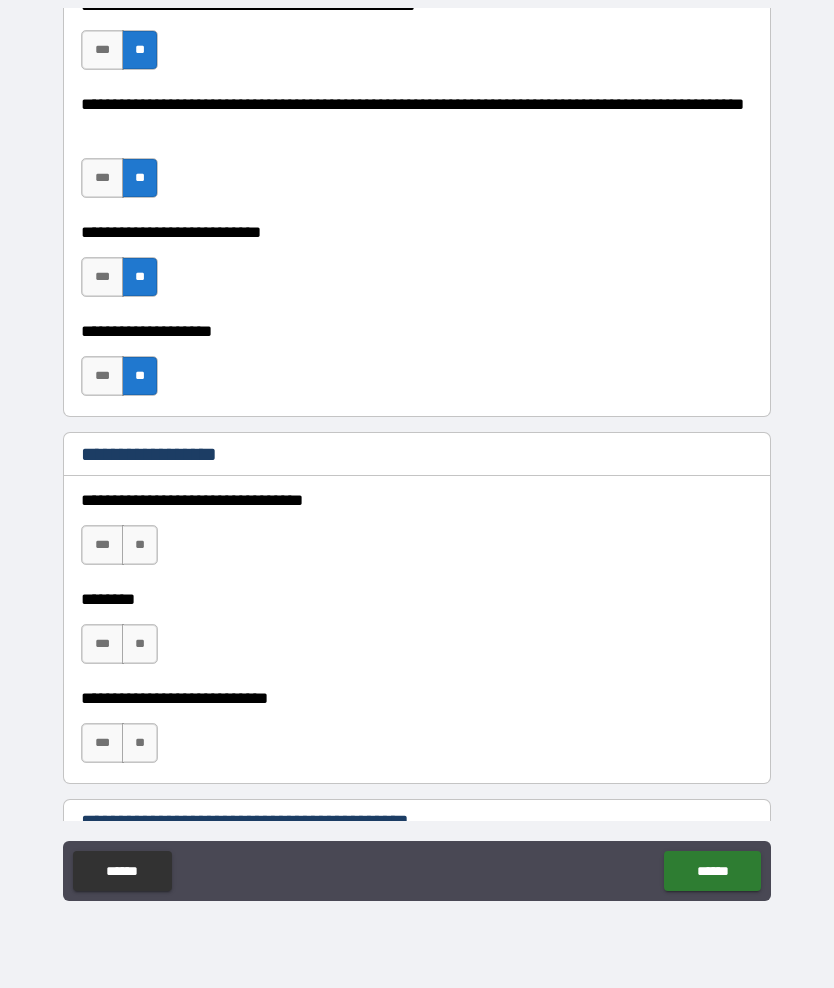 scroll, scrollTop: 765, scrollLeft: 0, axis: vertical 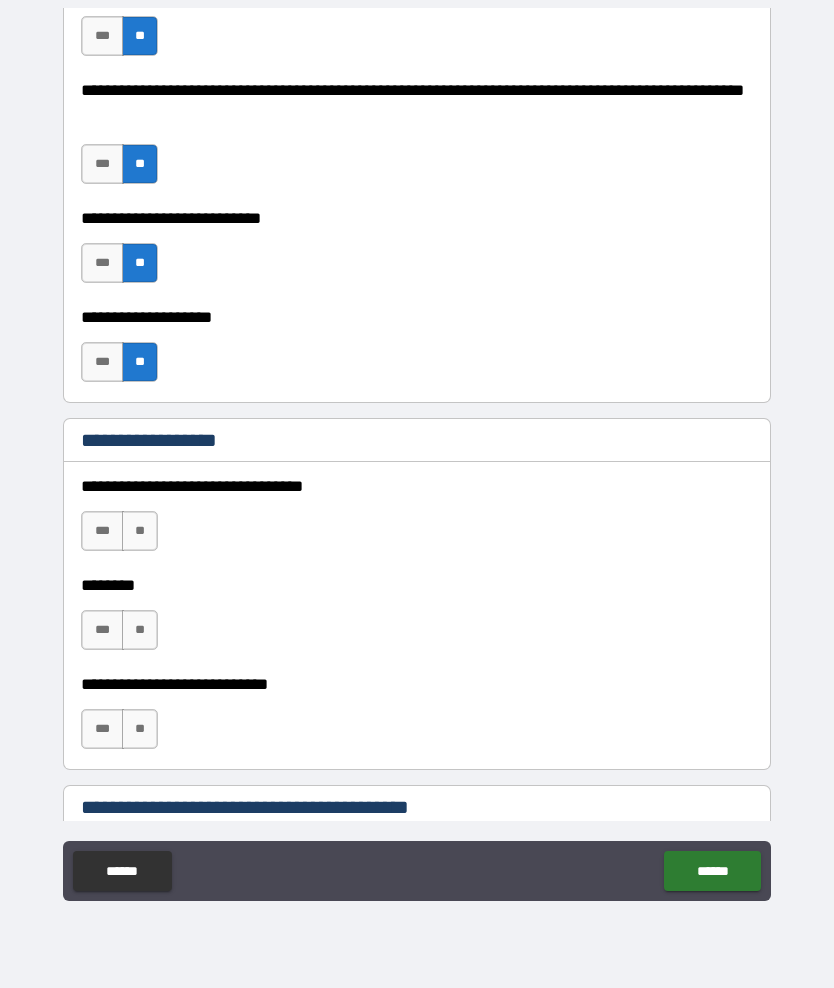 click on "**" at bounding box center [140, 531] 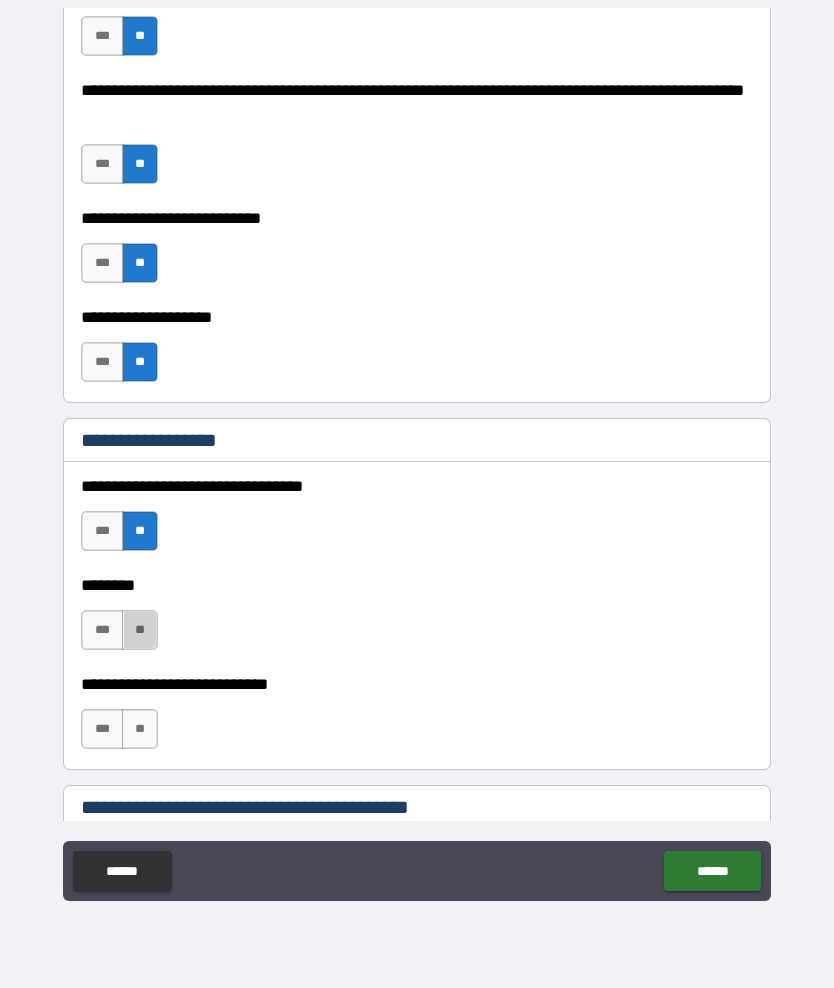 click on "**" at bounding box center [140, 630] 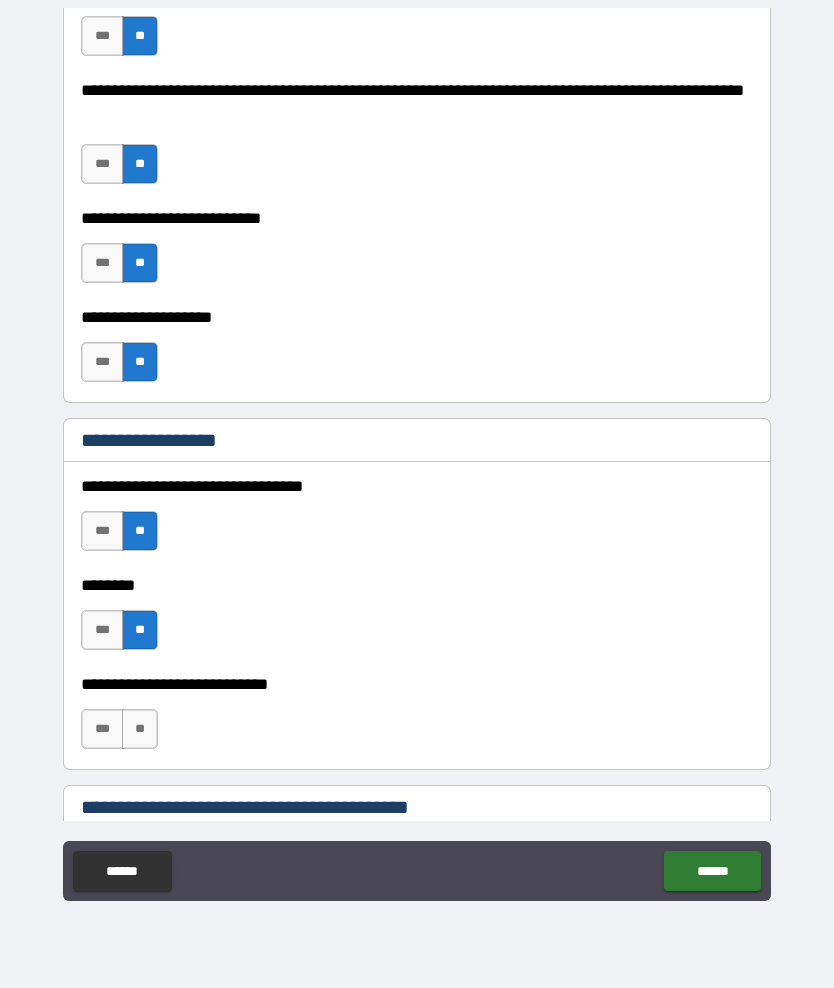 click on "**" at bounding box center (140, 729) 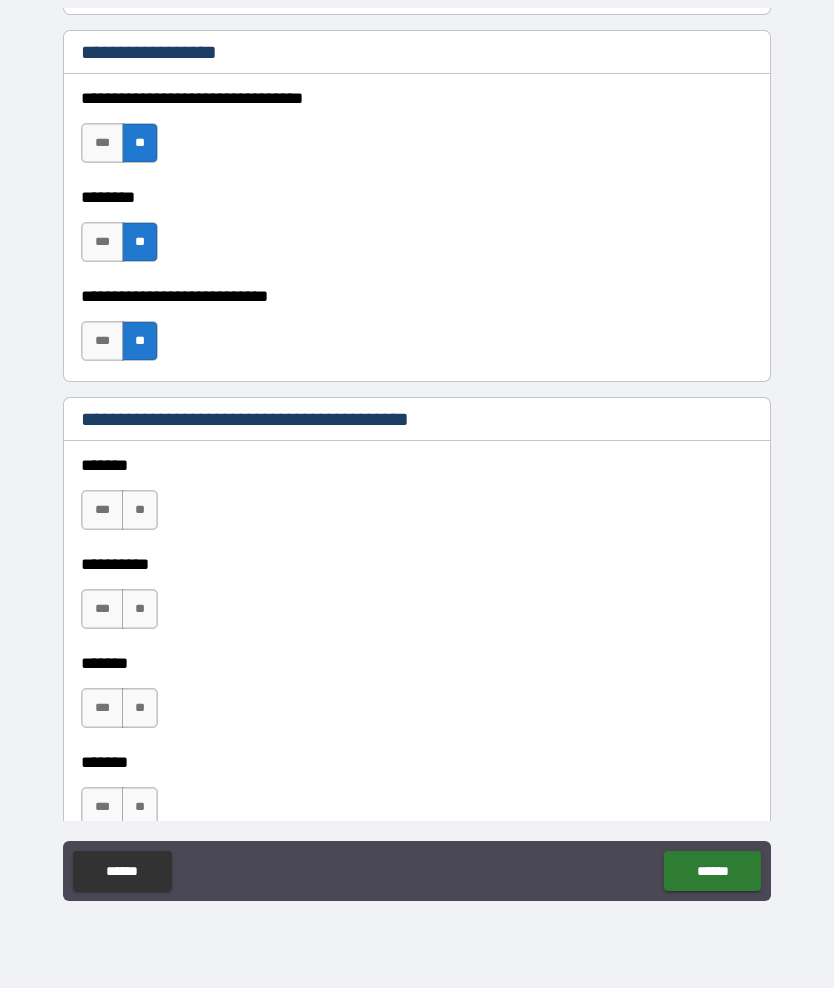scroll, scrollTop: 1155, scrollLeft: 0, axis: vertical 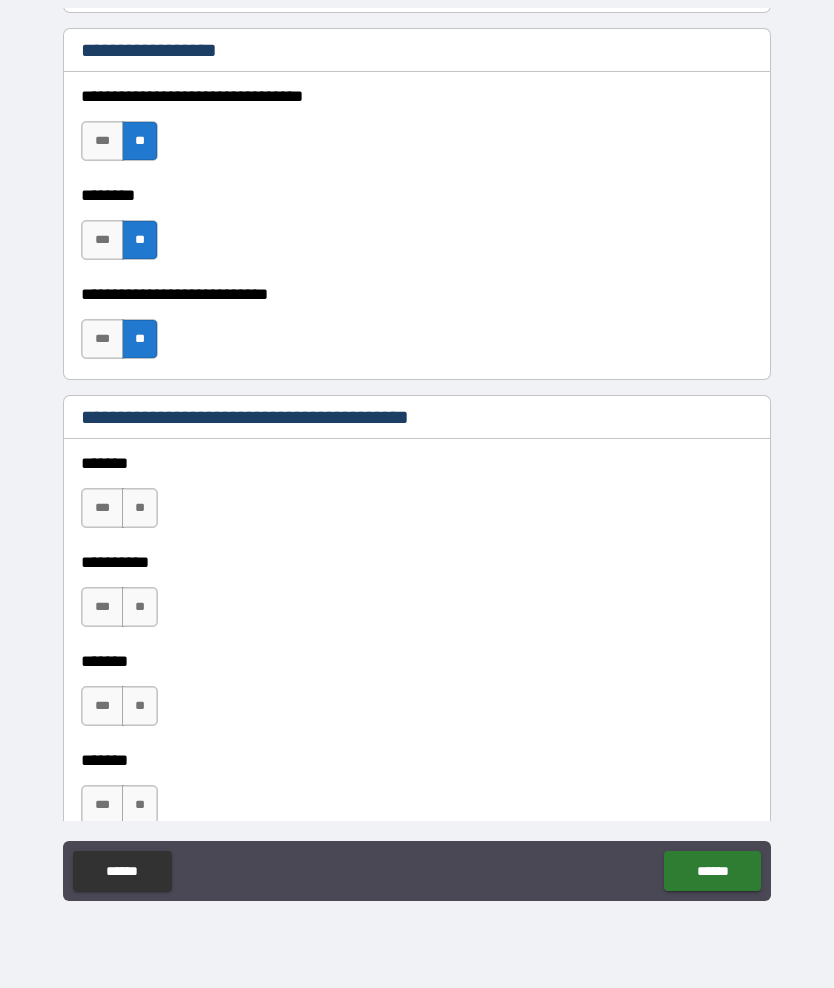 click on "**" at bounding box center [140, 607] 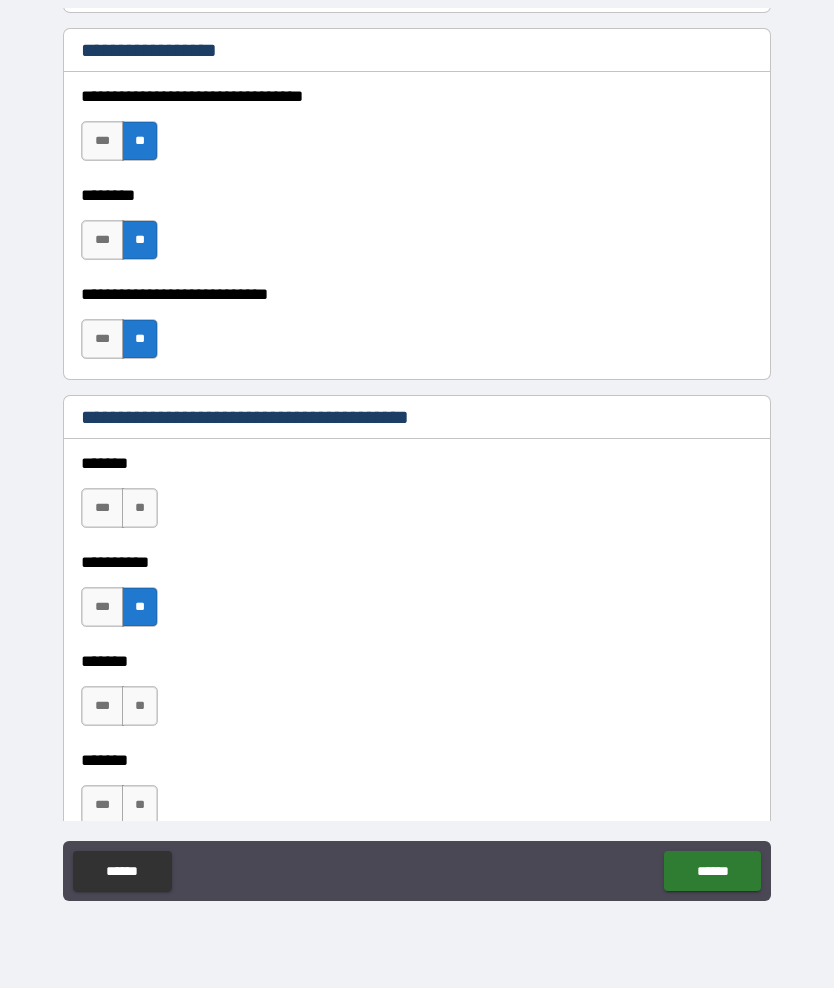 click on "**" at bounding box center (140, 508) 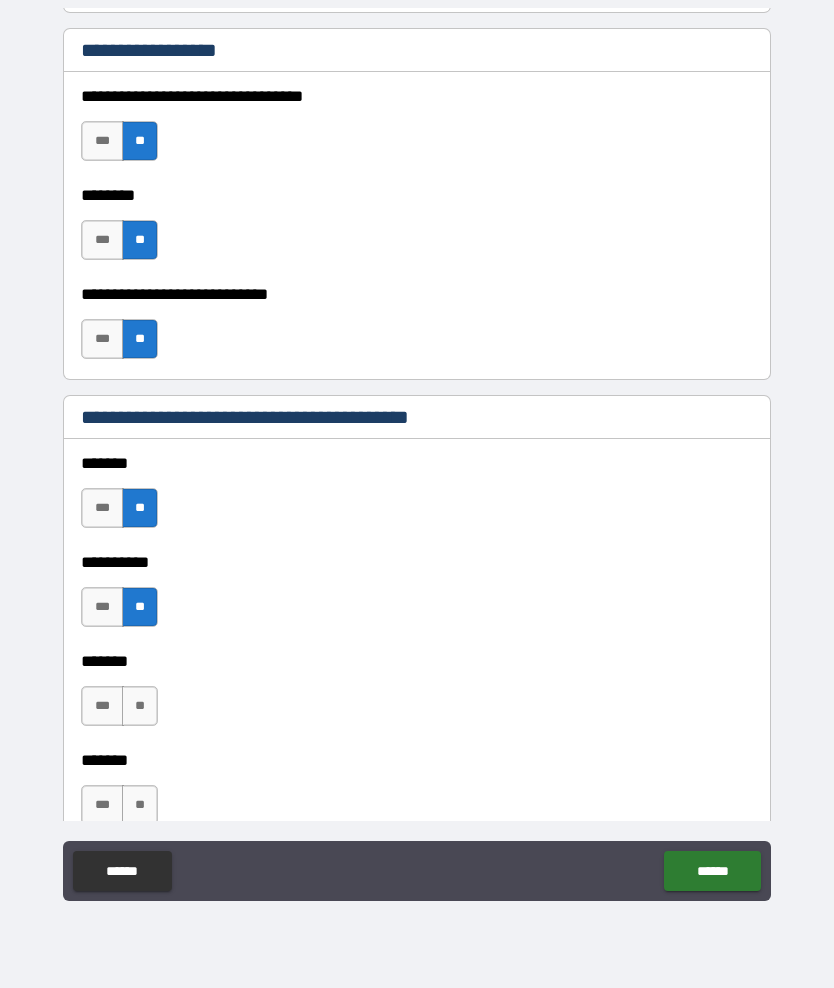 click on "**" at bounding box center [140, 706] 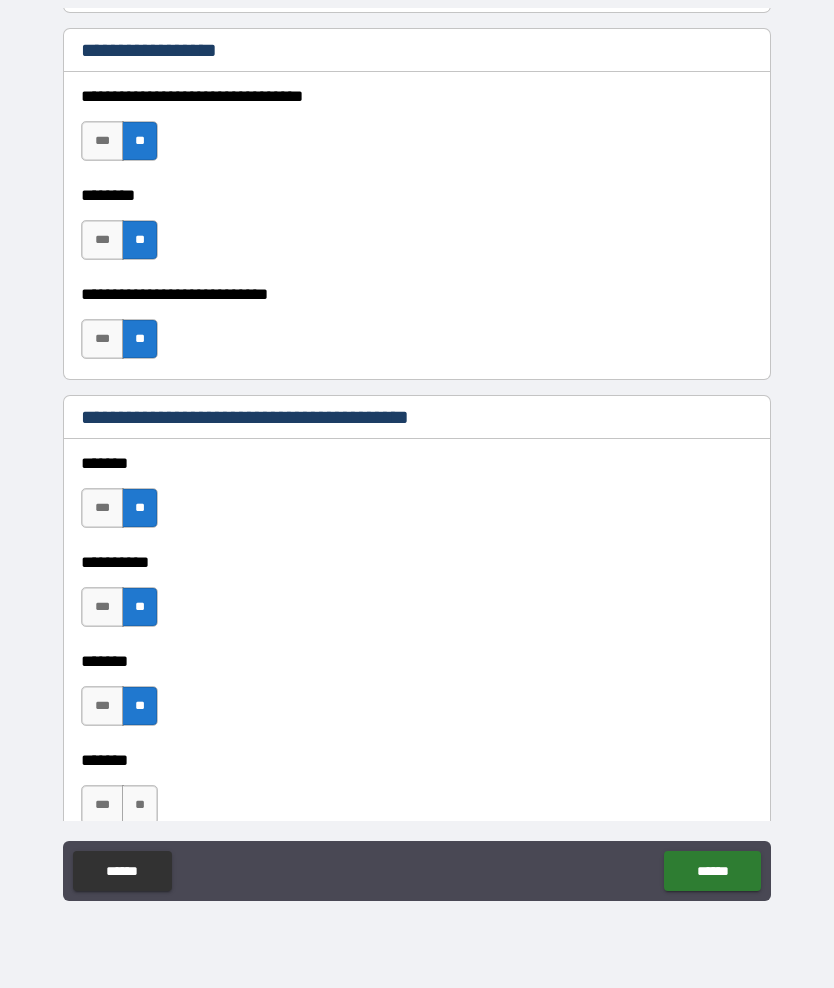 click on "**" at bounding box center [140, 805] 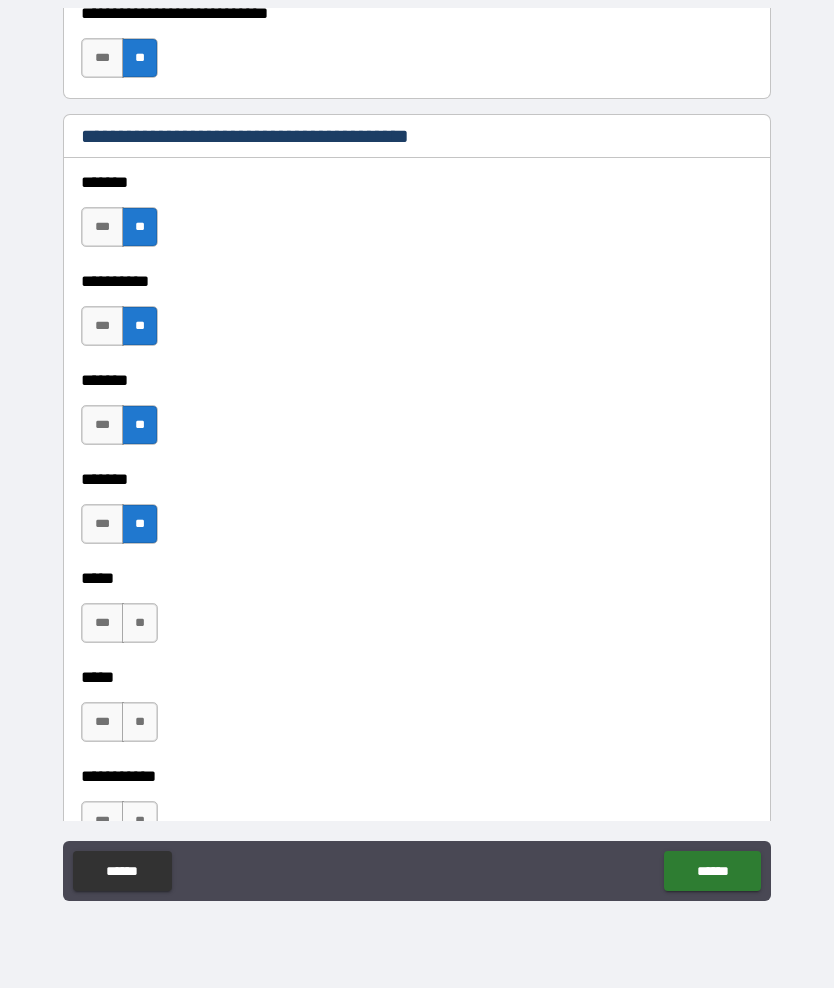 scroll, scrollTop: 1454, scrollLeft: 0, axis: vertical 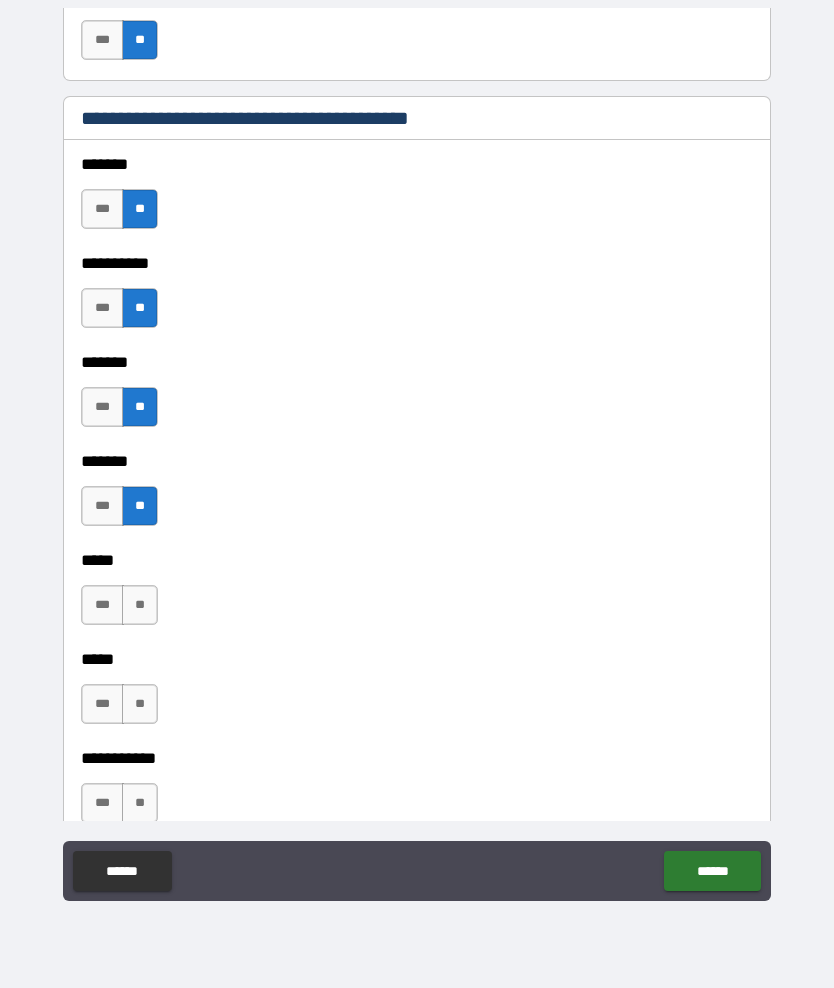 click on "**" at bounding box center [140, 605] 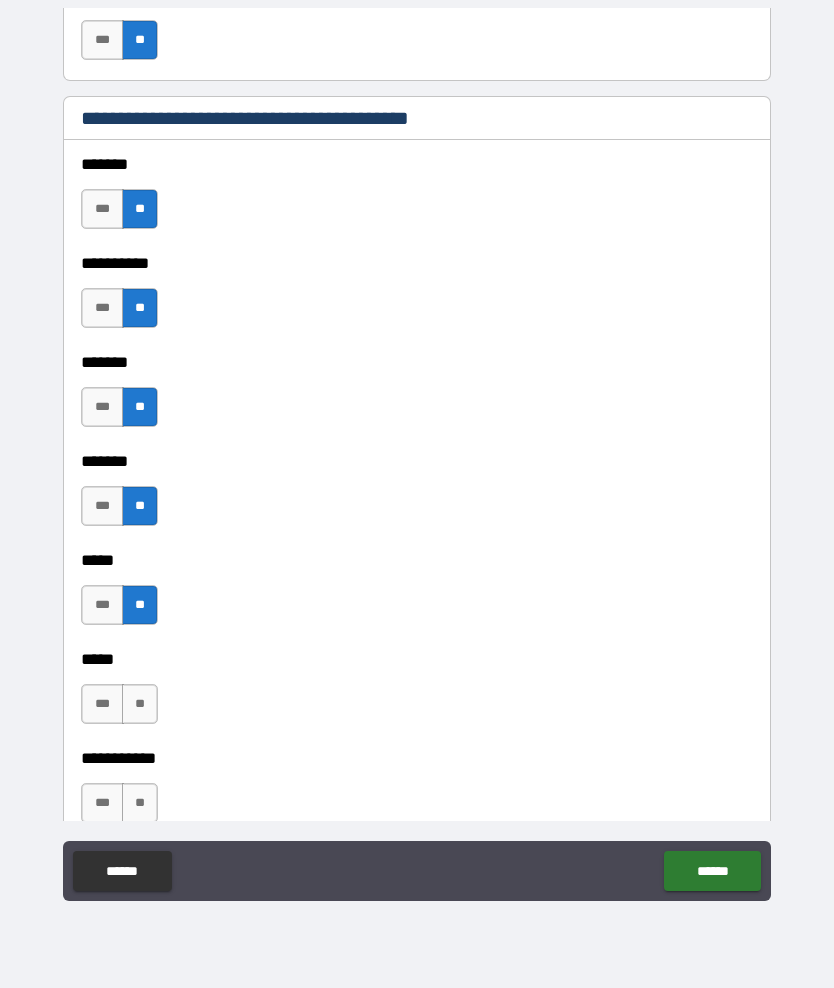 click on "**" at bounding box center (140, 704) 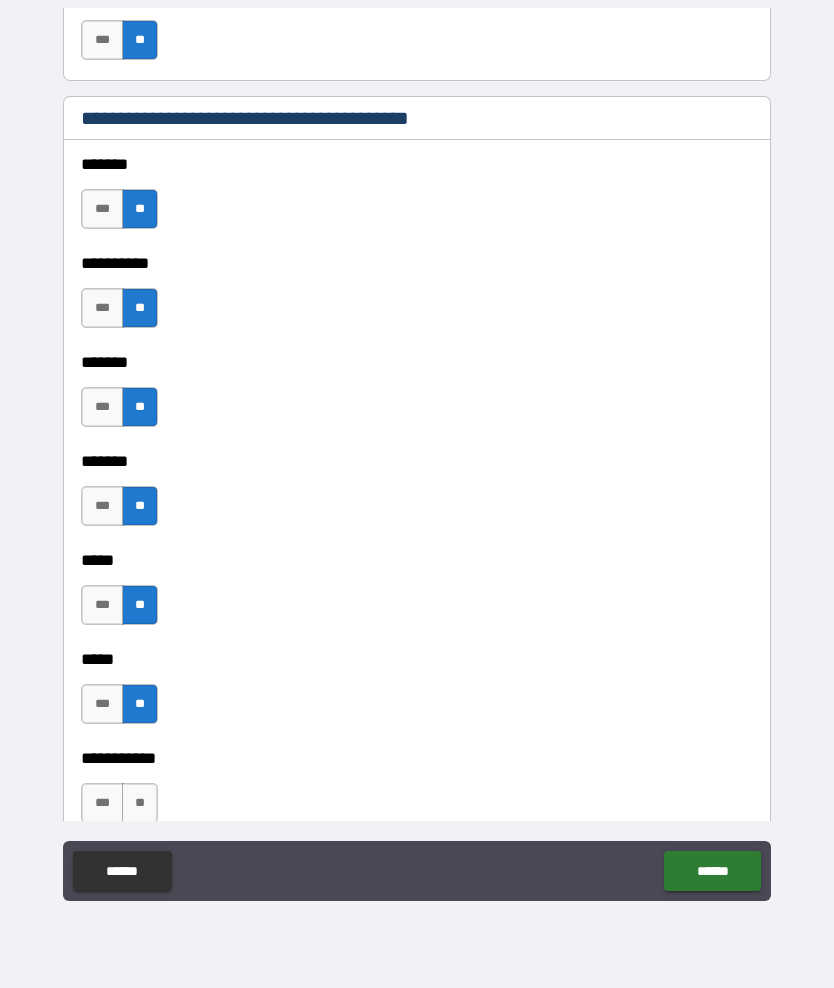 click on "**" at bounding box center (140, 803) 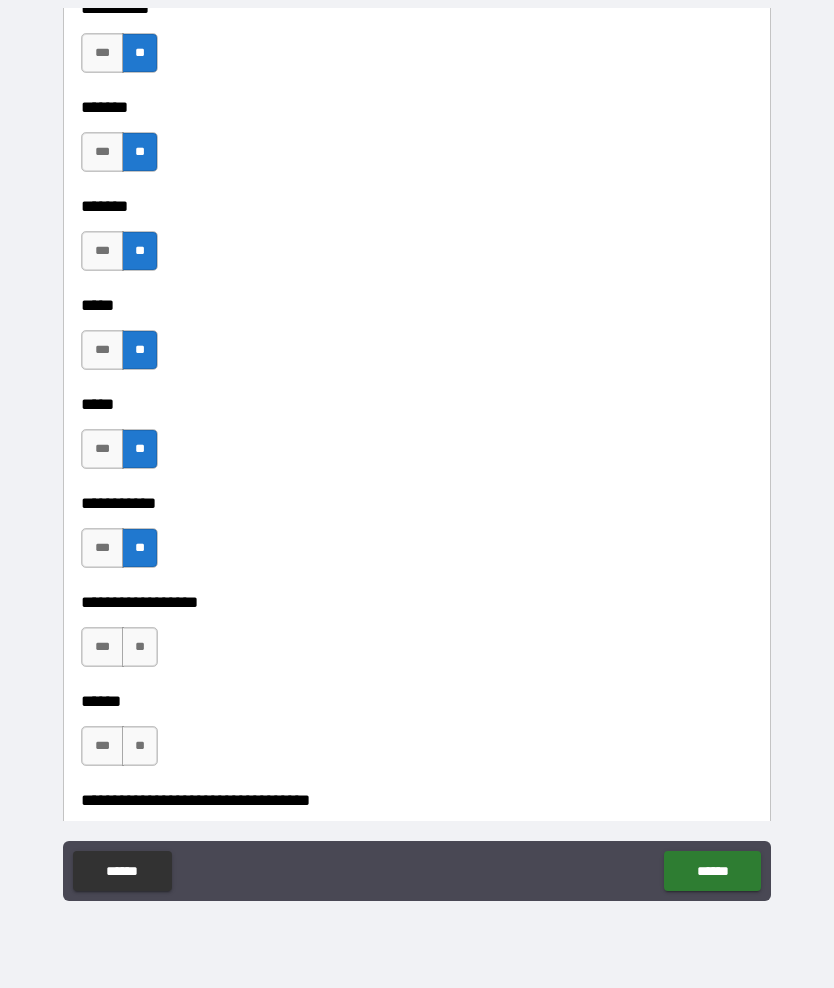 scroll, scrollTop: 1761, scrollLeft: 0, axis: vertical 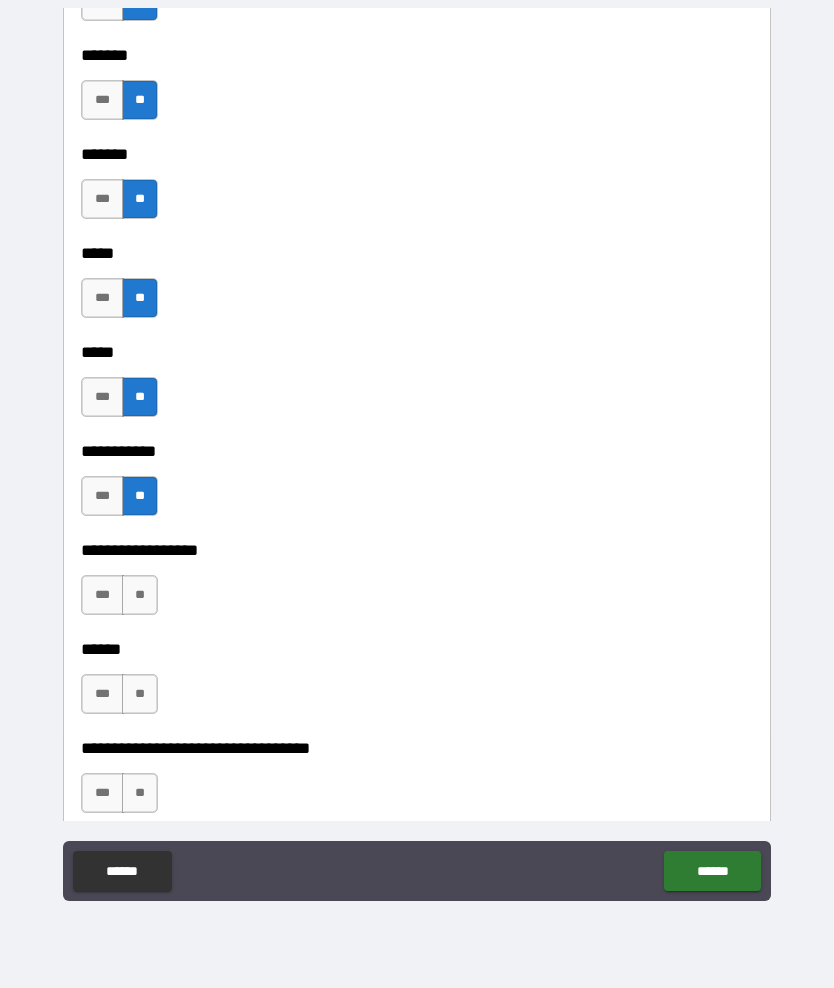 click on "**" at bounding box center [140, 595] 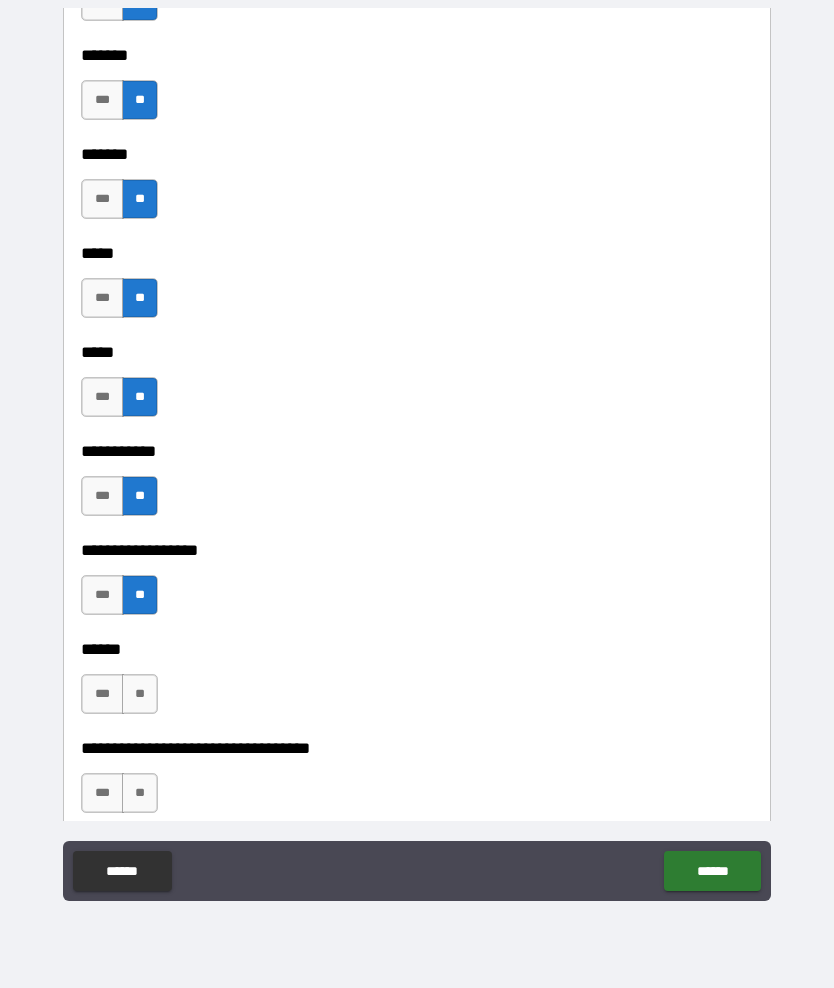 click on "**" at bounding box center (140, 694) 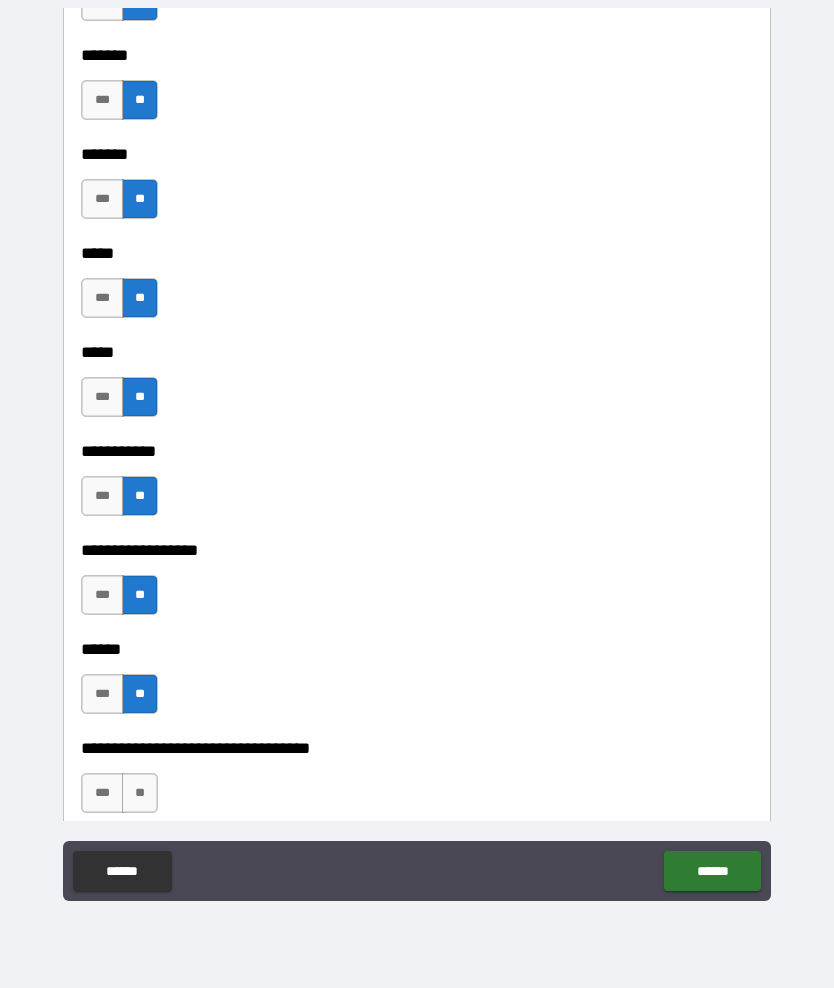 click on "**" at bounding box center [140, 793] 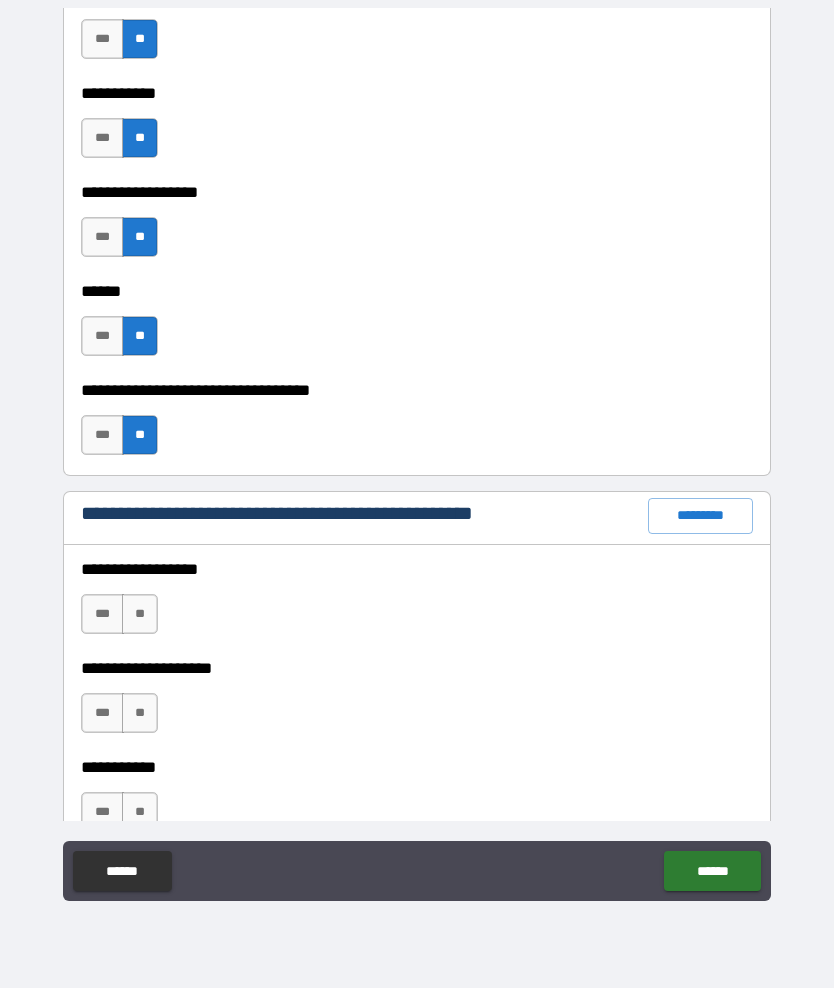 scroll, scrollTop: 2133, scrollLeft: 0, axis: vertical 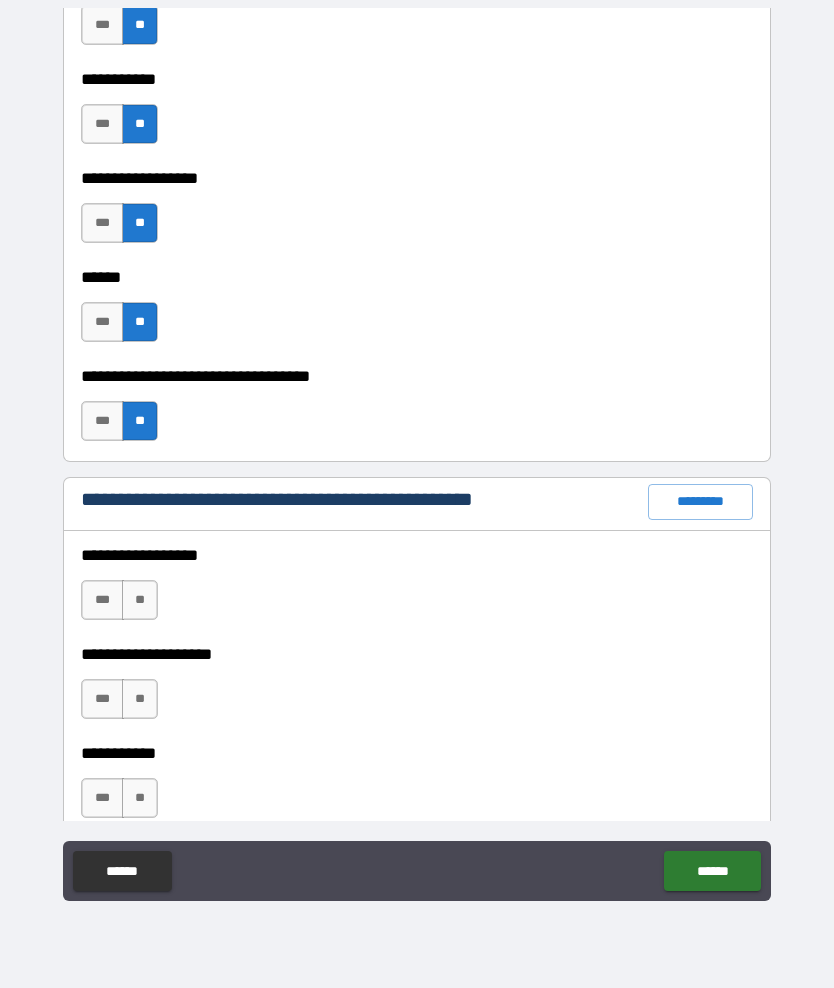 click on "**" at bounding box center [140, 600] 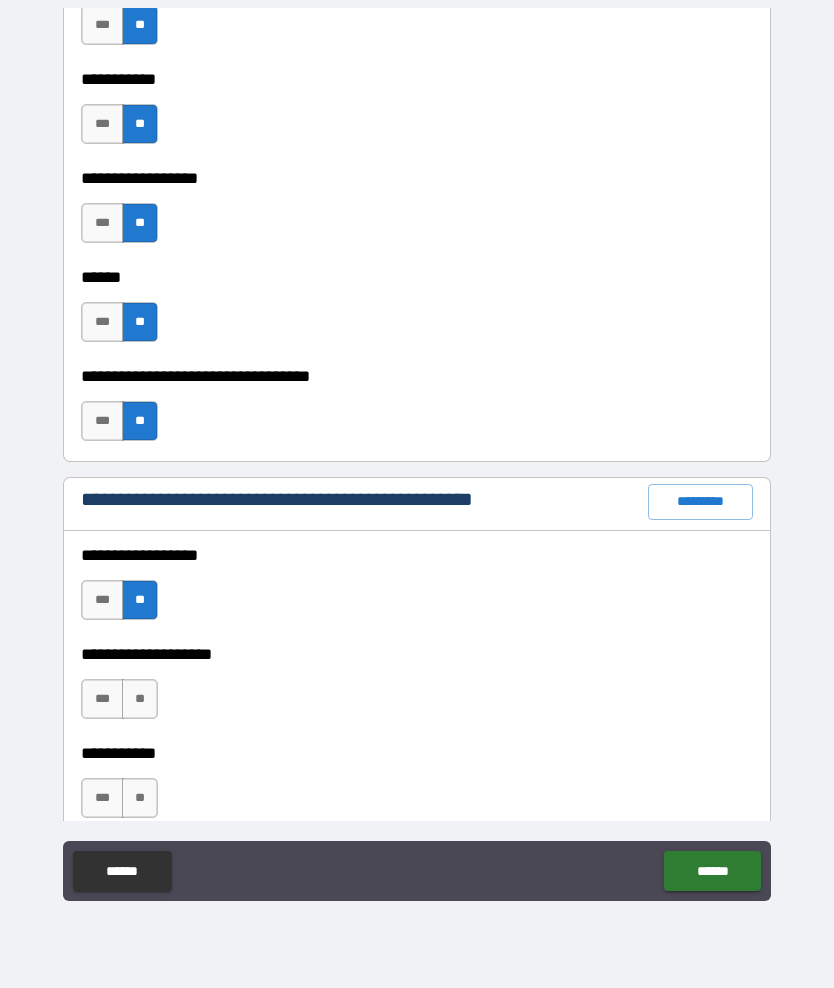 click on "**" at bounding box center (140, 699) 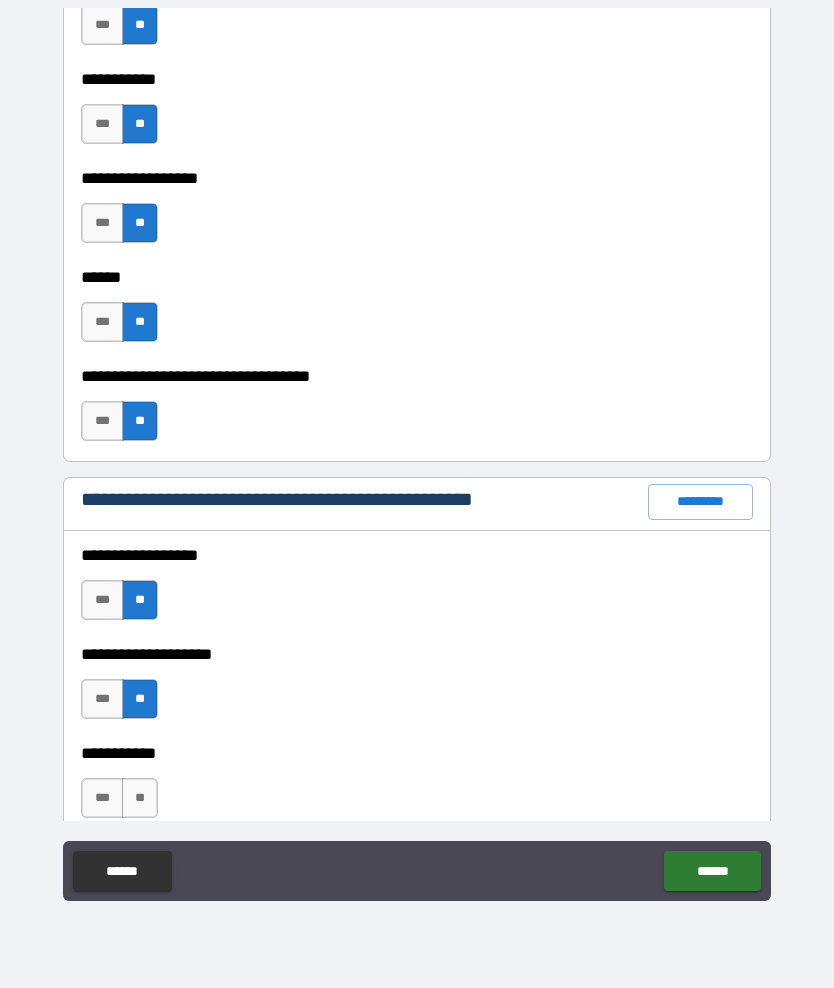 click on "**" at bounding box center [140, 798] 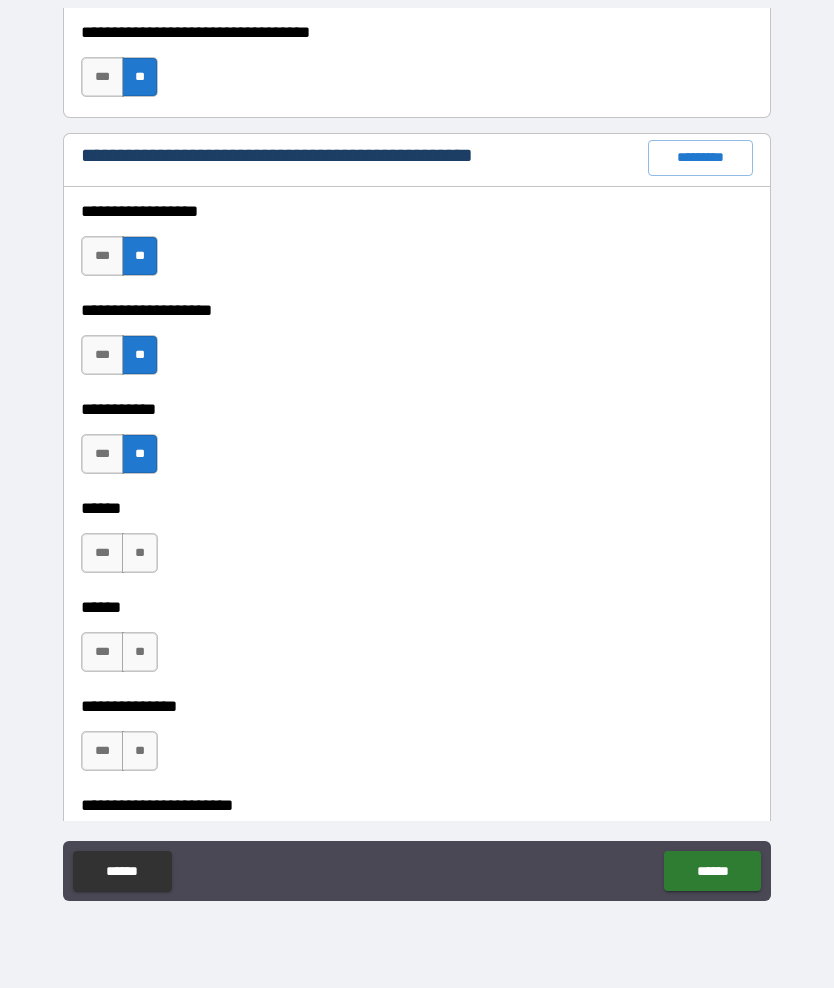 scroll, scrollTop: 2483, scrollLeft: 0, axis: vertical 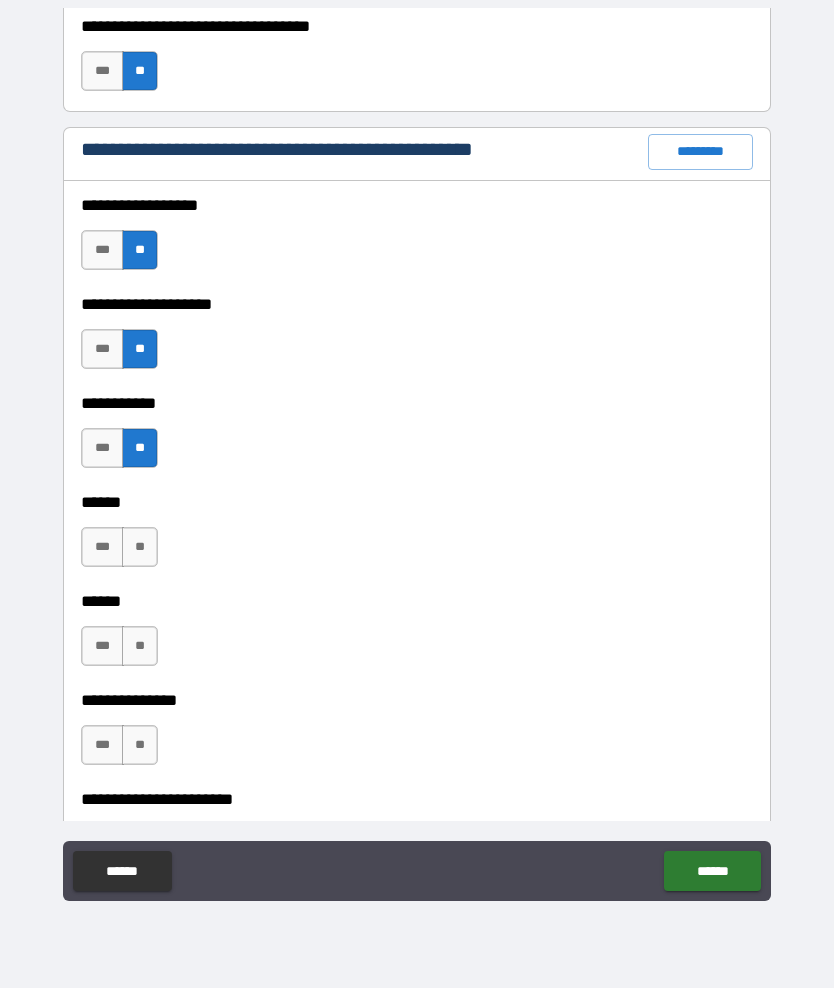click on "**" at bounding box center (140, 646) 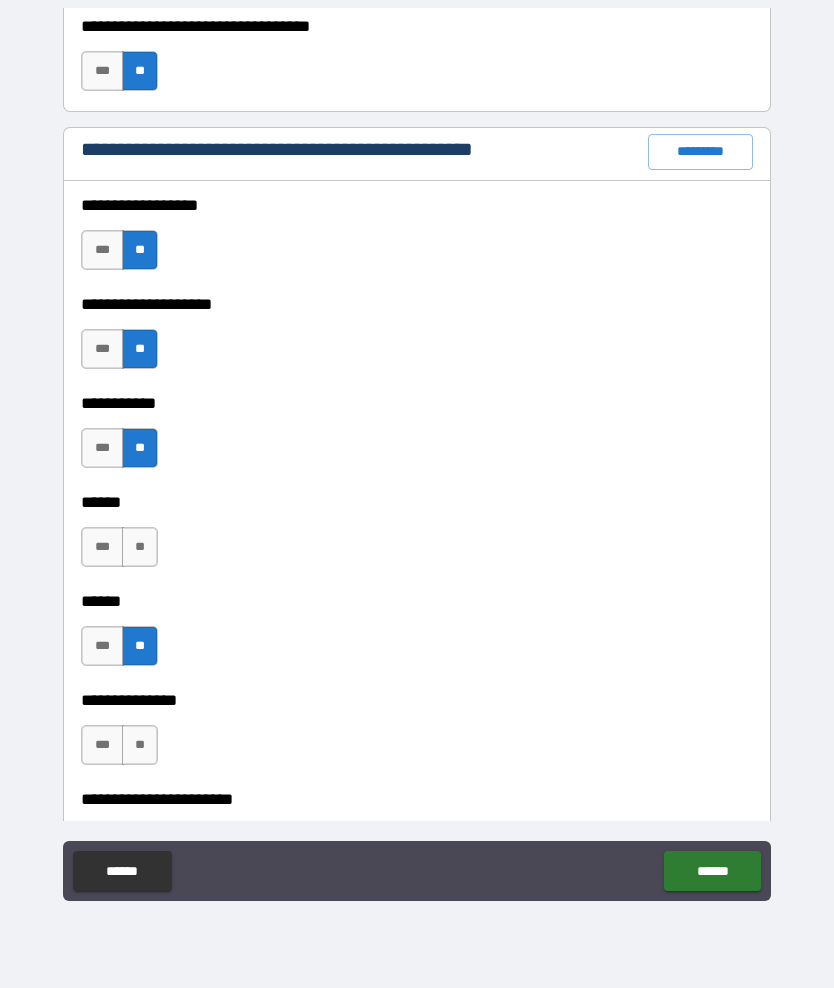 click on "**" at bounding box center [140, 547] 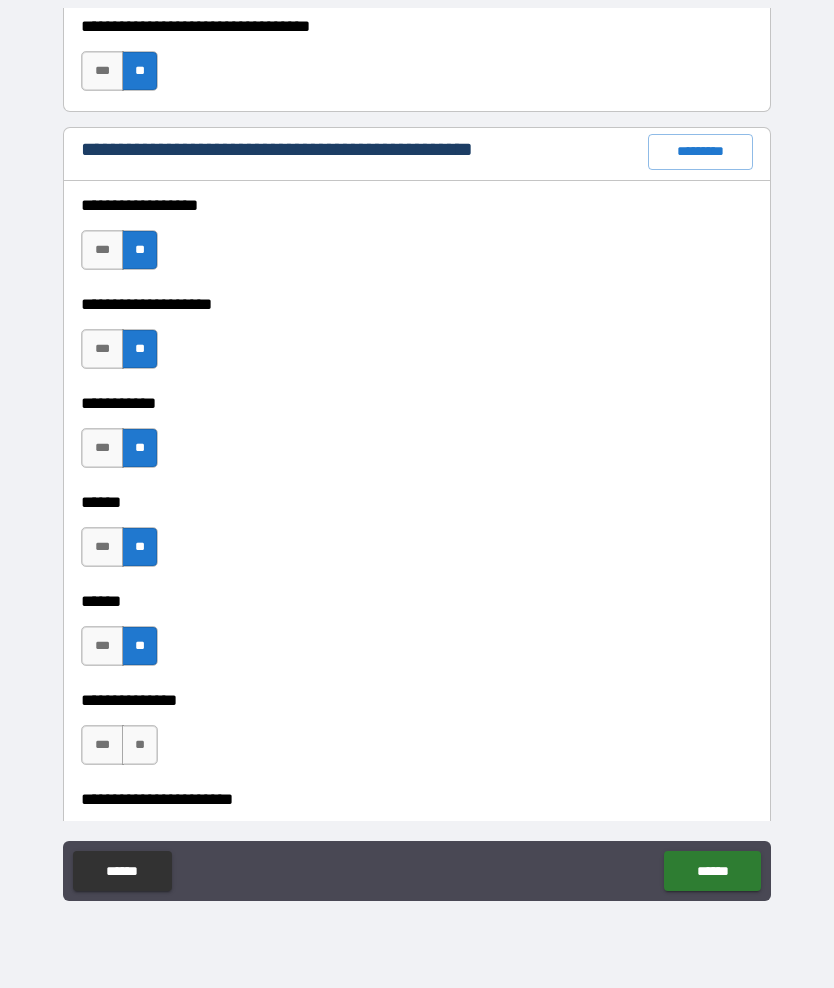 click on "**" at bounding box center (140, 745) 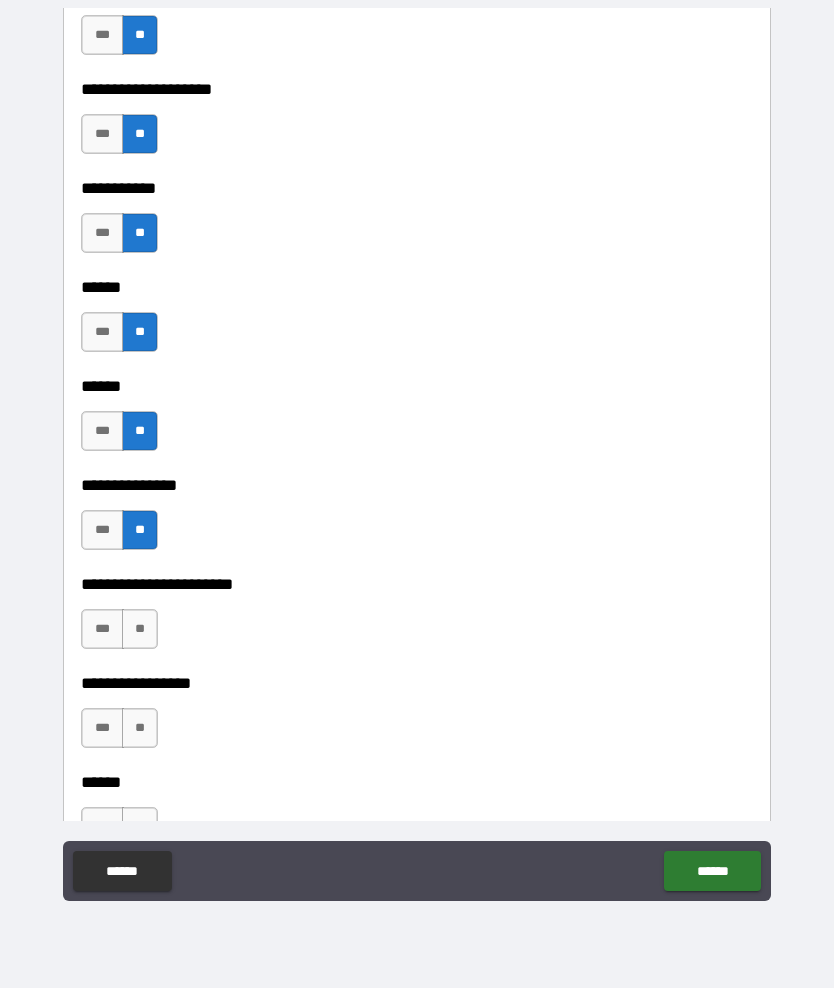 scroll, scrollTop: 2724, scrollLeft: 0, axis: vertical 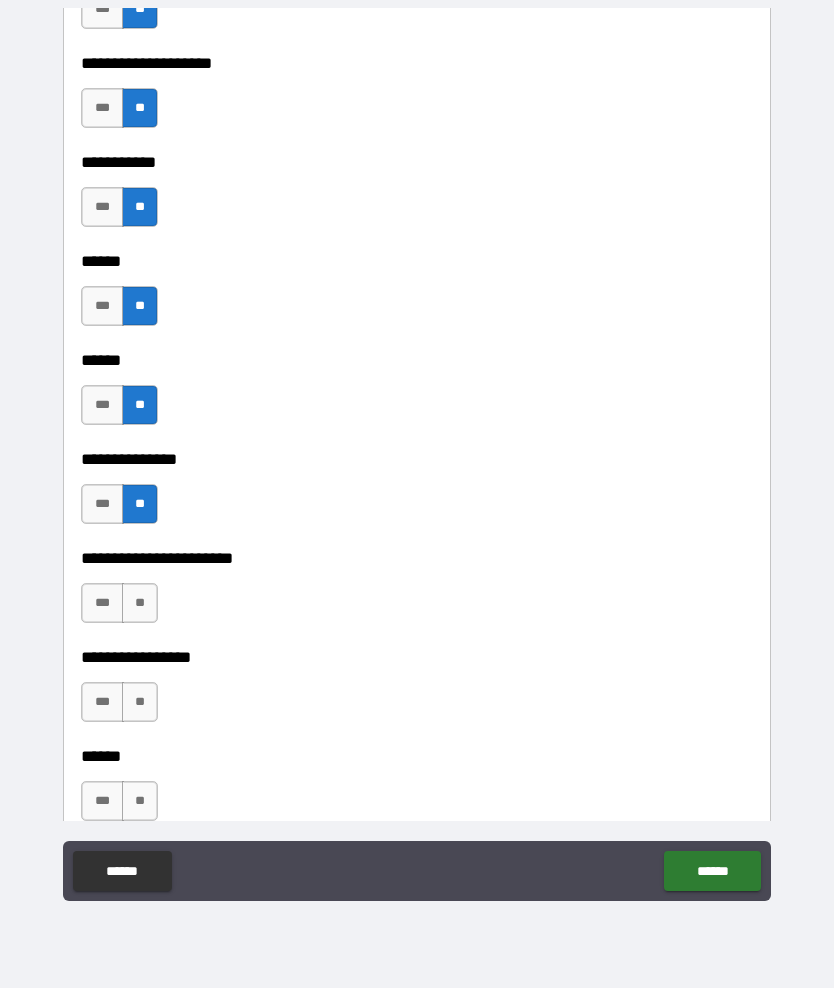 click on "**" at bounding box center (140, 603) 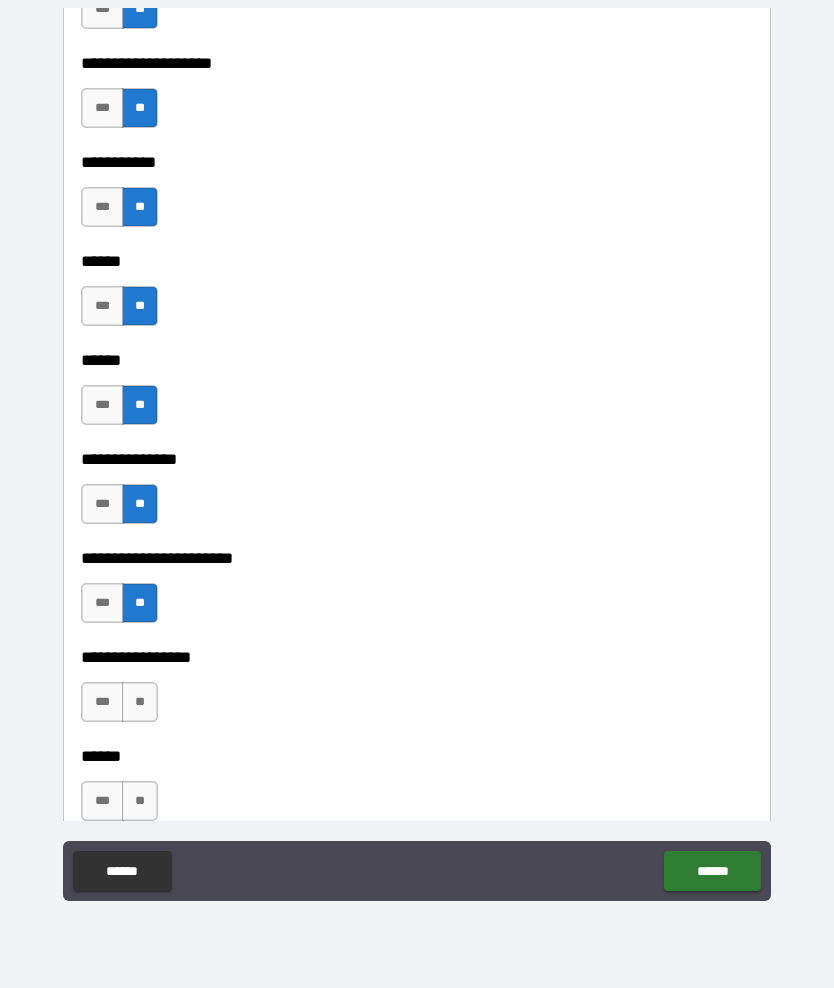 click on "**" at bounding box center [140, 702] 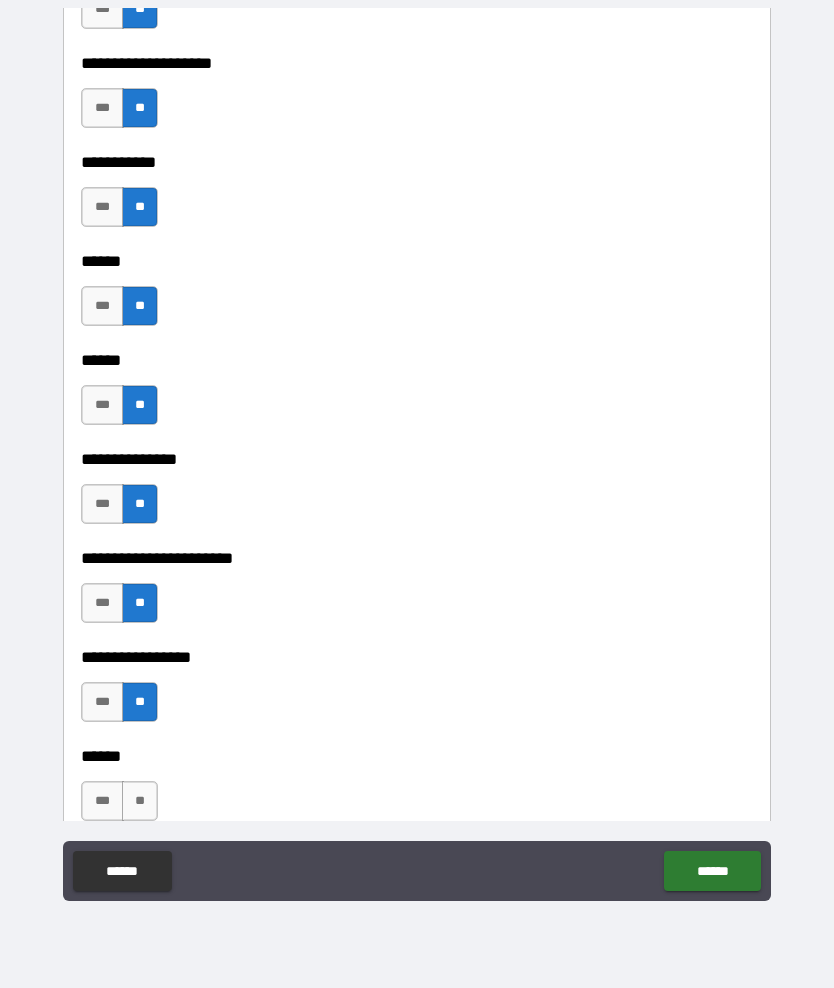 click on "**" at bounding box center (140, 801) 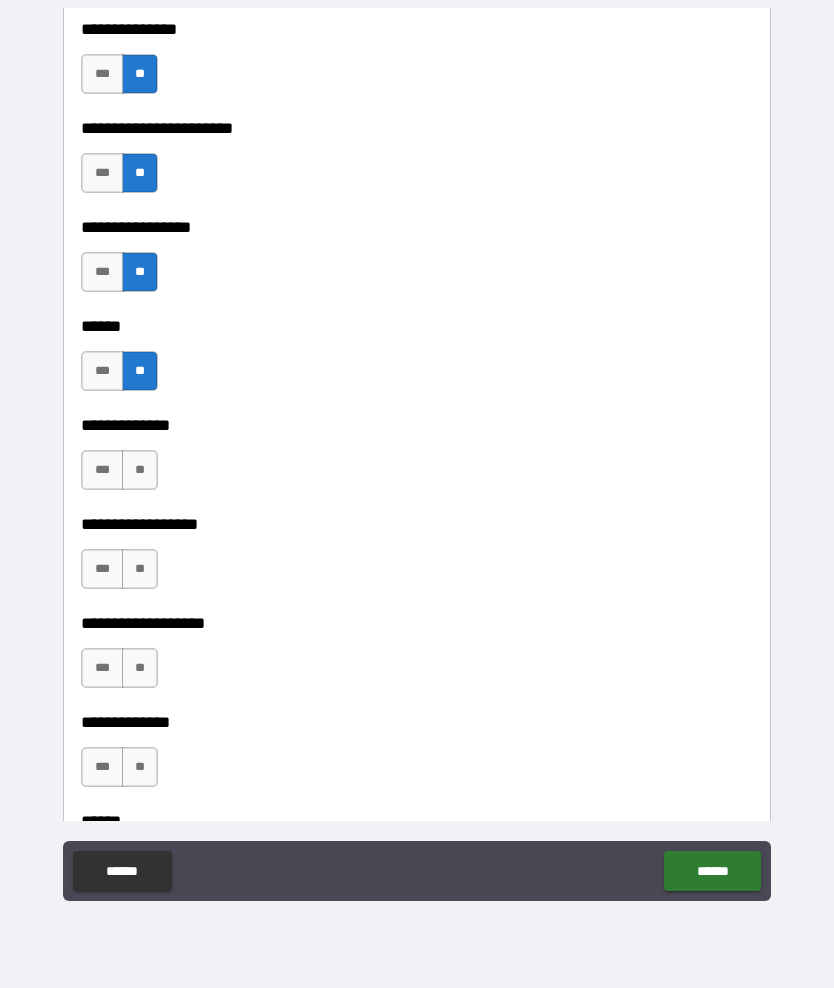 scroll, scrollTop: 3156, scrollLeft: 0, axis: vertical 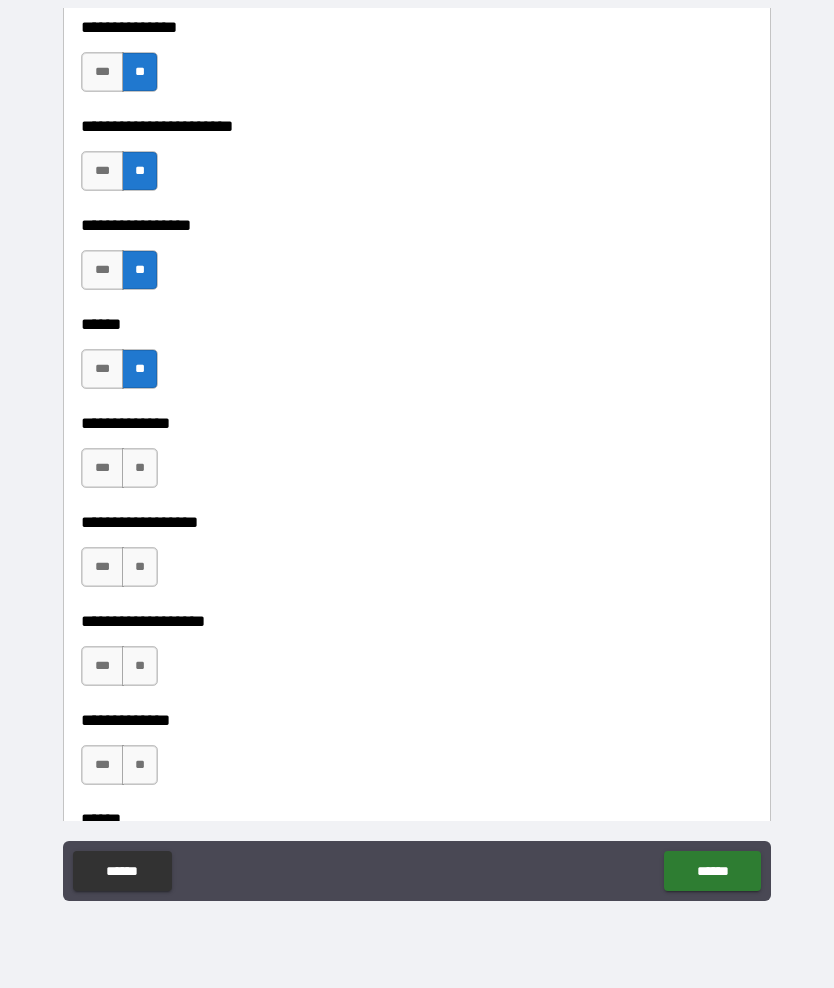 click on "**" at bounding box center [140, 567] 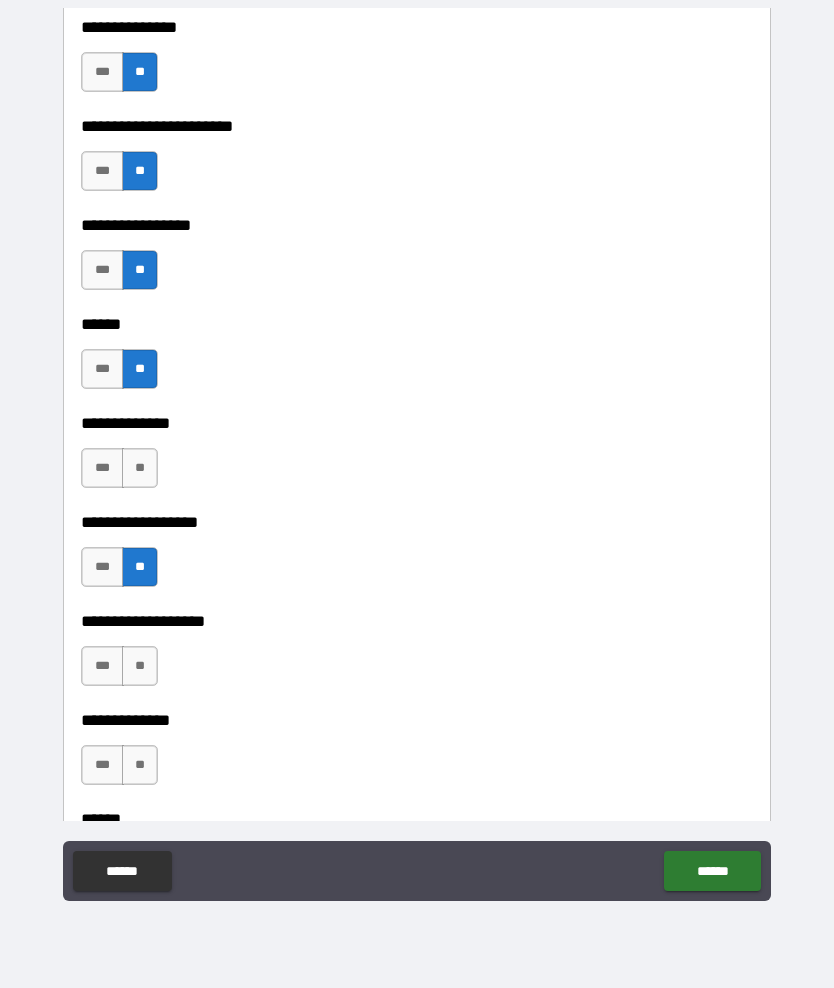 click on "**" at bounding box center [140, 468] 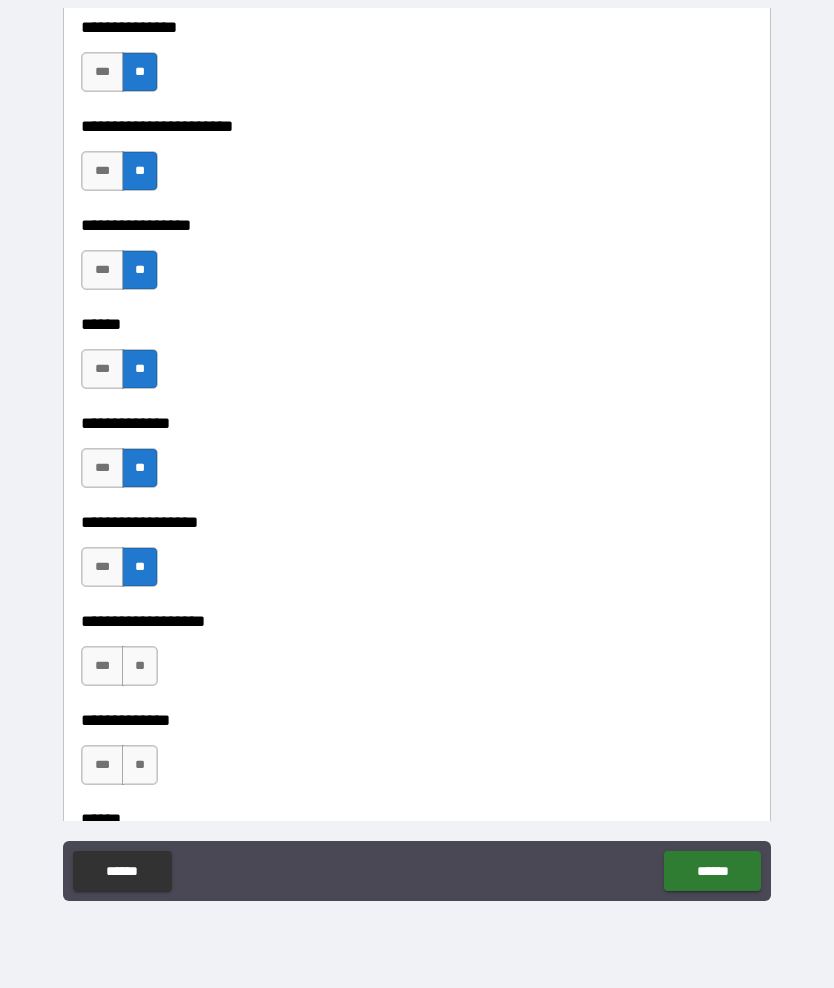 click on "**" at bounding box center (140, 666) 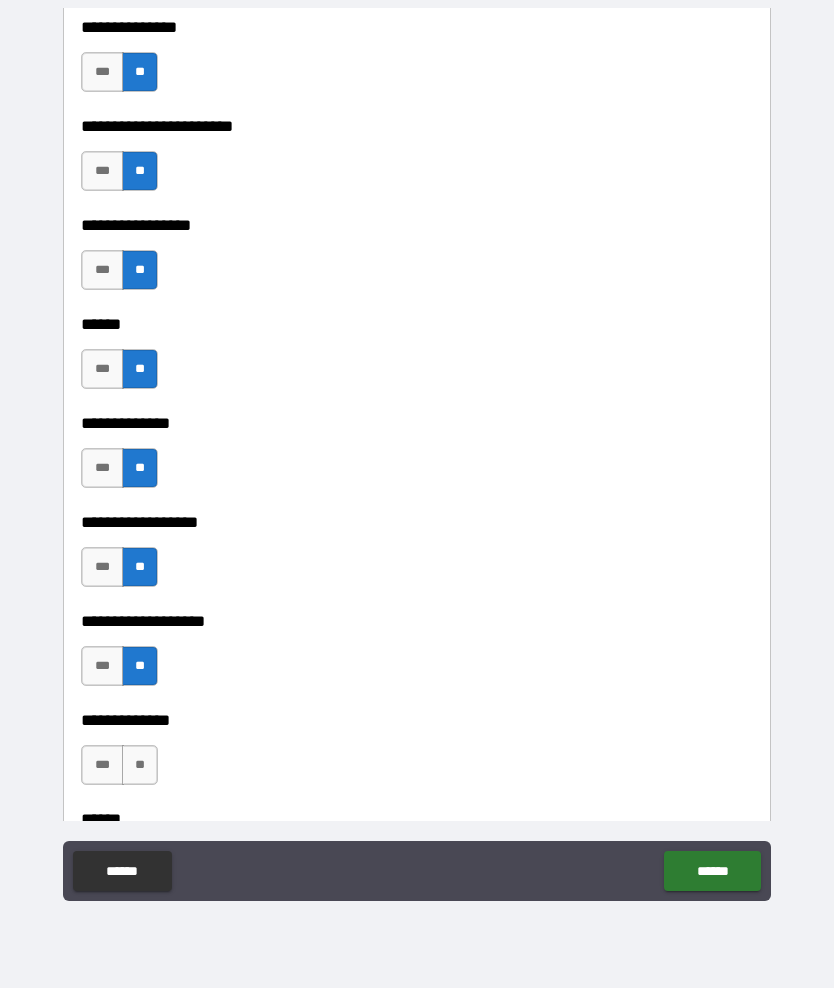 click on "**" at bounding box center (140, 765) 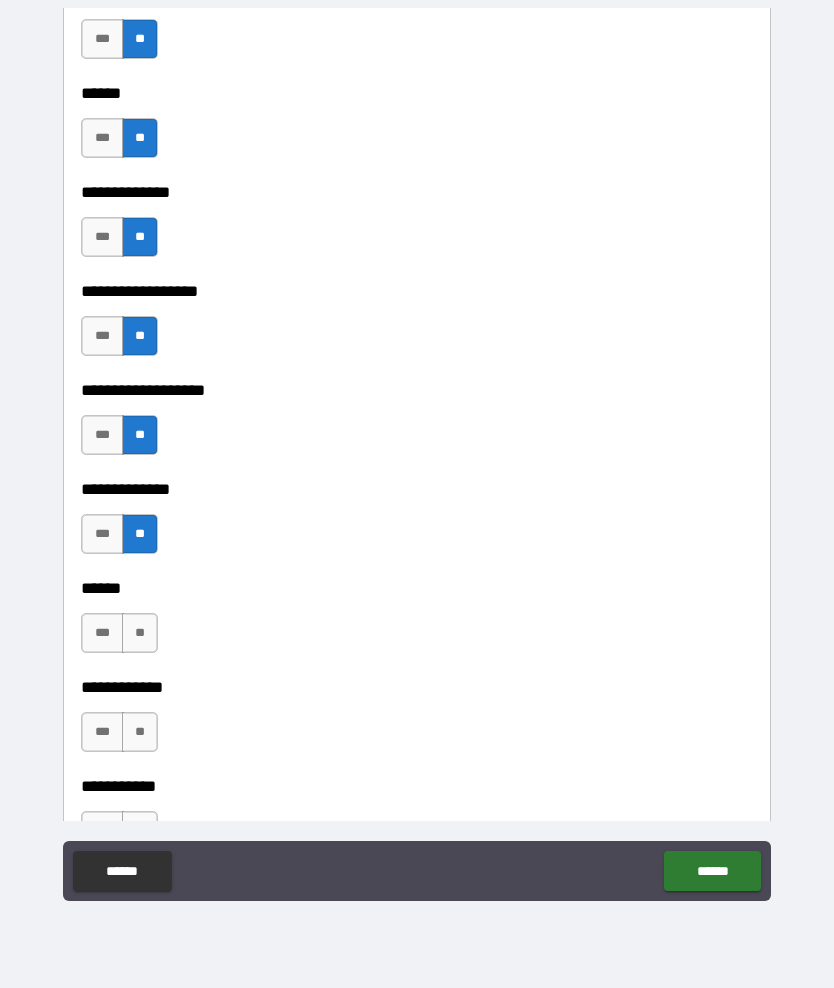 scroll, scrollTop: 3389, scrollLeft: 0, axis: vertical 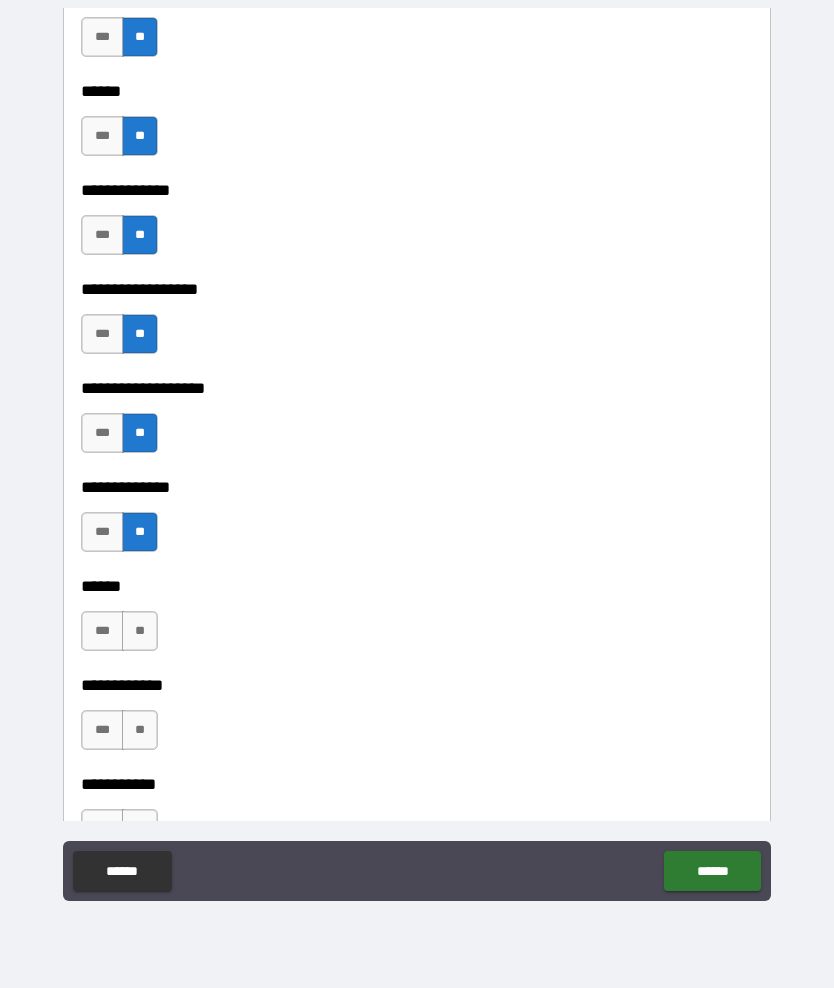 click on "**" at bounding box center (140, 631) 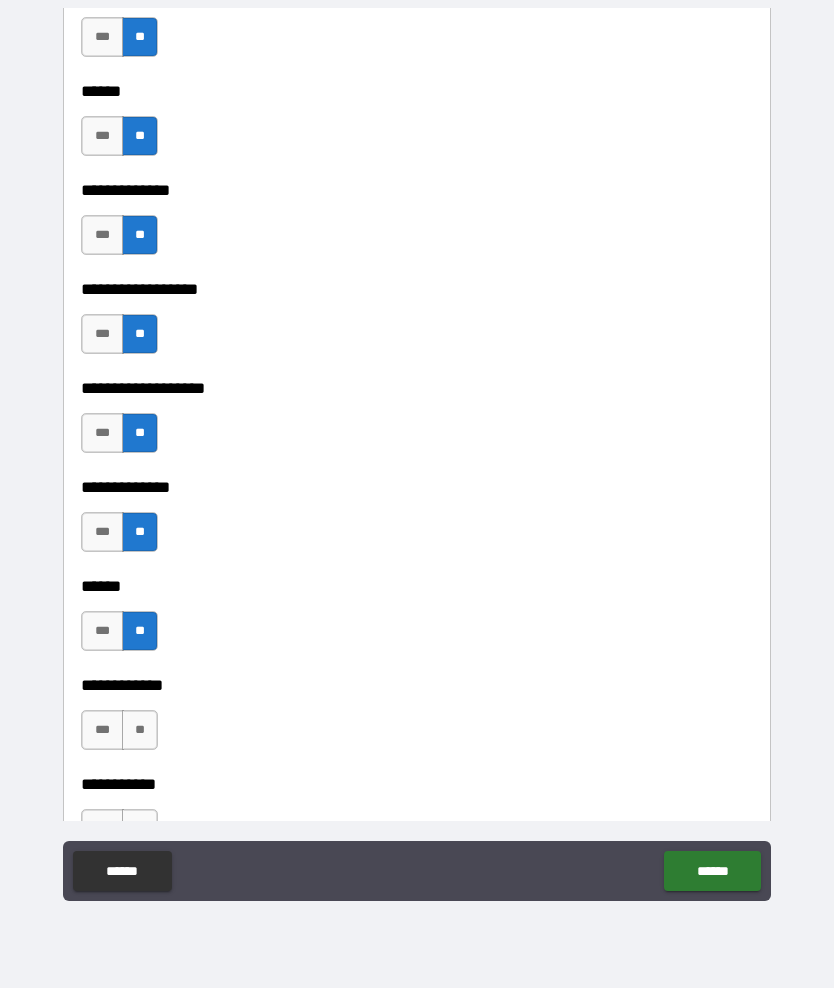 click on "**" at bounding box center (140, 730) 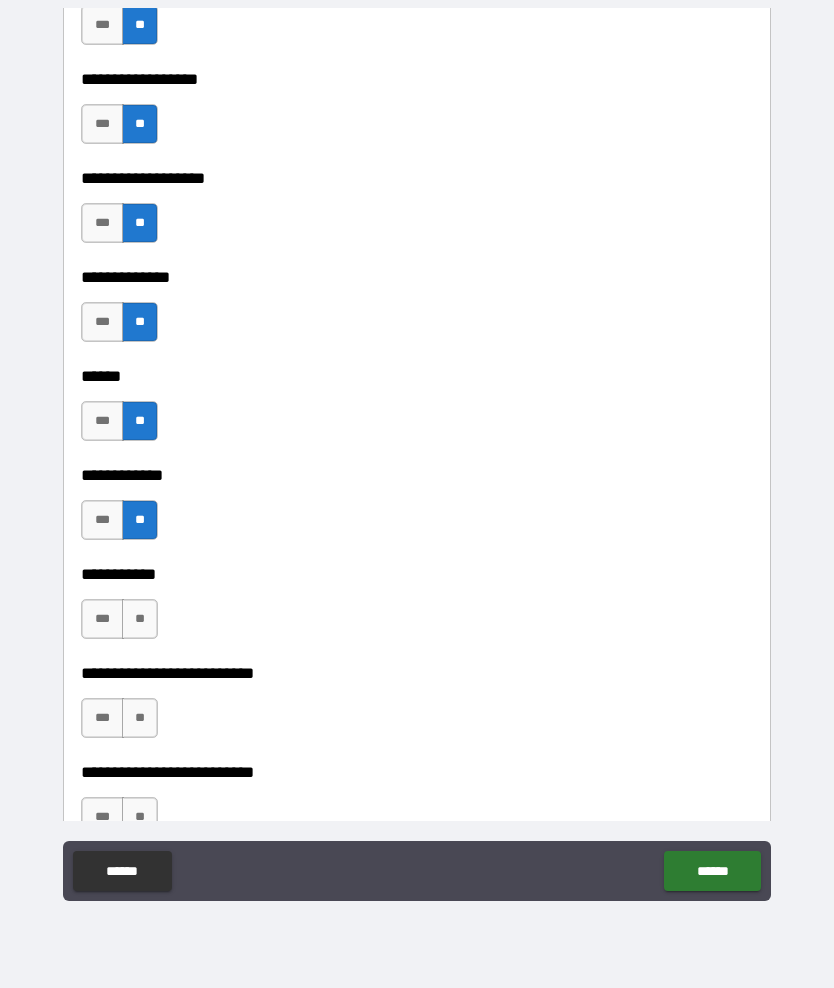 scroll, scrollTop: 3596, scrollLeft: 0, axis: vertical 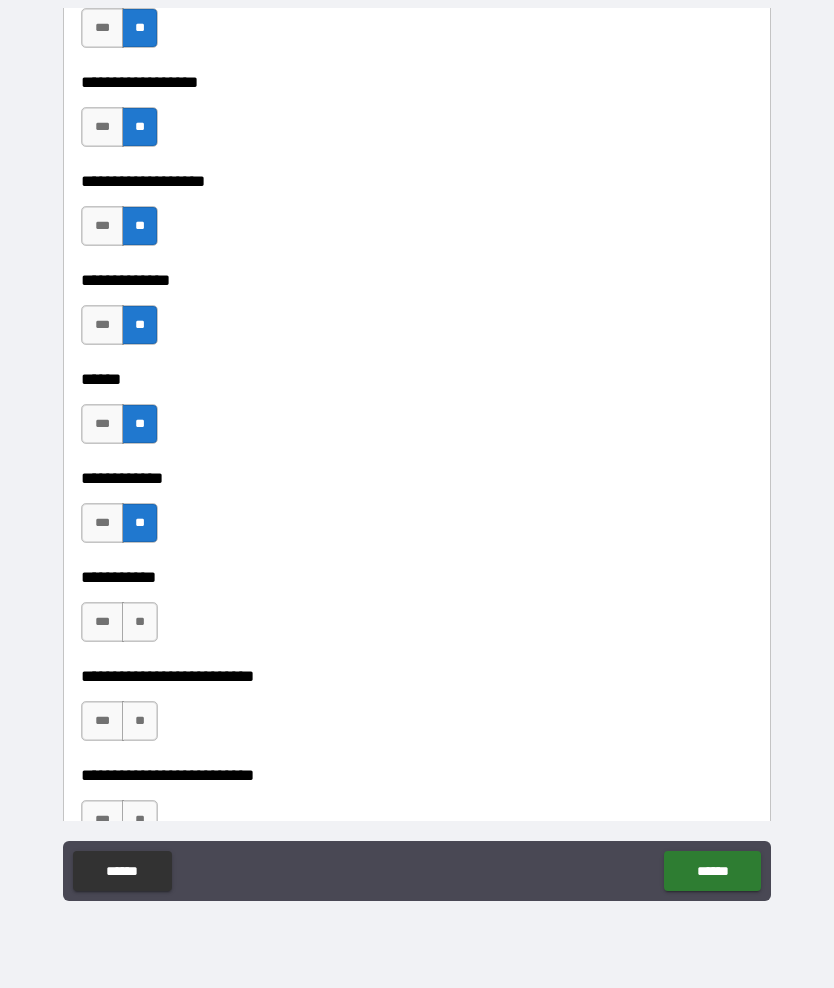 click on "**" at bounding box center (140, 721) 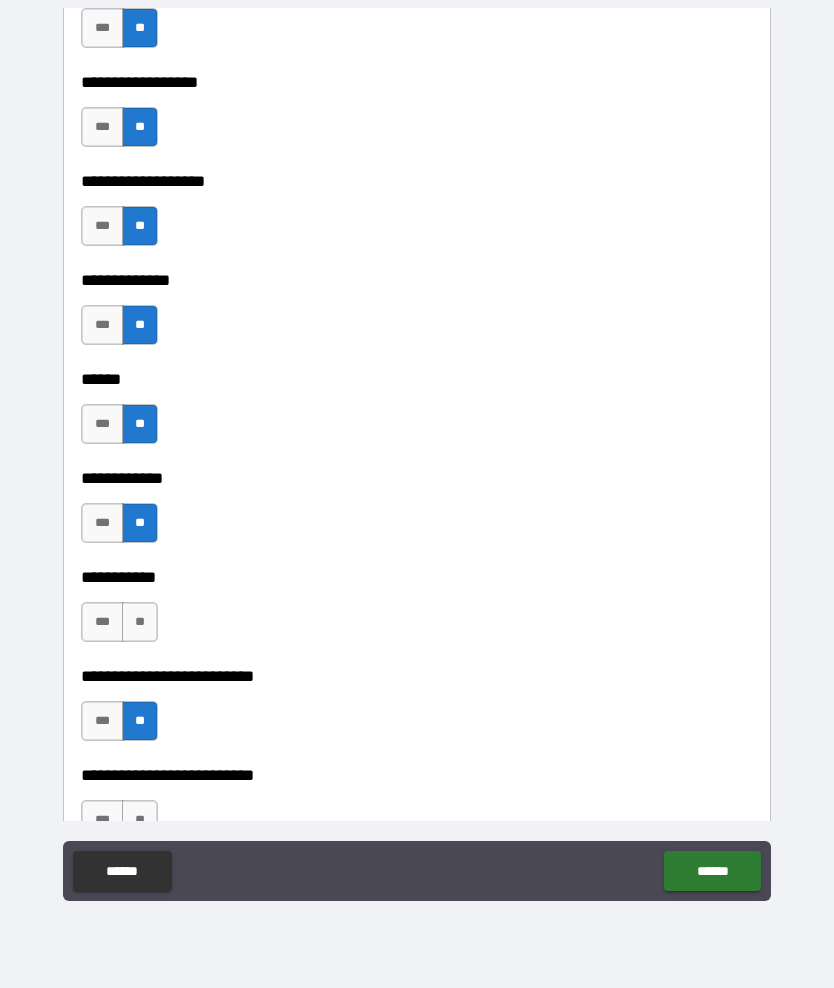 click on "**" at bounding box center [140, 622] 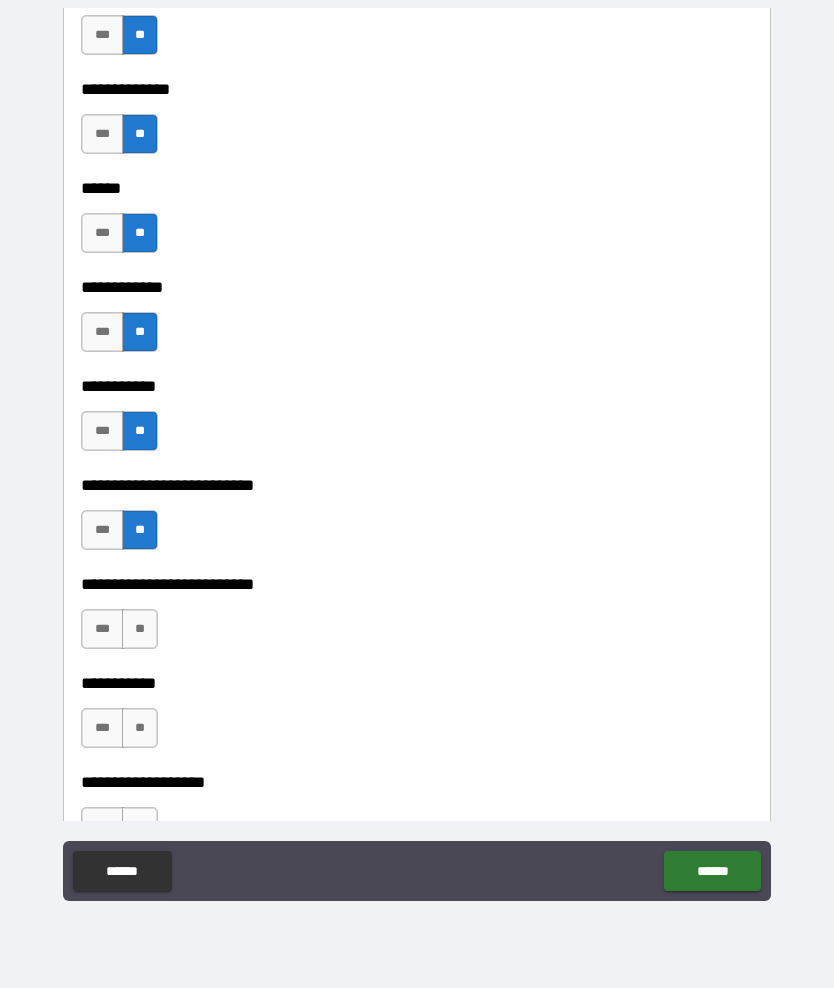 scroll, scrollTop: 3816, scrollLeft: 0, axis: vertical 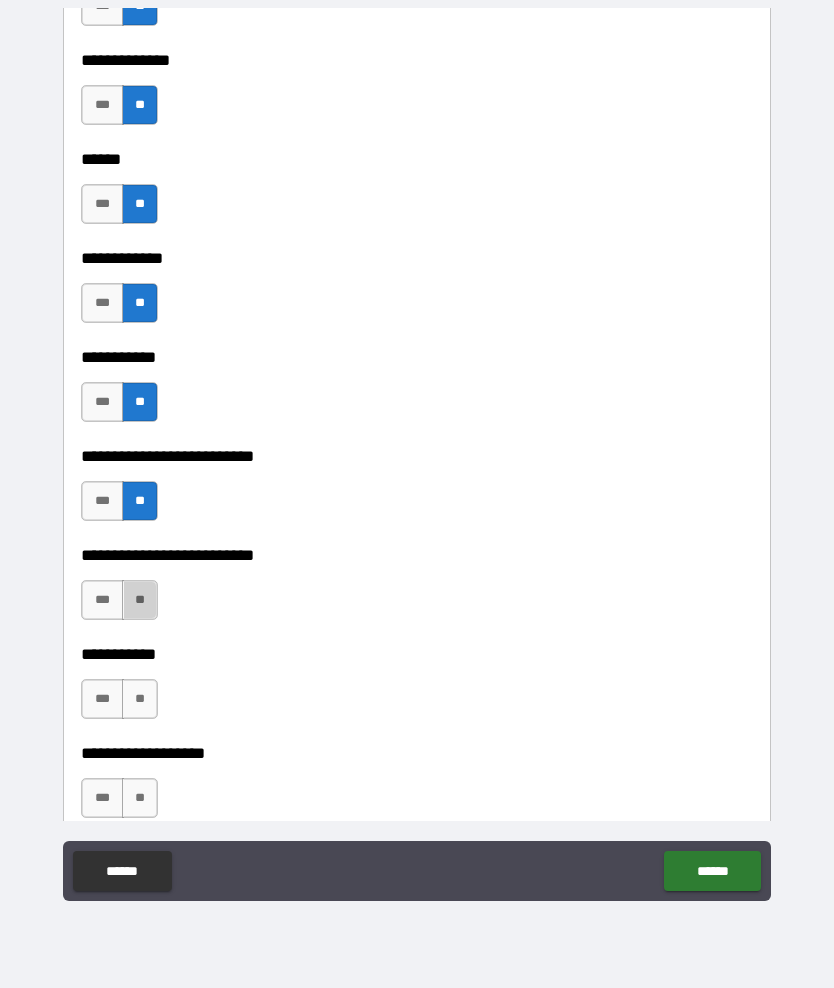click on "**" at bounding box center (140, 600) 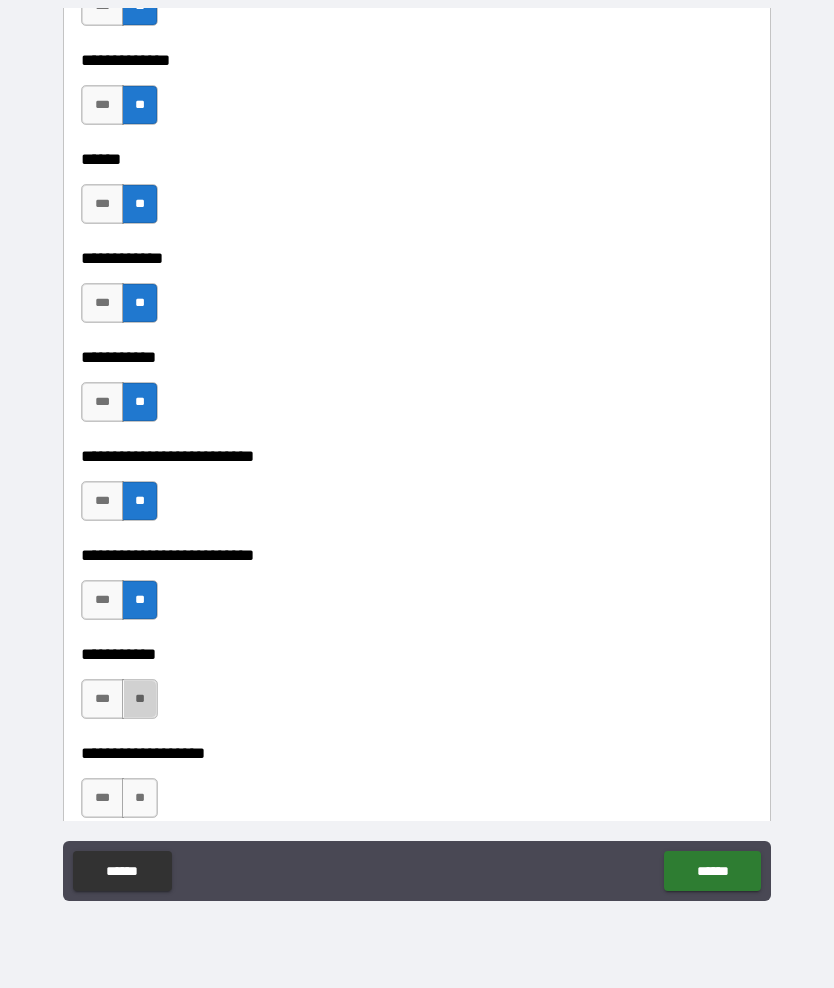 click on "**" at bounding box center [140, 699] 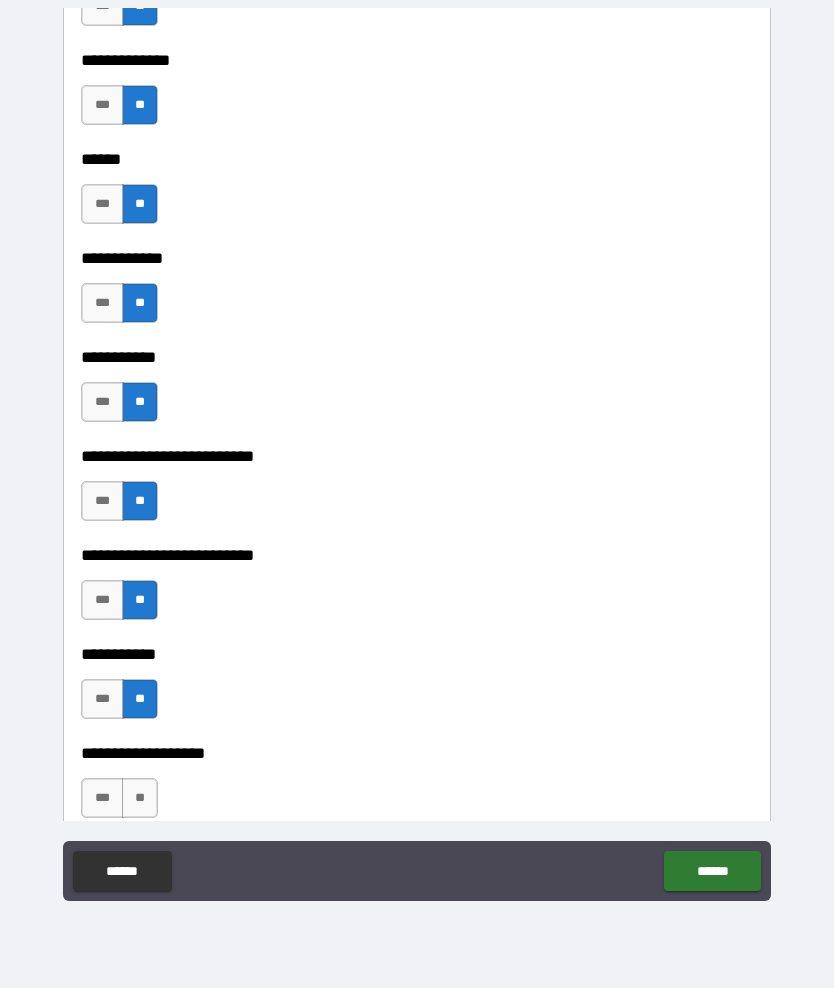 click on "**" at bounding box center (140, 798) 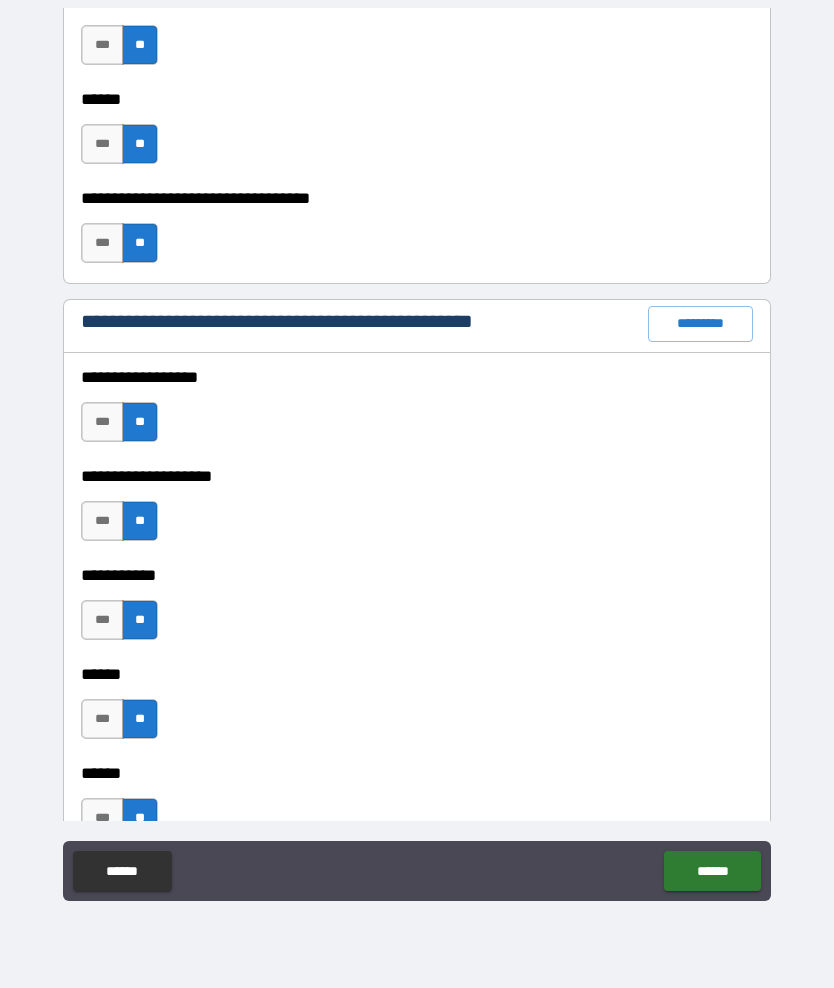 scroll, scrollTop: 2333, scrollLeft: 0, axis: vertical 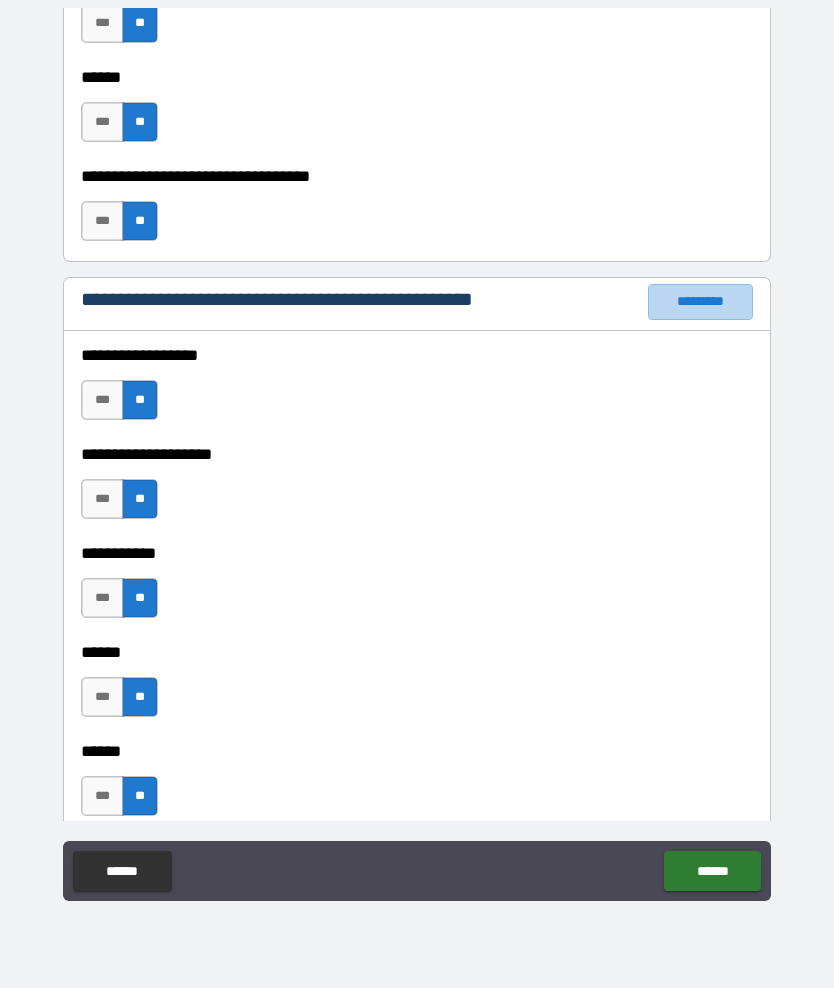 click on "*********" at bounding box center (700, 302) 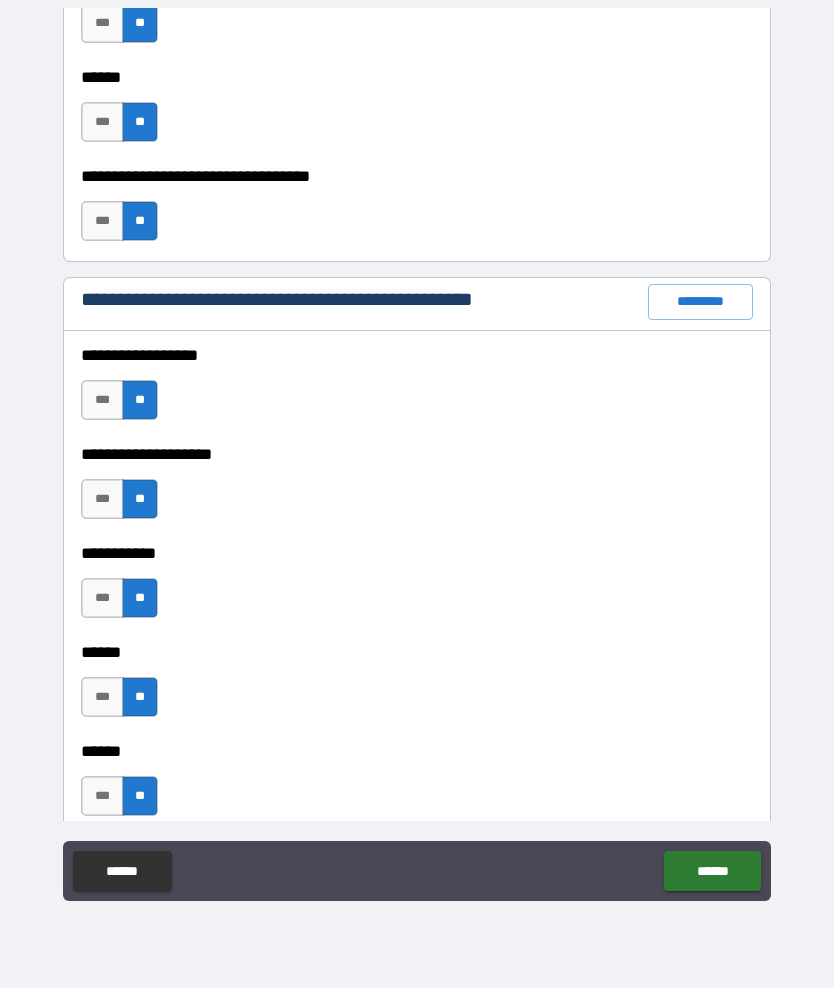 click on "*********" at bounding box center (700, 302) 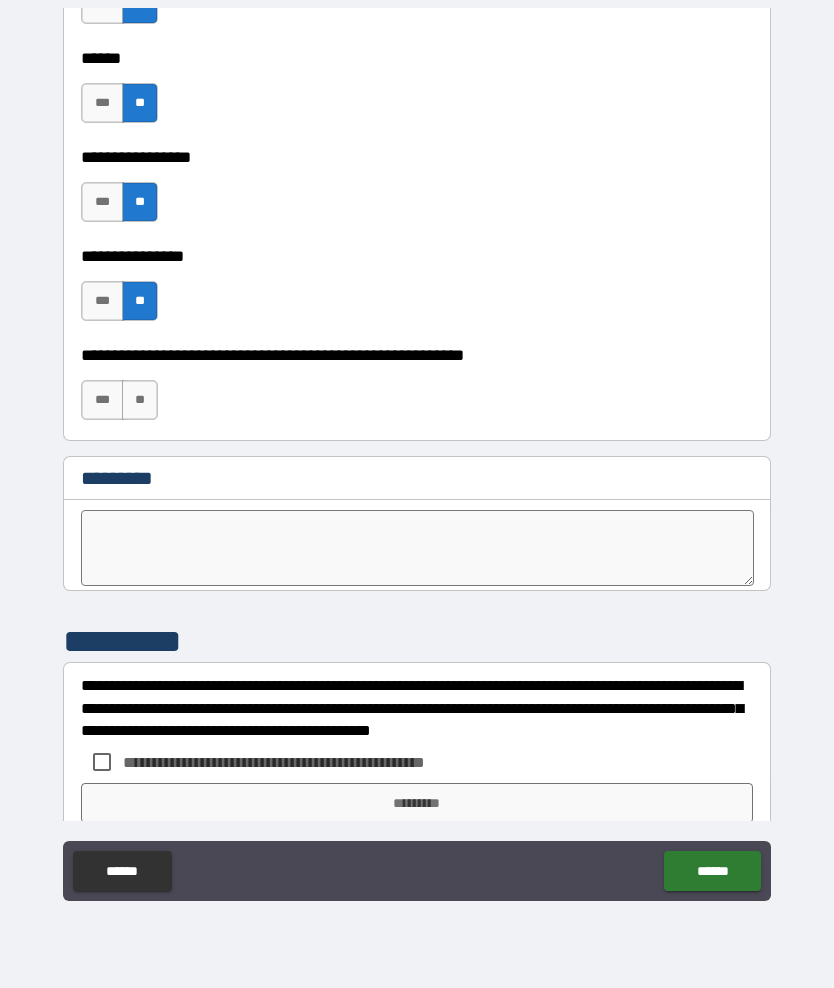 scroll, scrollTop: 9956, scrollLeft: 0, axis: vertical 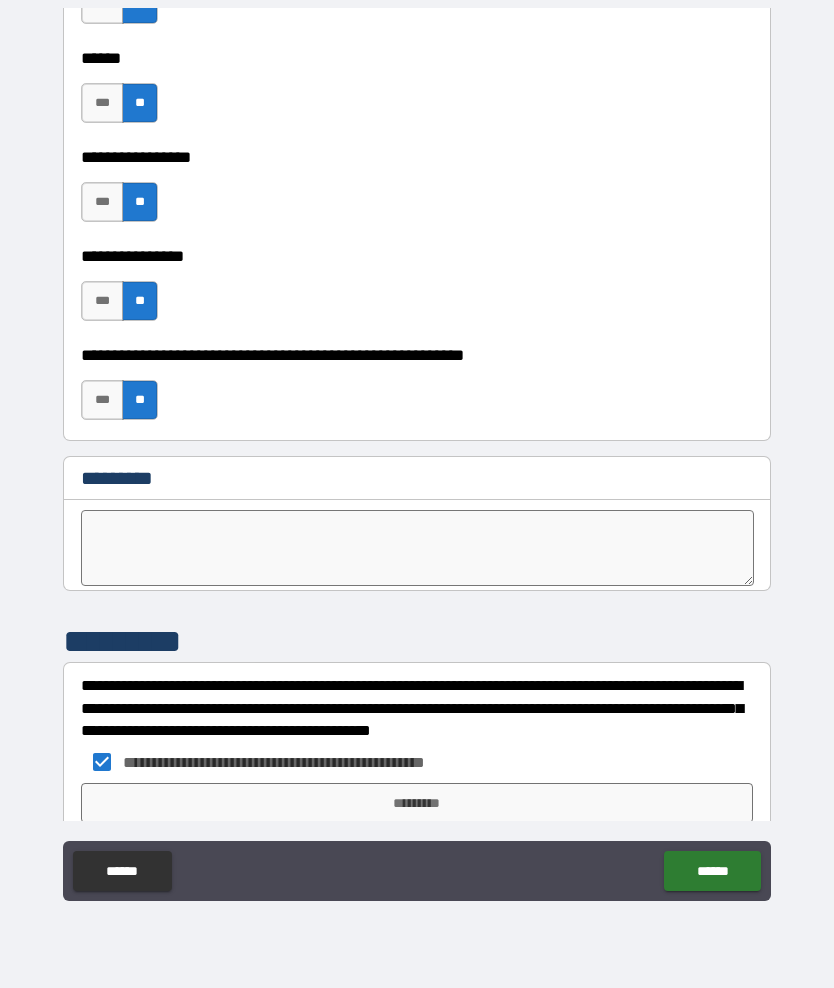 click on "*********" at bounding box center [417, 803] 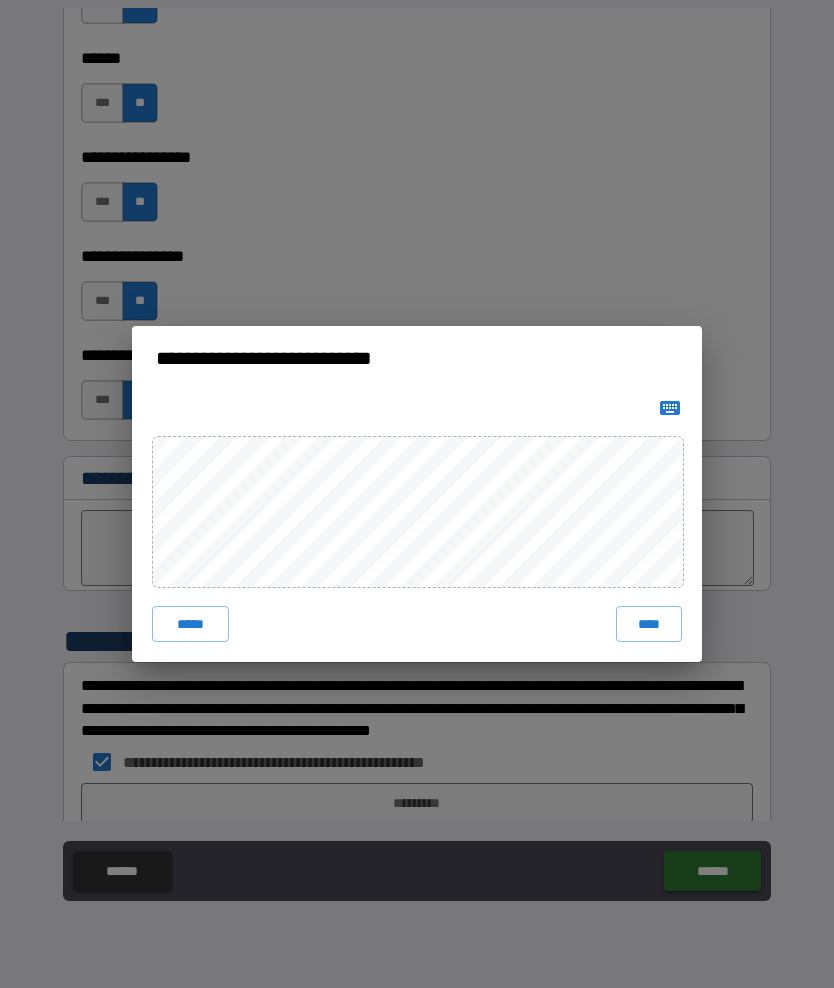 click on "*****" at bounding box center (190, 624) 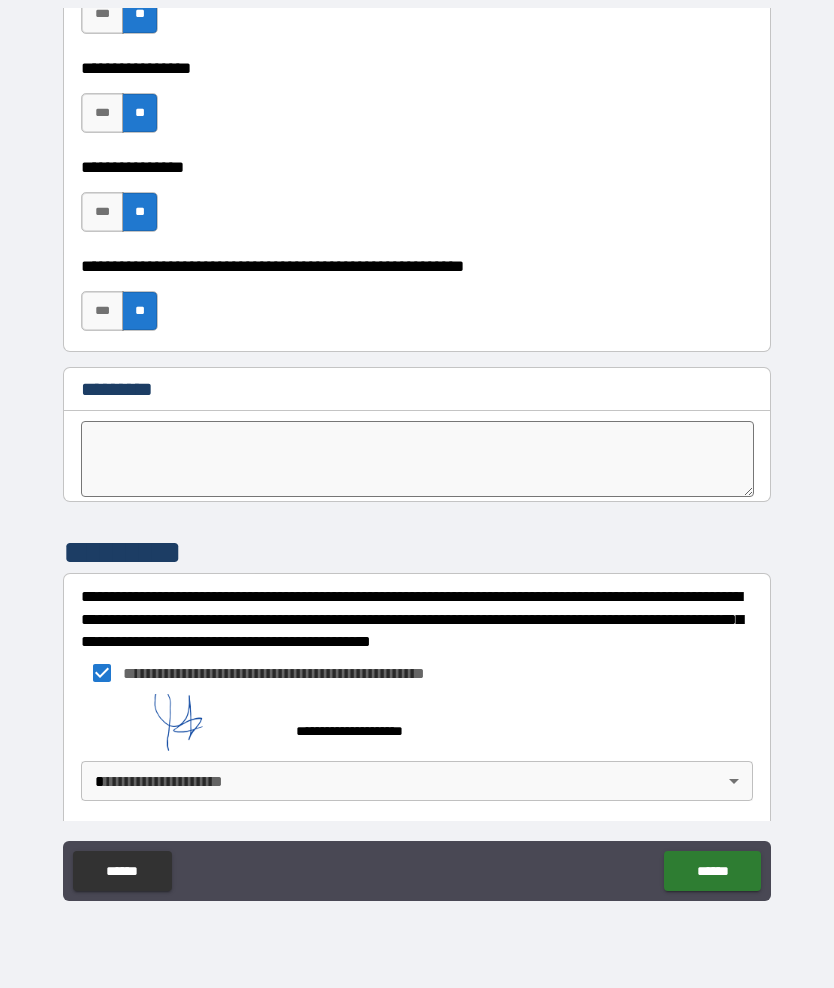 scroll, scrollTop: 10043, scrollLeft: 0, axis: vertical 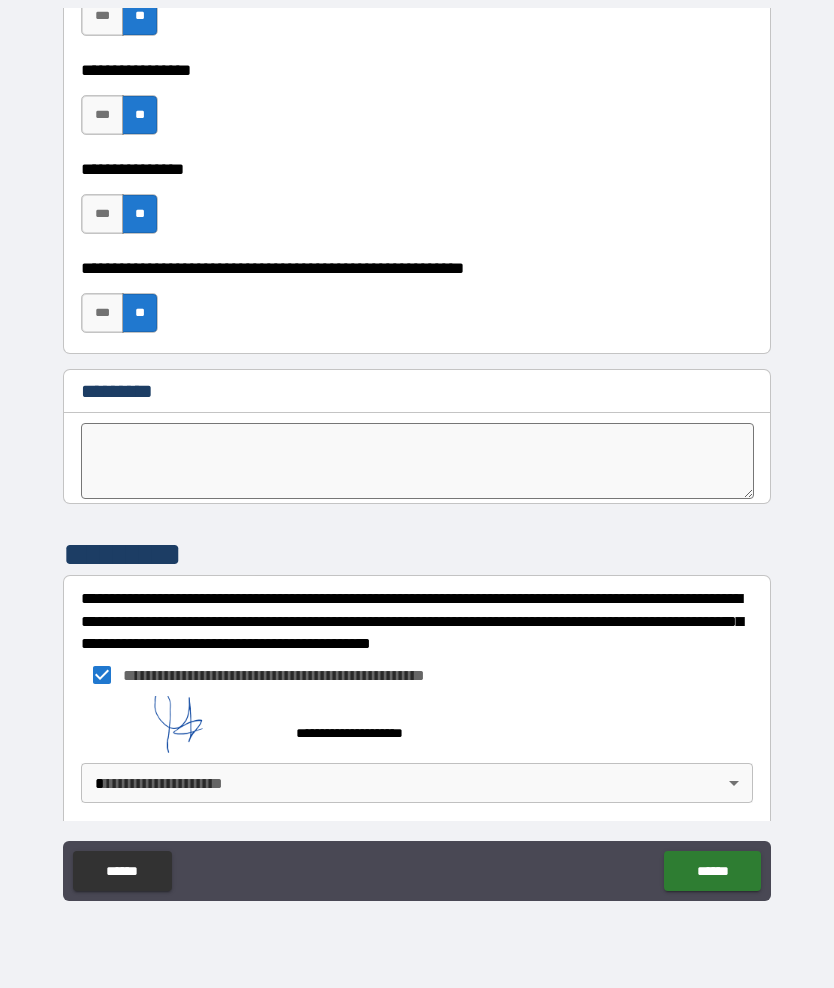 click on "******" at bounding box center (712, 871) 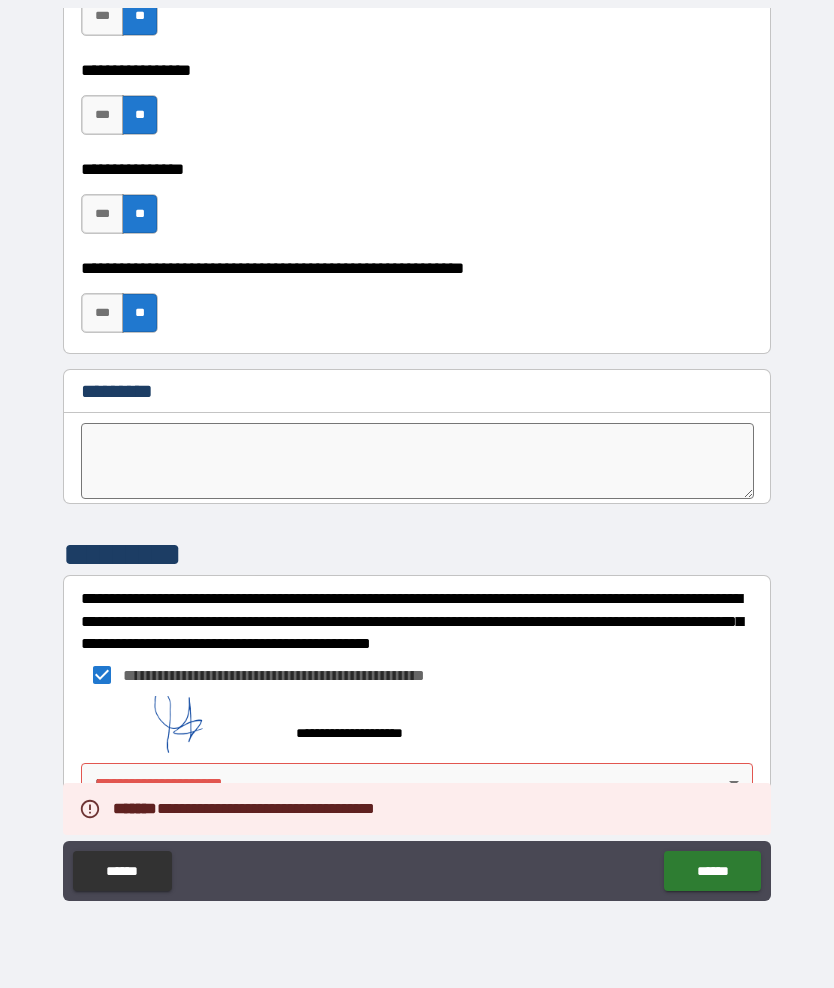 click on "**********" at bounding box center (417, 453) 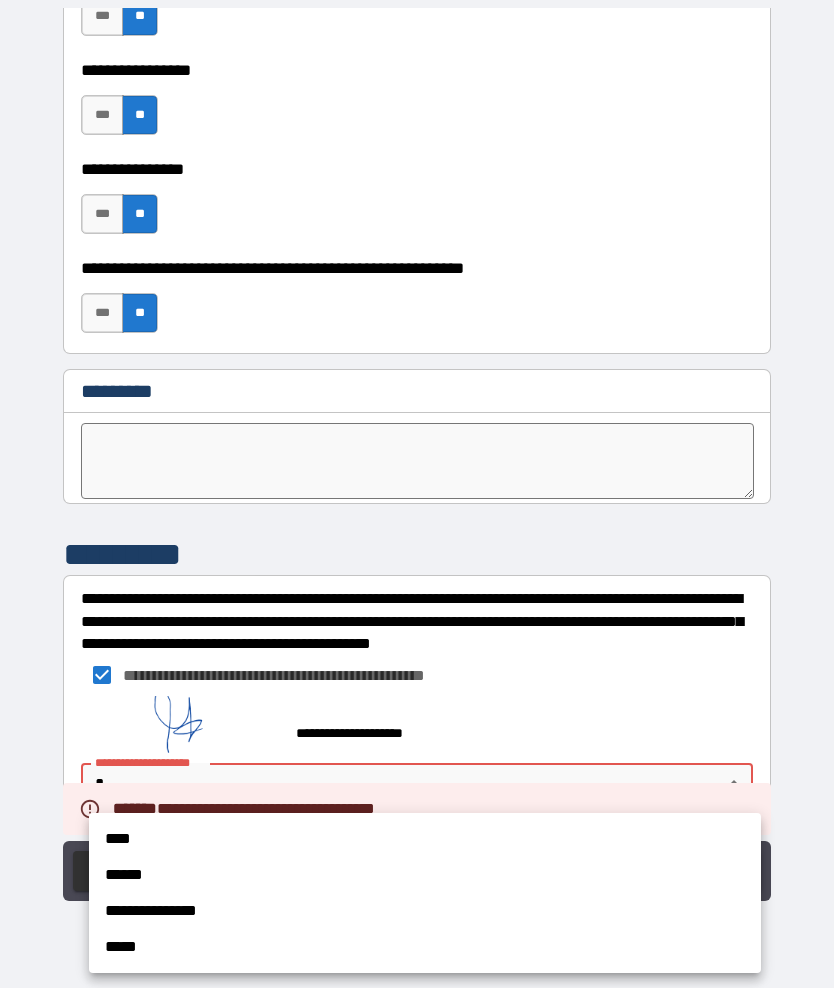click on "****" at bounding box center (425, 839) 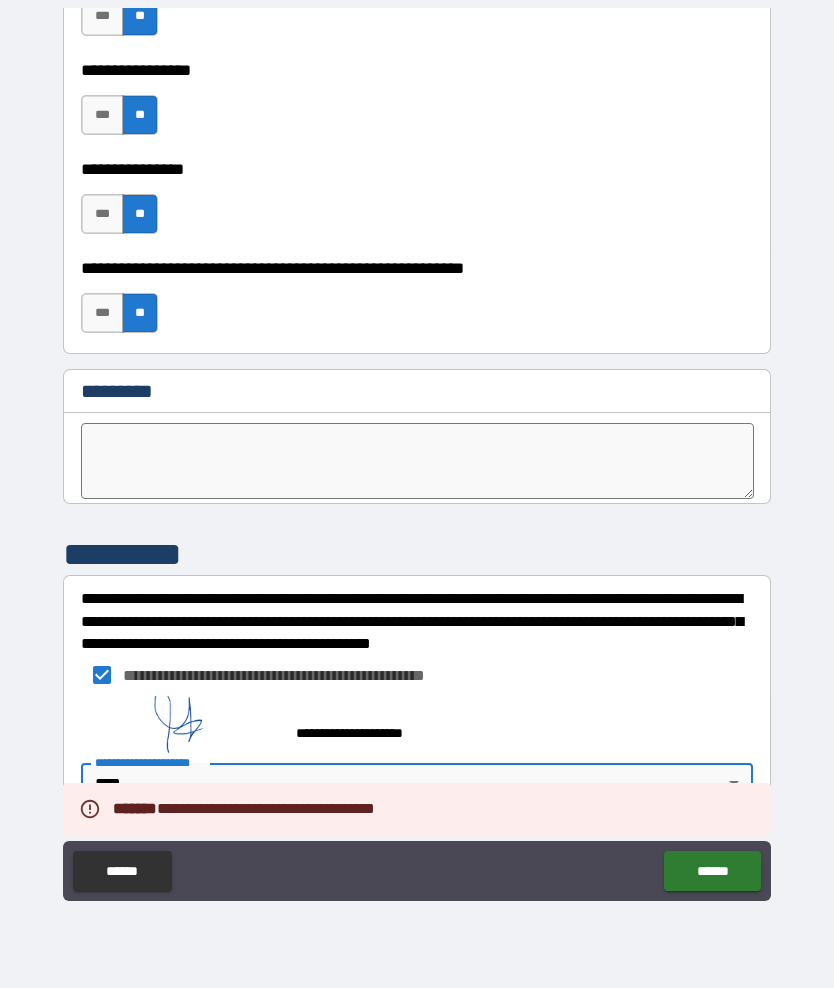 click on "******" at bounding box center [712, 871] 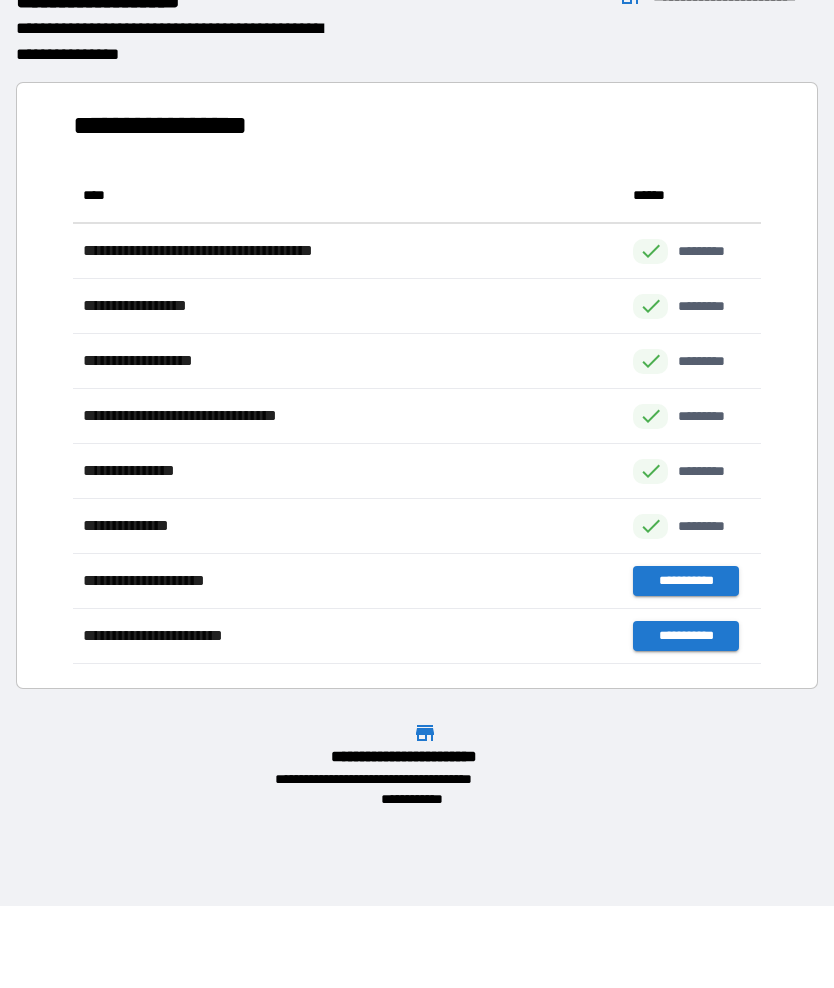 scroll, scrollTop: 1, scrollLeft: 1, axis: both 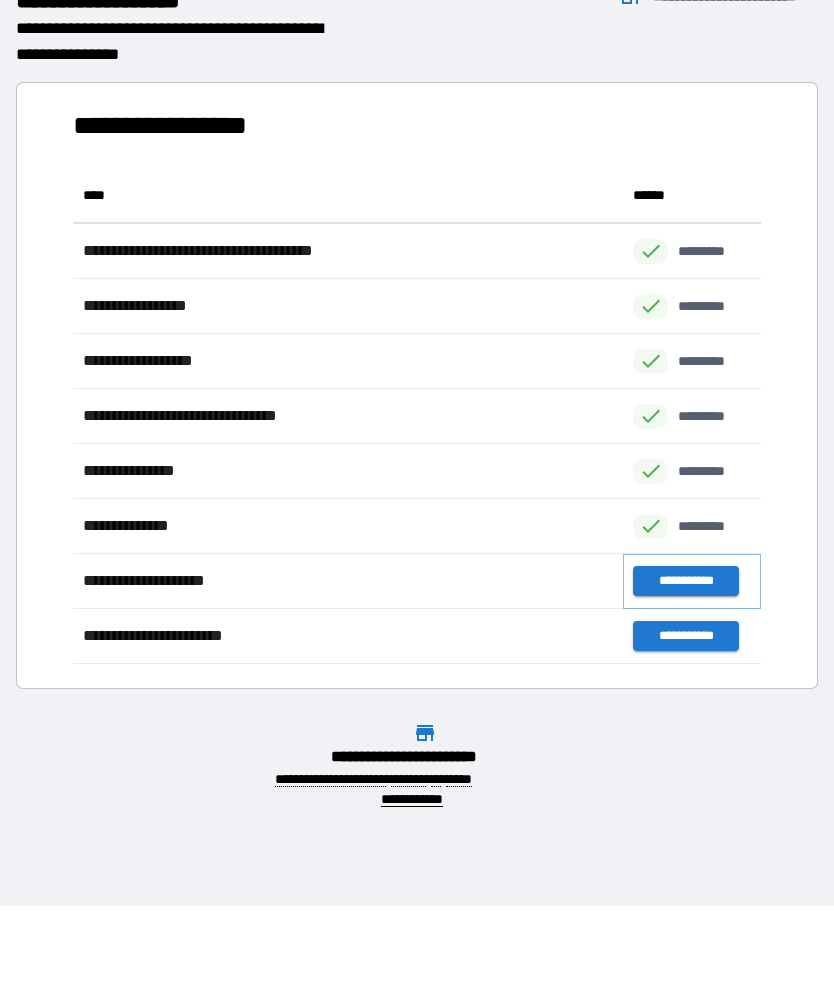click on "**********" at bounding box center [685, 581] 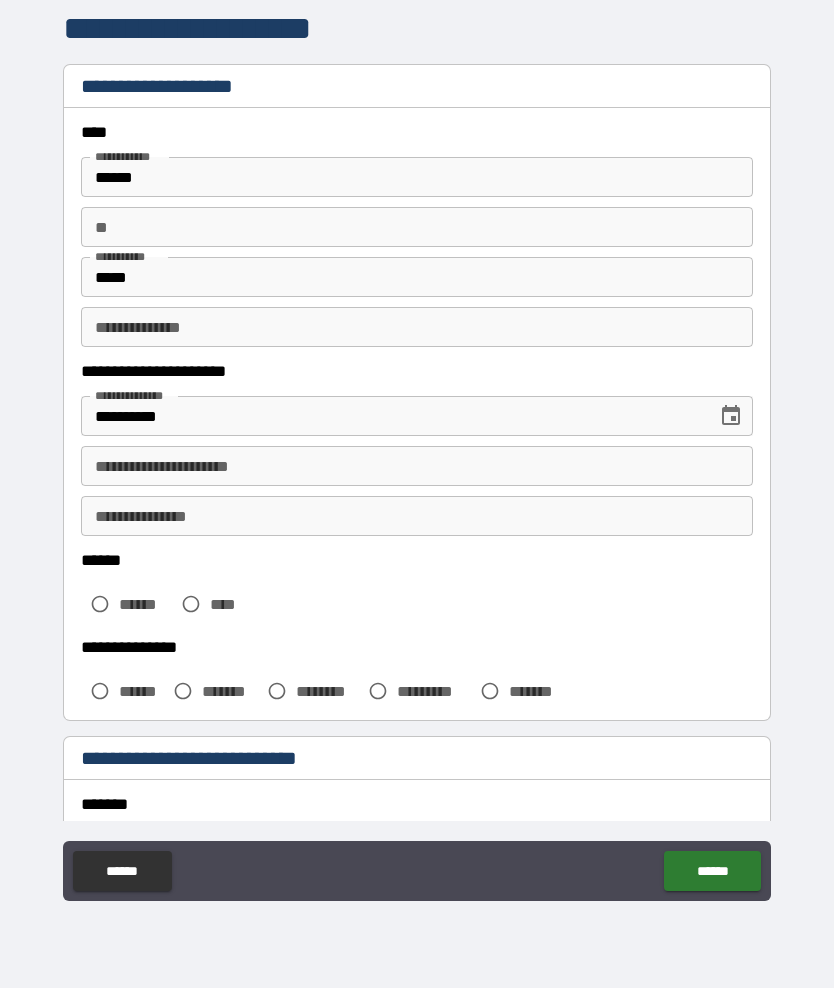 click on "**********" at bounding box center (417, 466) 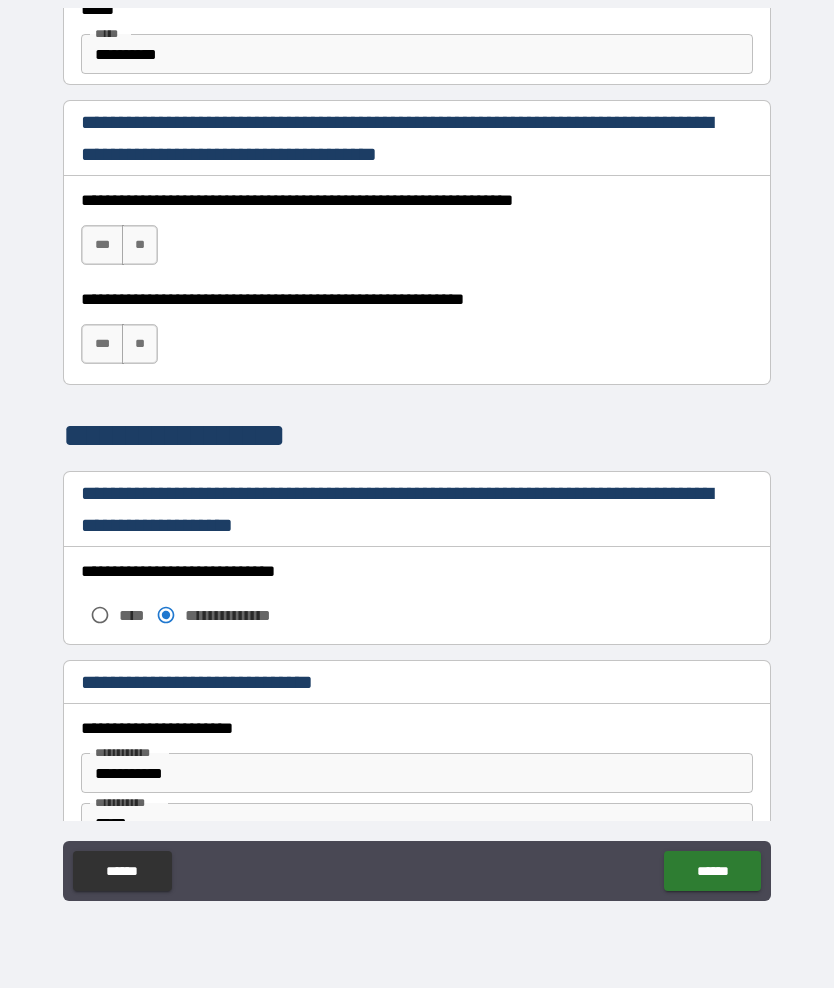 scroll, scrollTop: 1266, scrollLeft: 0, axis: vertical 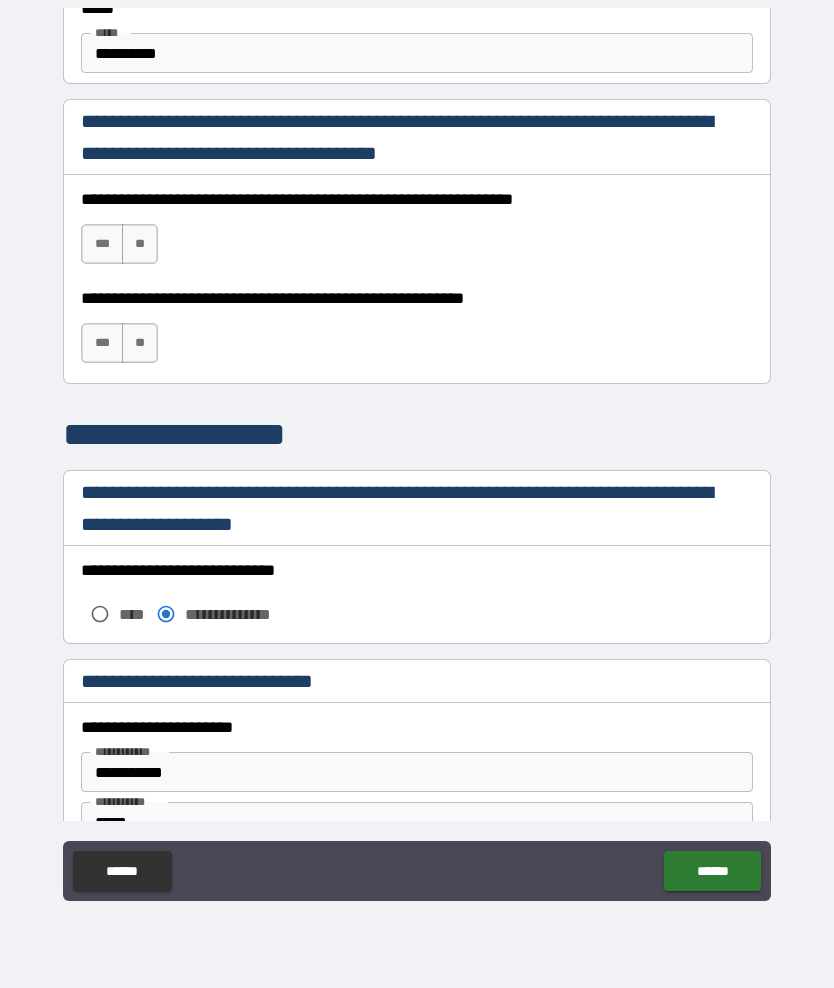 click on "***" at bounding box center (102, 244) 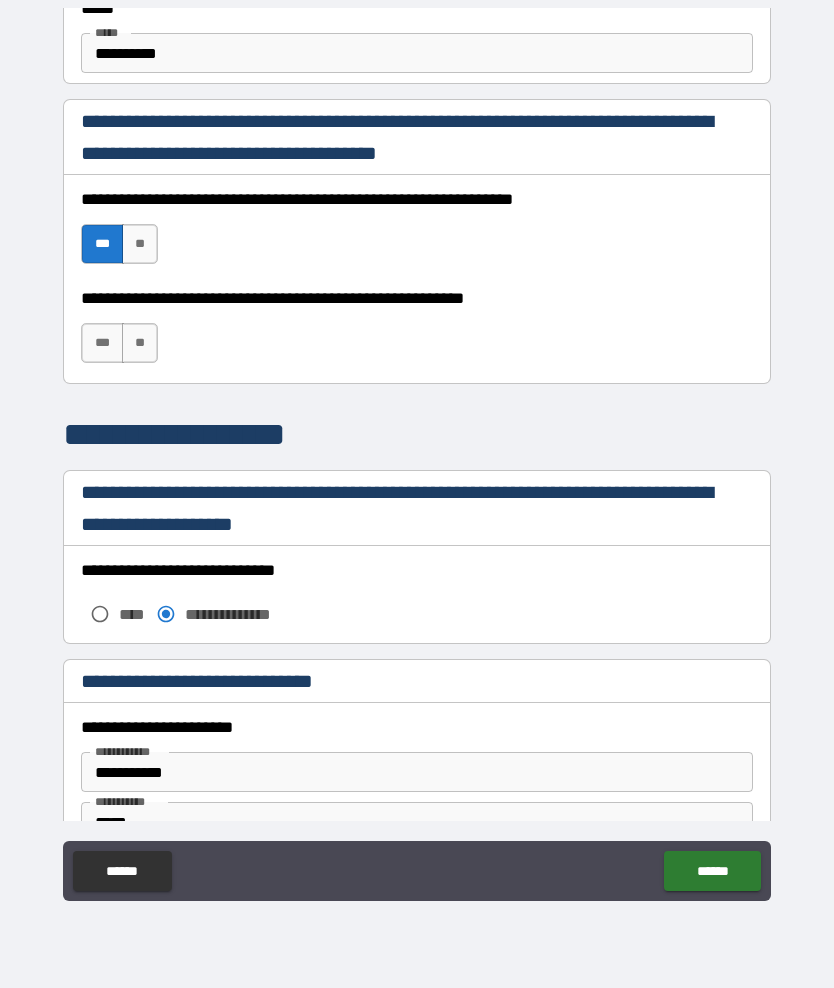 click on "***" at bounding box center [102, 343] 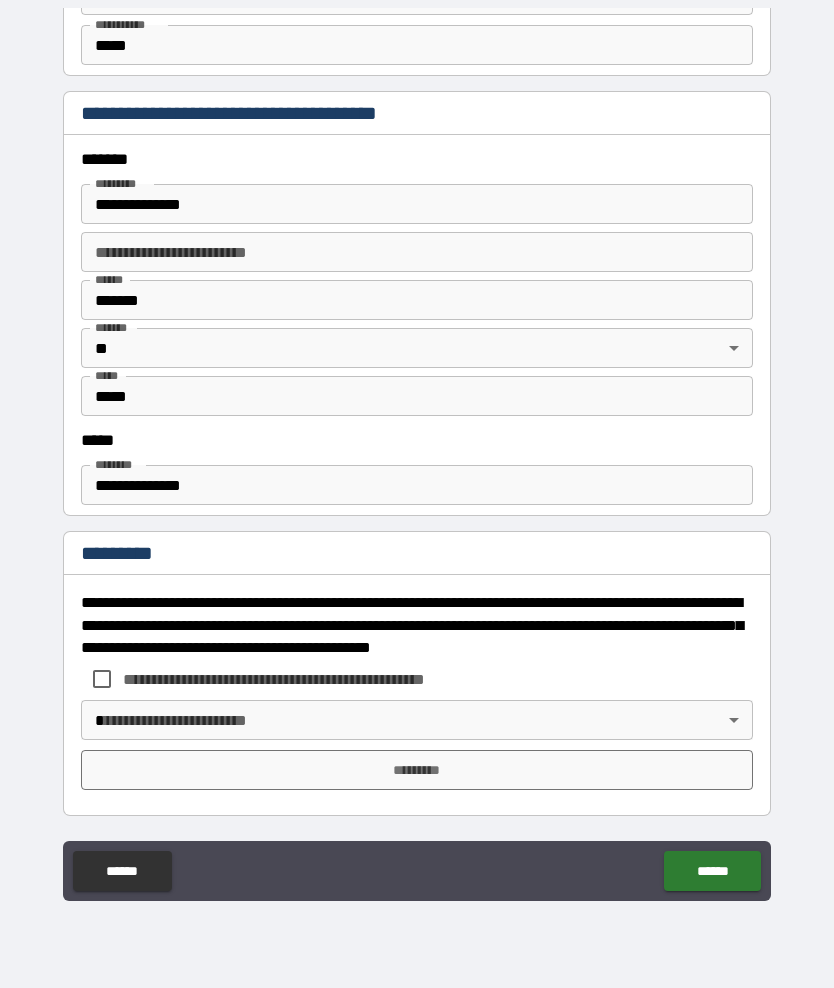scroll, scrollTop: 2043, scrollLeft: 0, axis: vertical 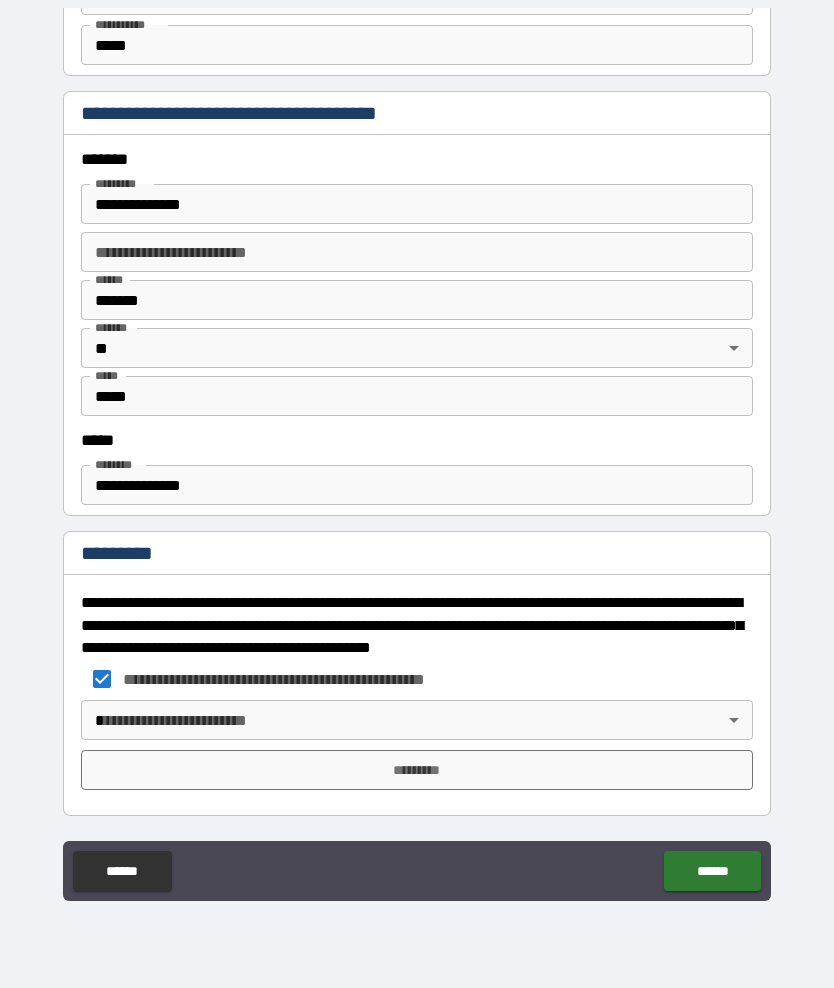 click on "**********" at bounding box center (417, 453) 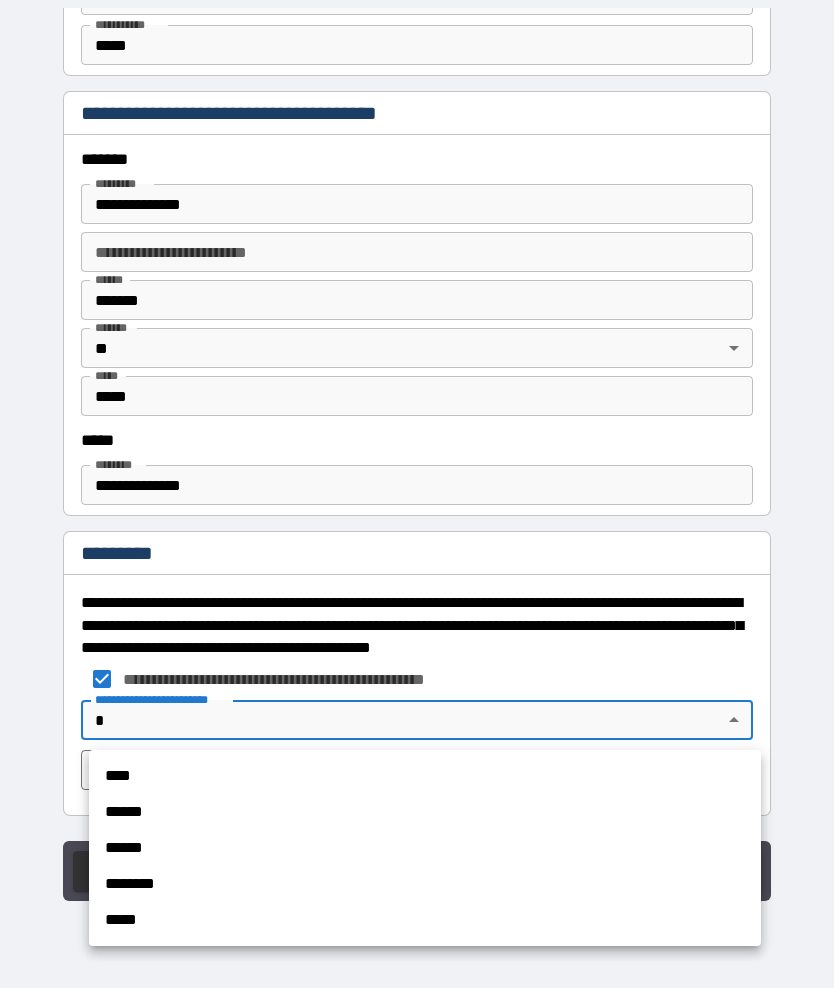 click on "****" at bounding box center [425, 776] 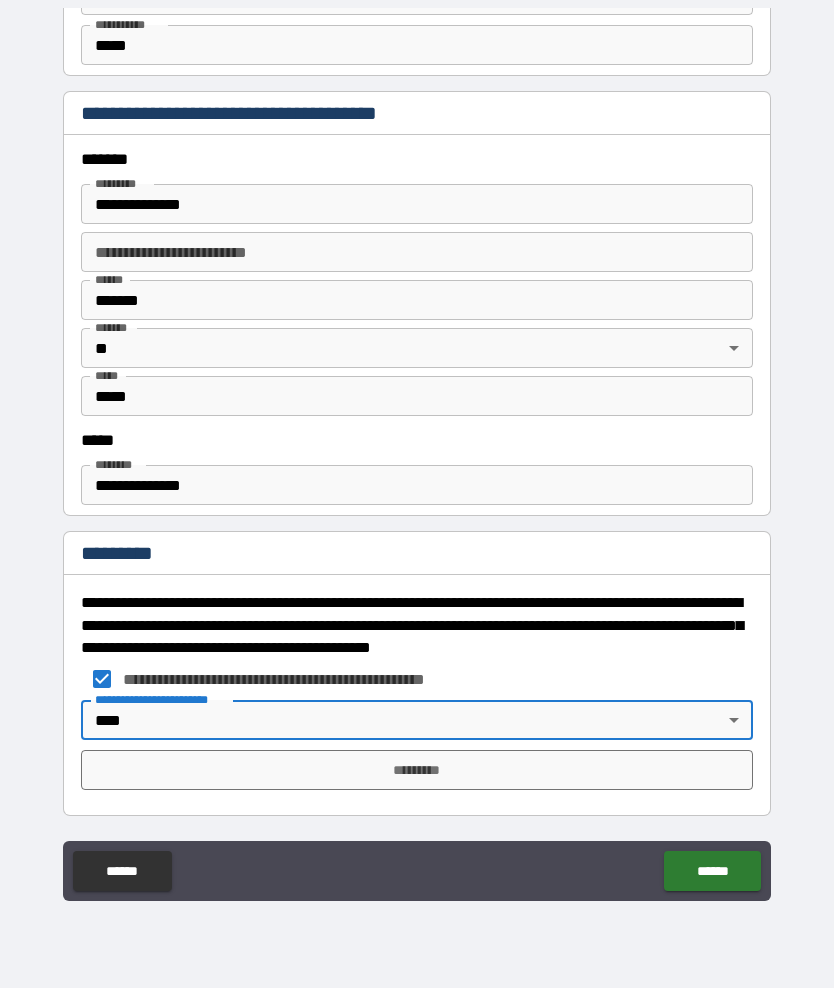 click on "*********" at bounding box center (417, 770) 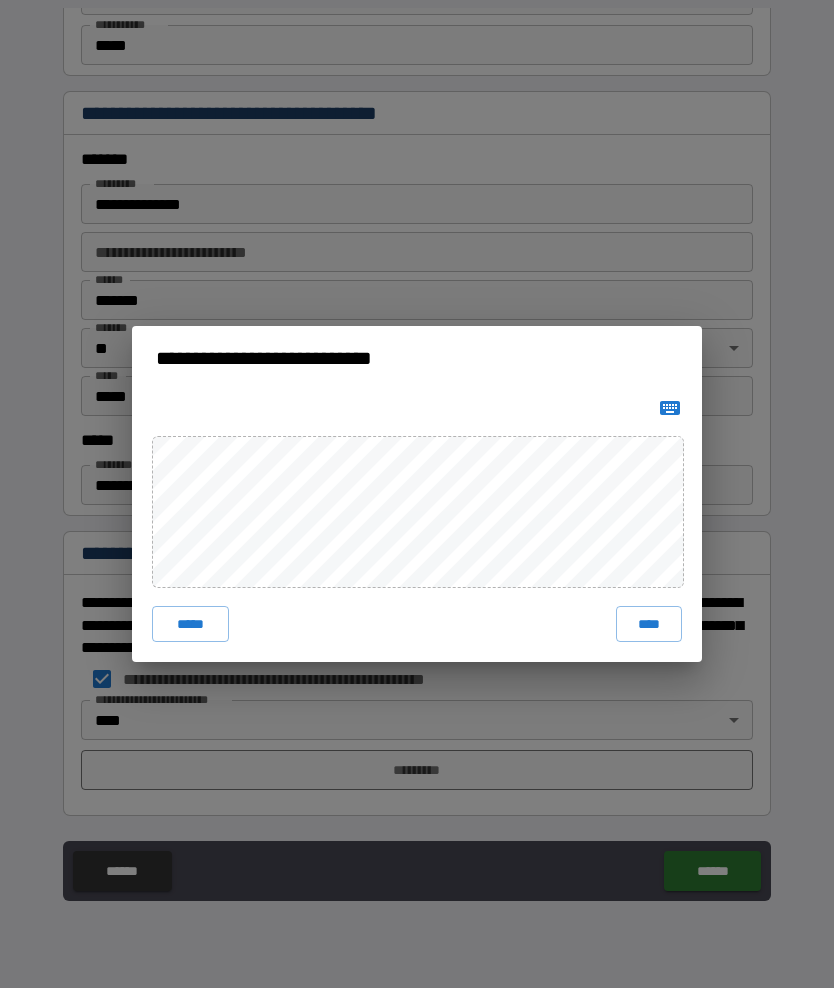 click on "*****" at bounding box center [190, 624] 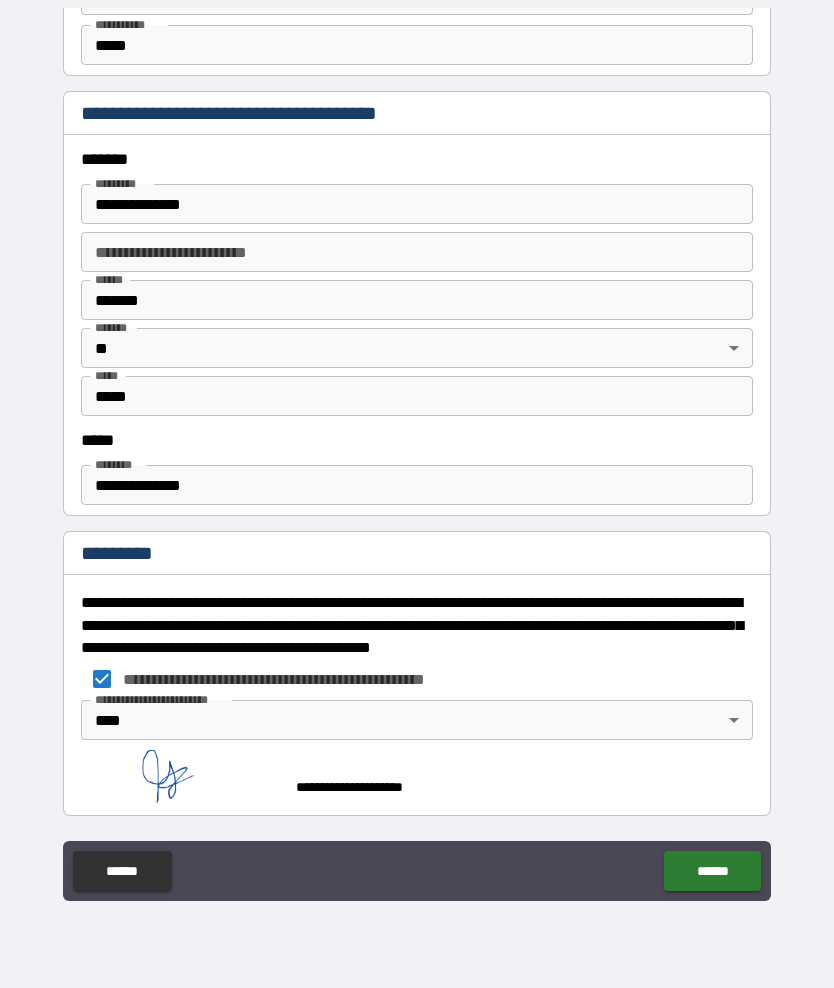 scroll, scrollTop: 2033, scrollLeft: 0, axis: vertical 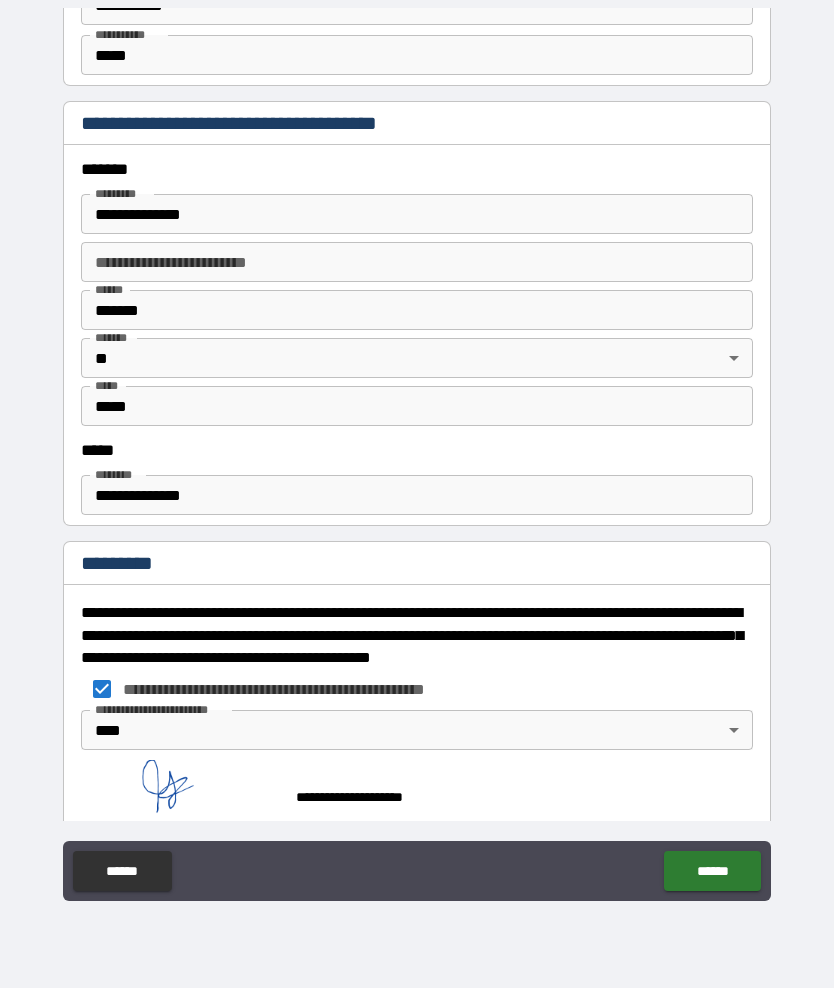 click on "******" at bounding box center [712, 871] 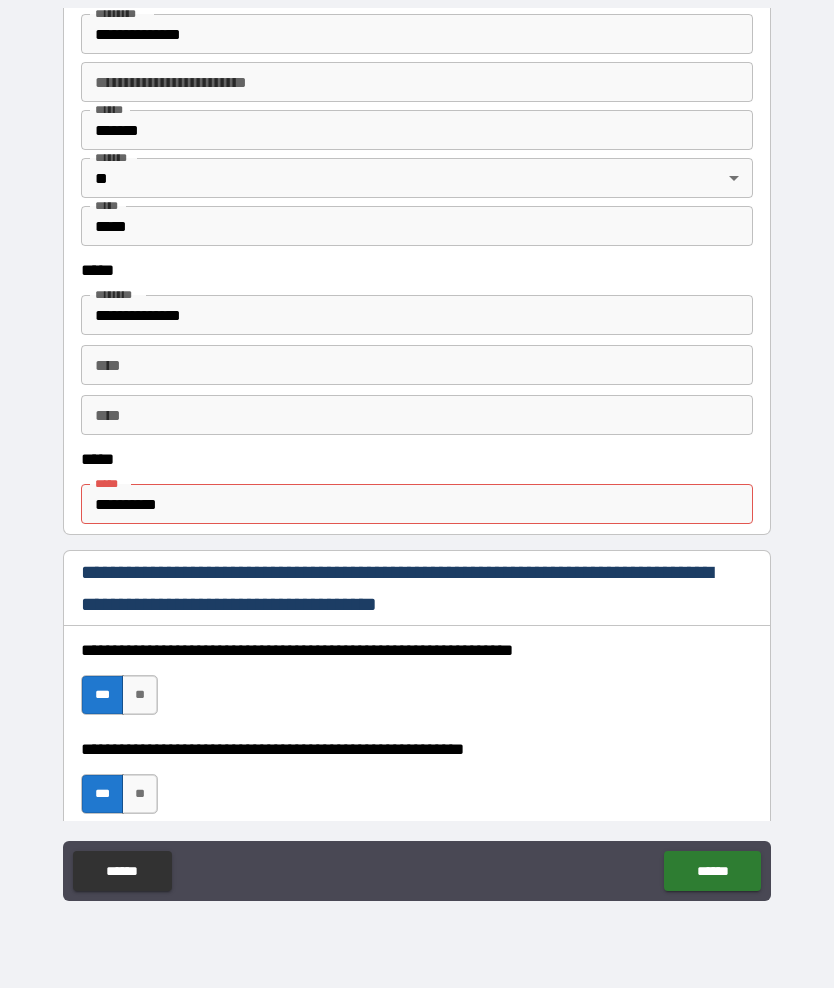 scroll, scrollTop: 813, scrollLeft: 0, axis: vertical 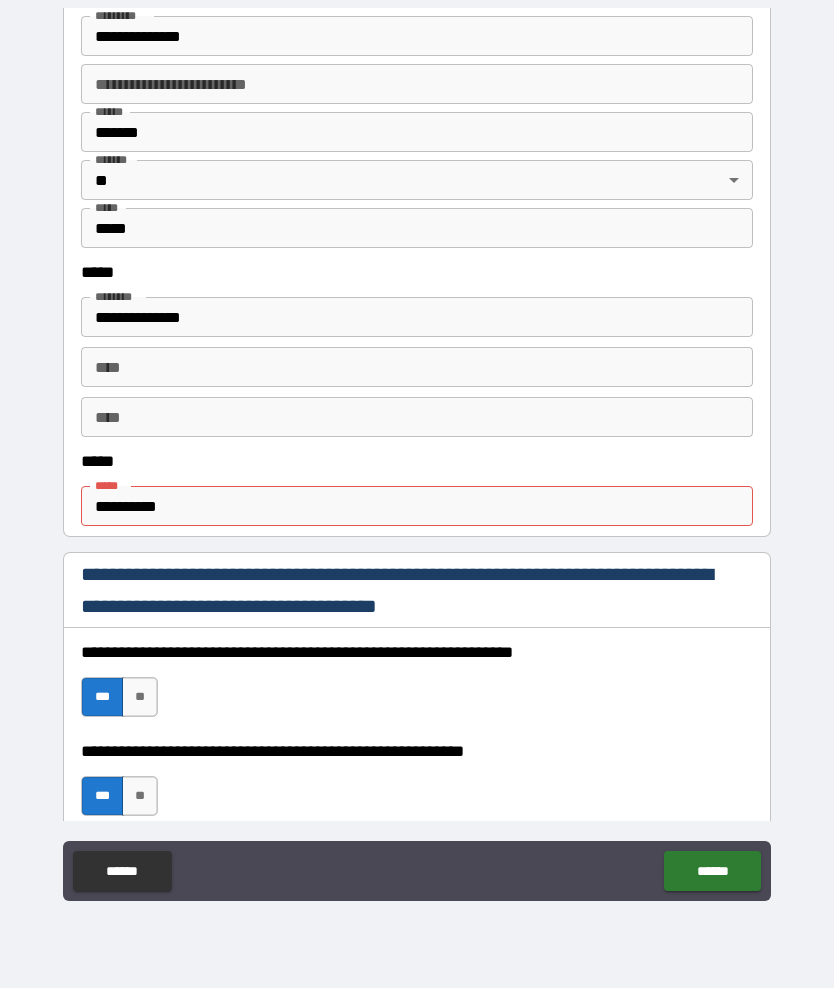 click on "**********" at bounding box center (417, 506) 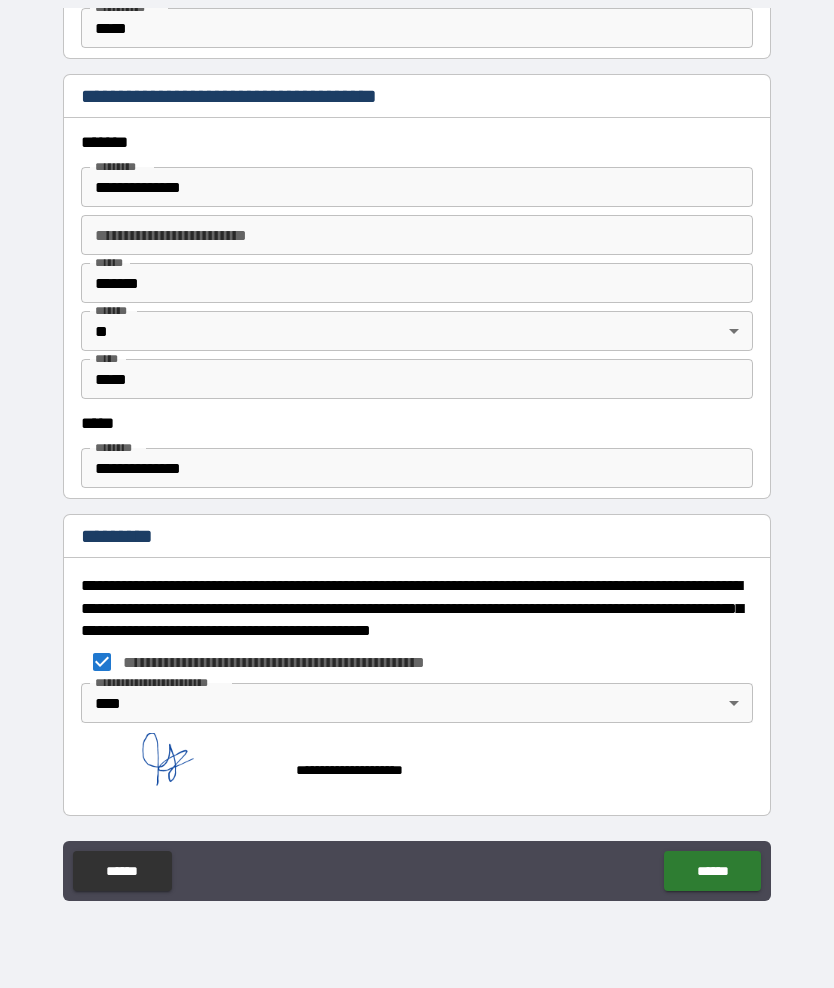 scroll, scrollTop: 2060, scrollLeft: 0, axis: vertical 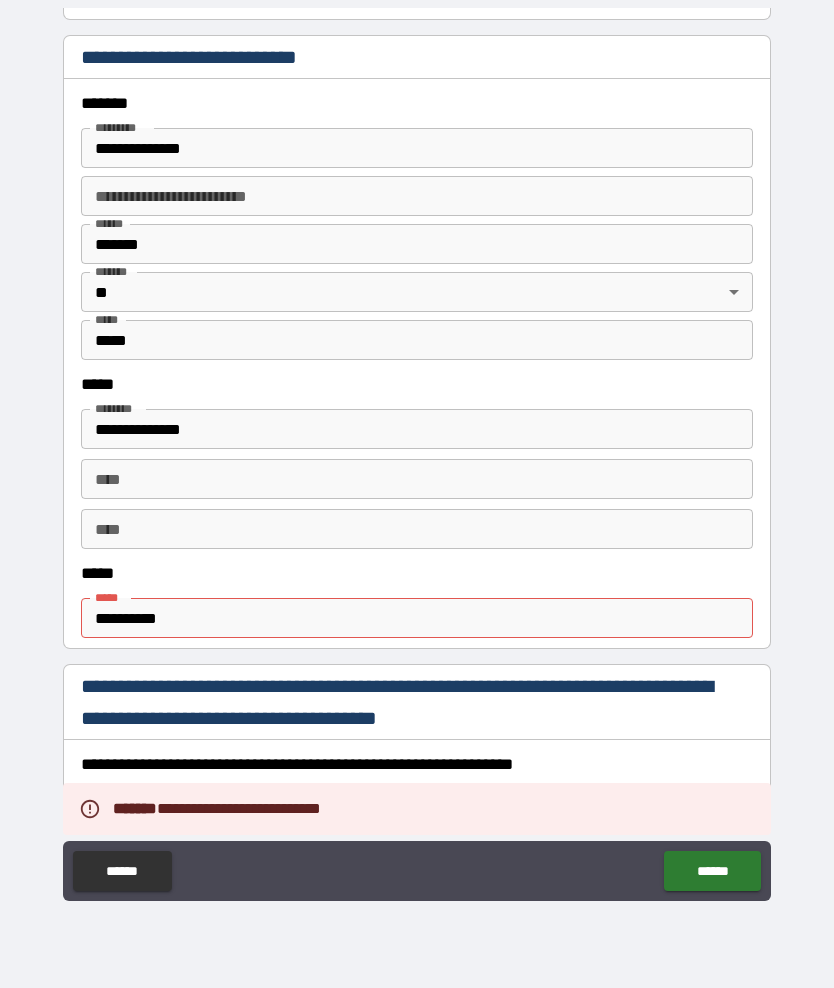 click on "**********" at bounding box center (417, 618) 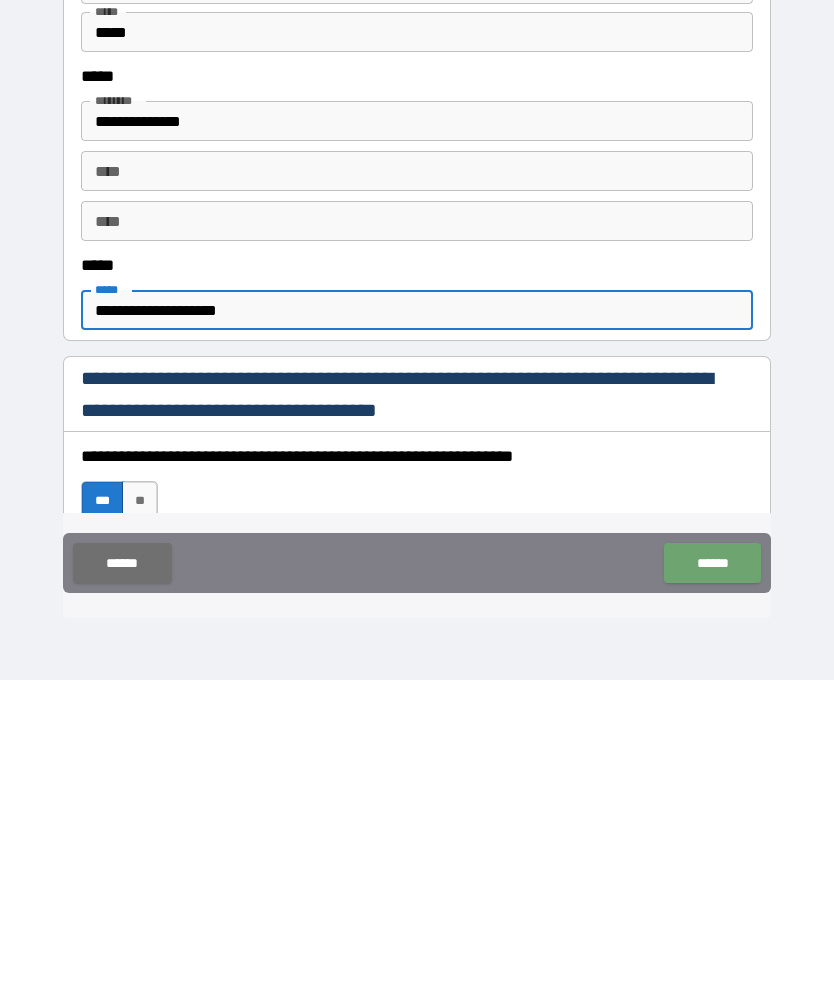 click on "******" at bounding box center (712, 871) 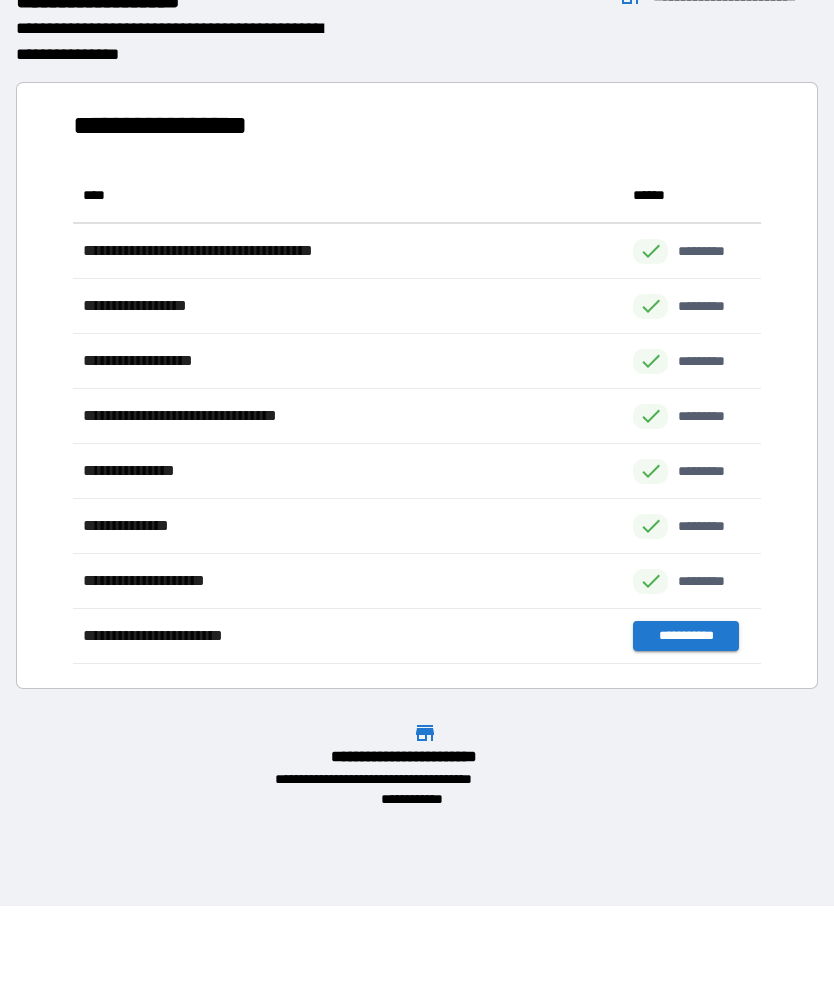 scroll, scrollTop: 1, scrollLeft: 1, axis: both 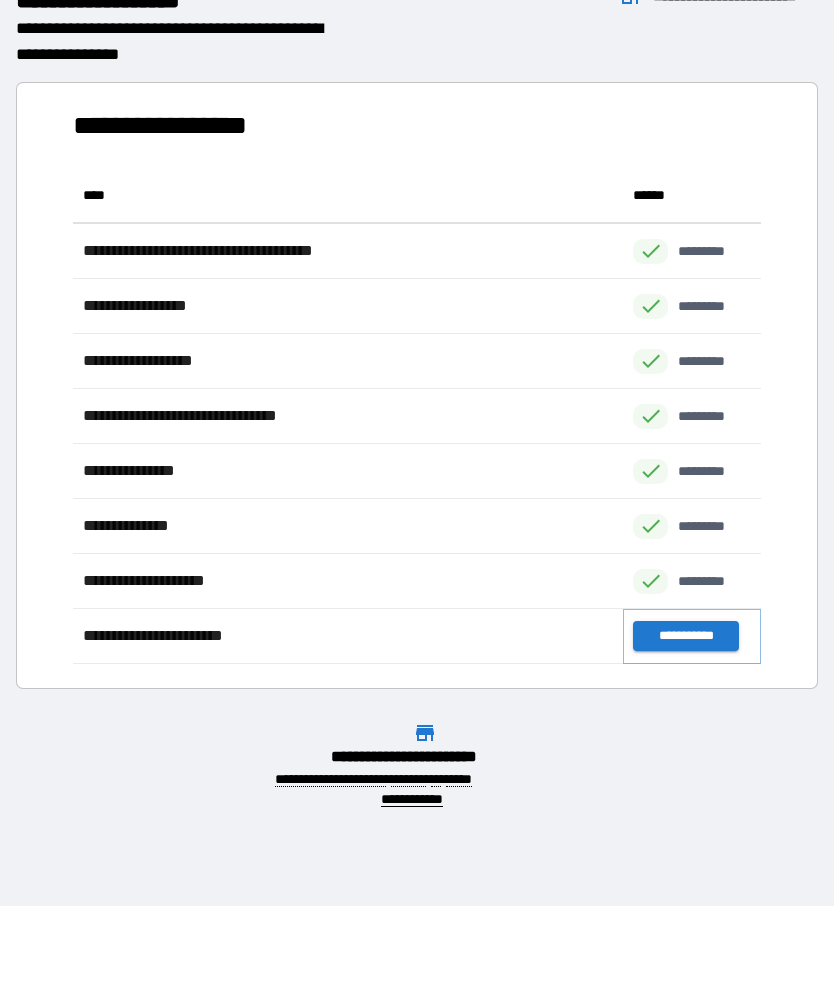 click on "**********" at bounding box center (685, 636) 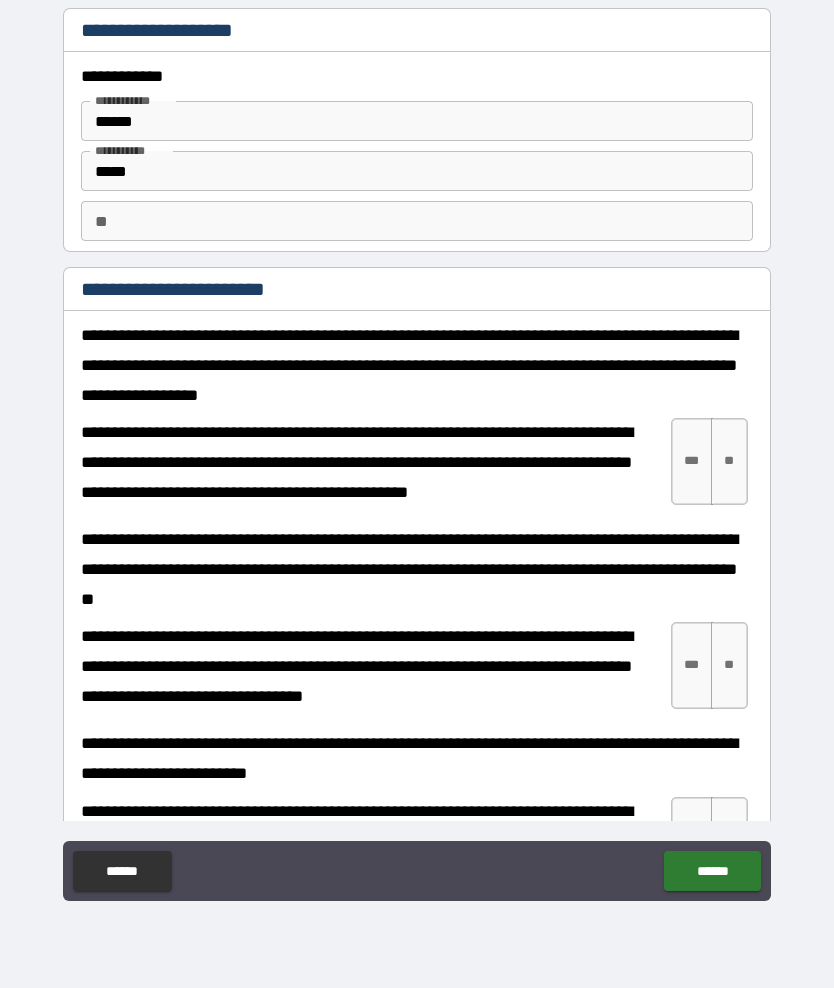 click on "***" at bounding box center (692, 461) 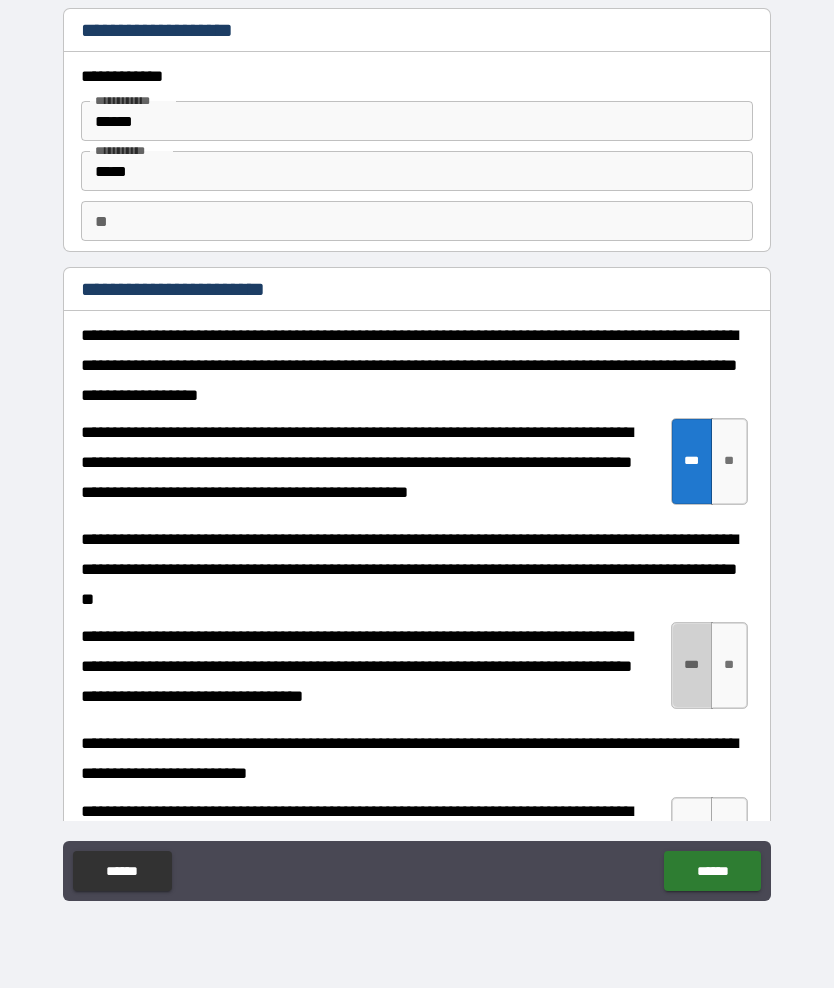 click on "***" at bounding box center [692, 665] 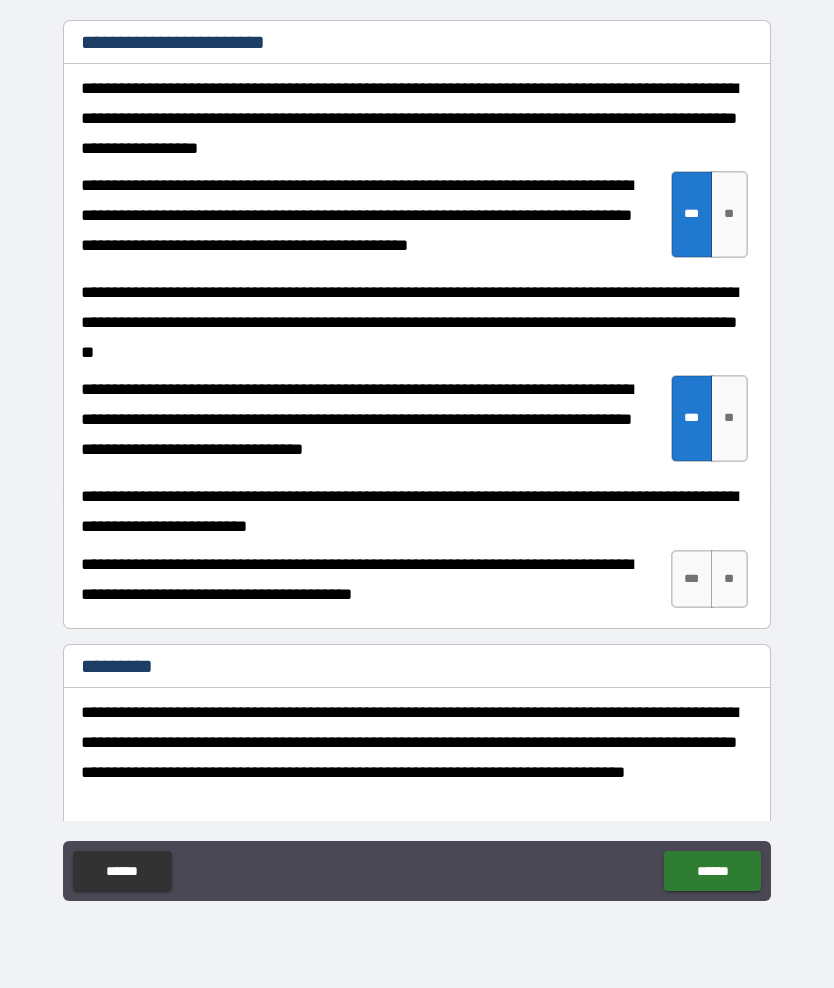 scroll, scrollTop: 251, scrollLeft: 0, axis: vertical 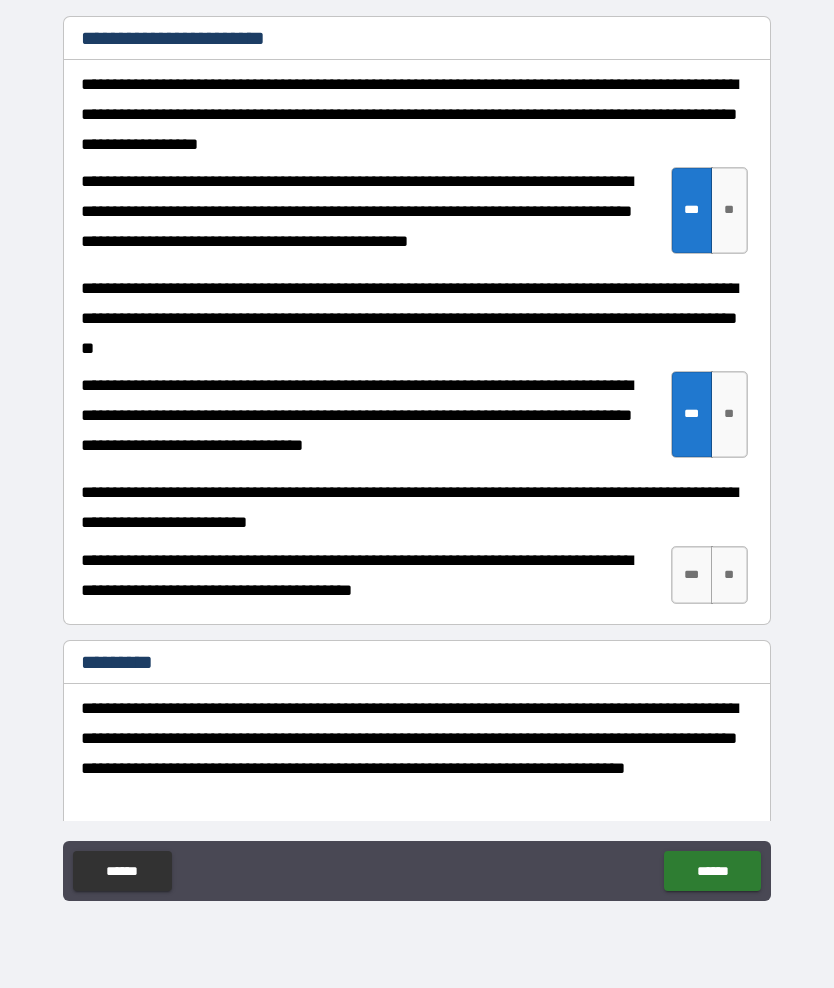 click on "***" at bounding box center (692, 575) 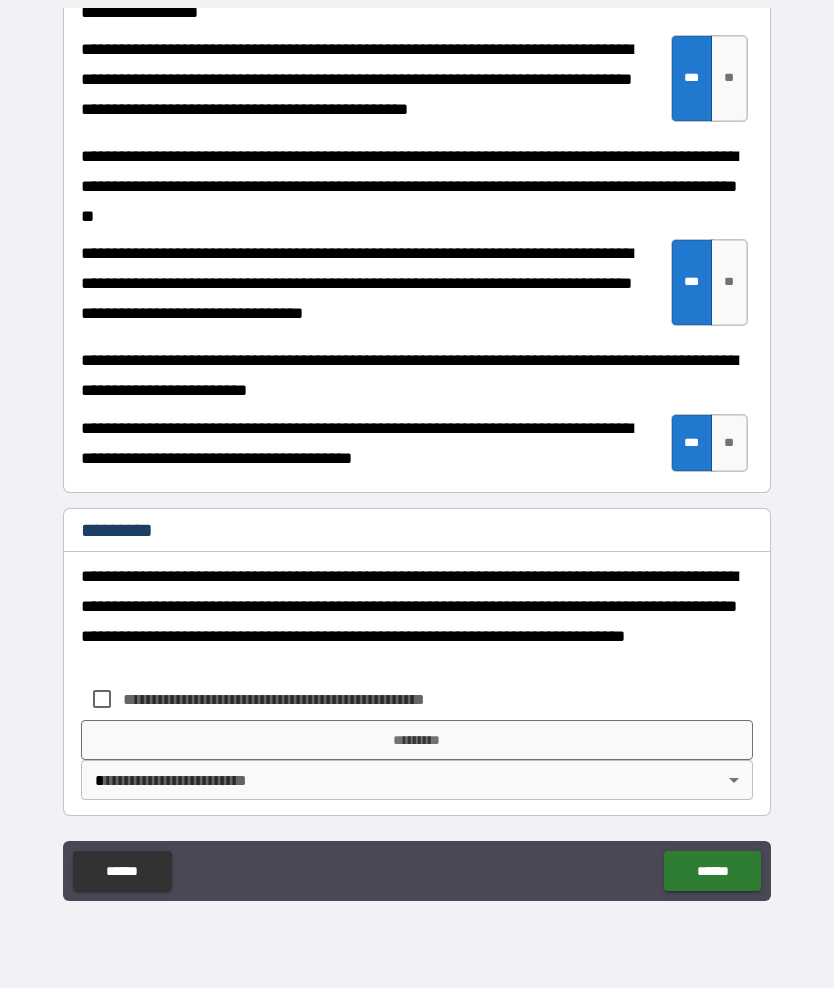 scroll, scrollTop: 383, scrollLeft: 0, axis: vertical 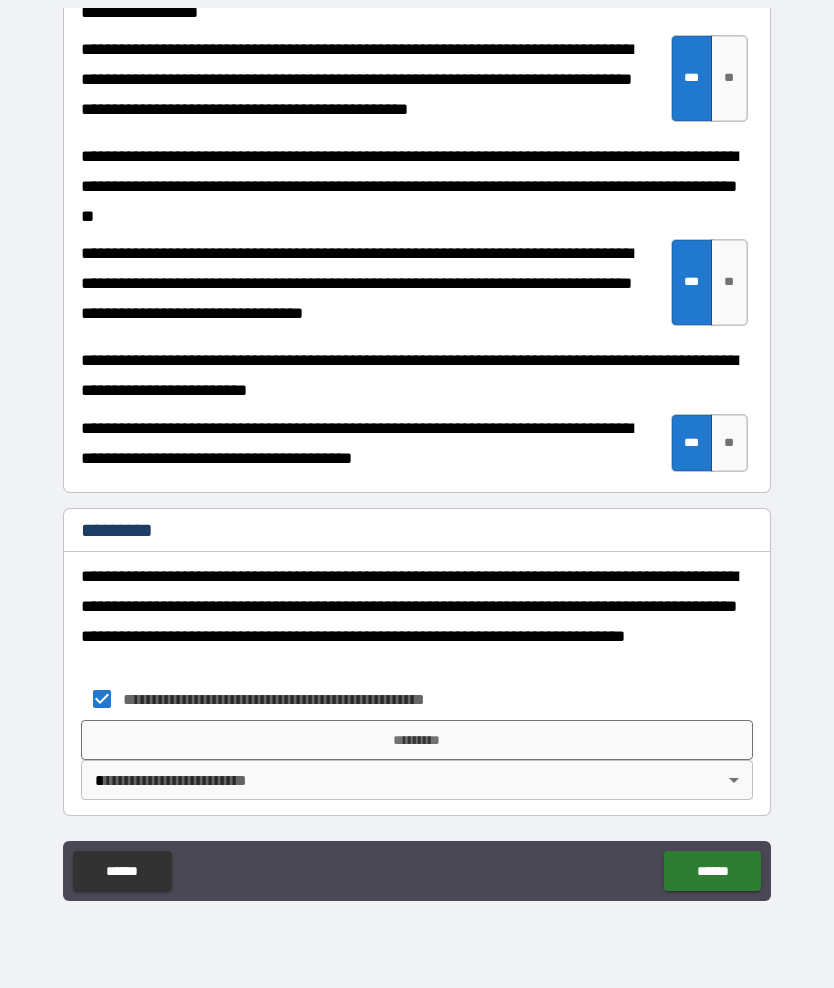 click on "**********" at bounding box center [417, 453] 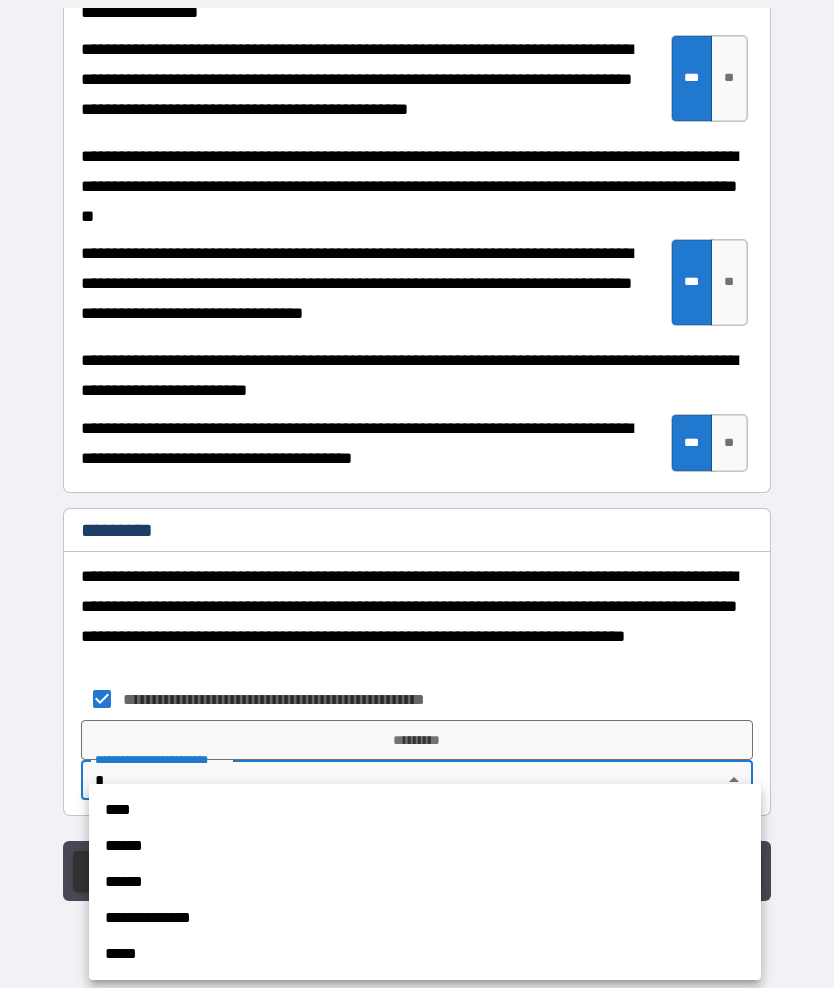 click on "****" at bounding box center [425, 810] 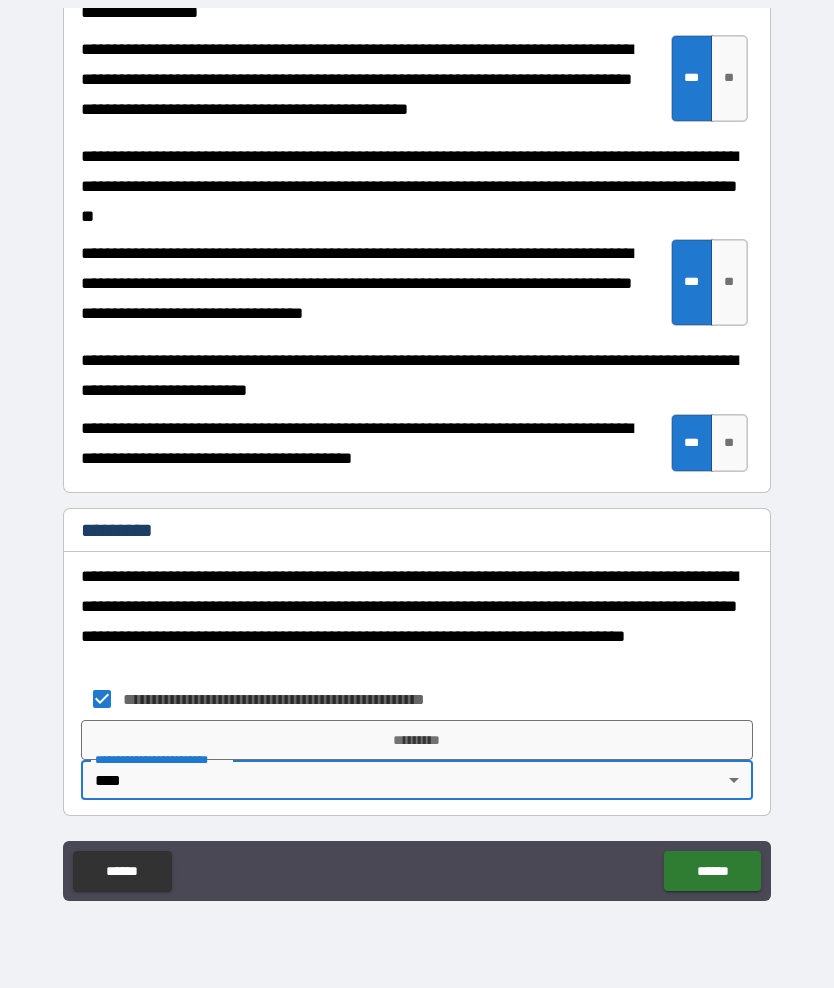 click on "*********" at bounding box center (417, 740) 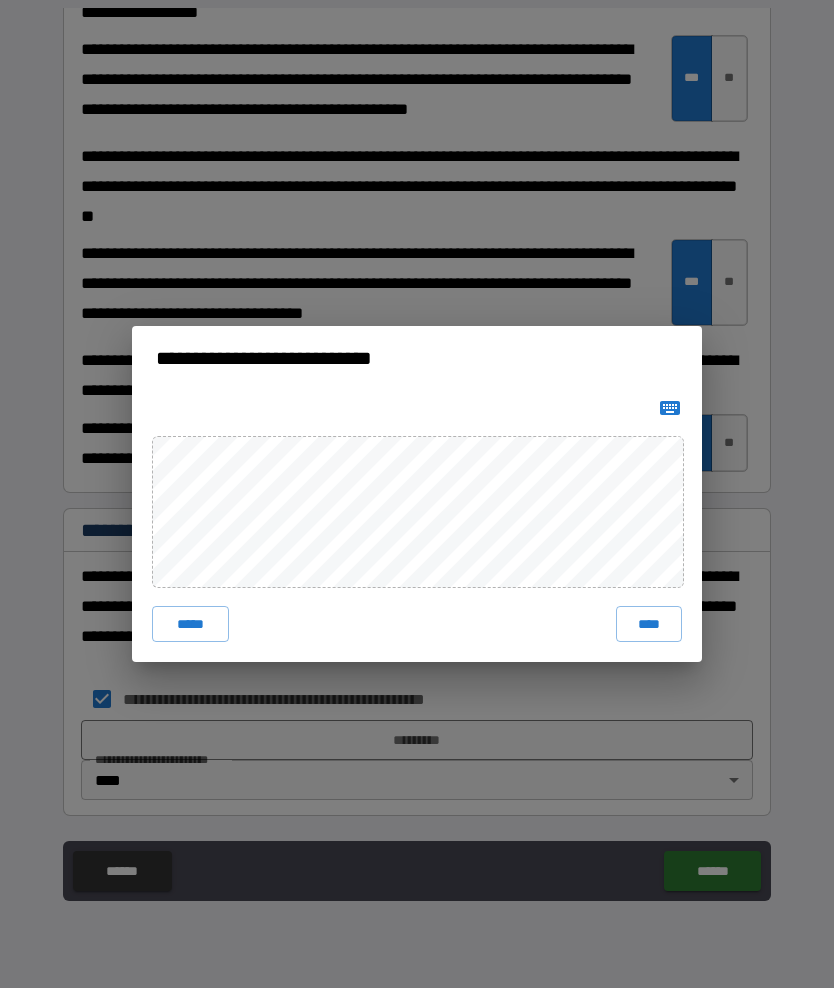click on "*****" at bounding box center (190, 624) 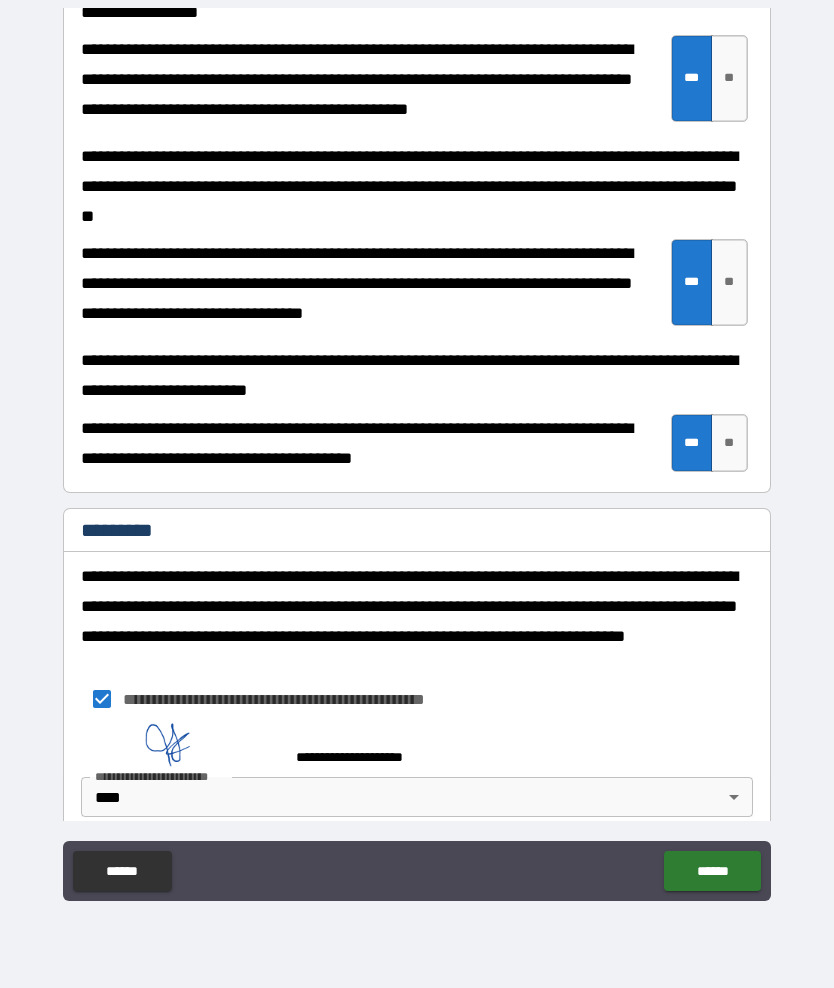 scroll, scrollTop: 373, scrollLeft: 0, axis: vertical 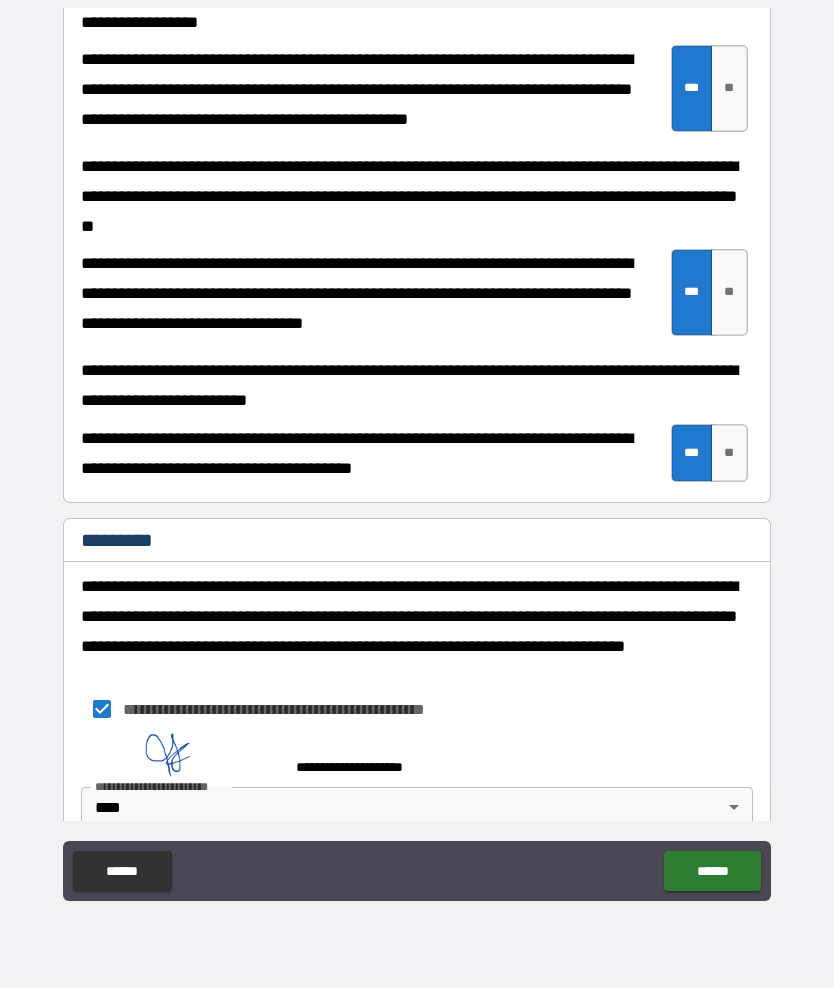 click on "******" at bounding box center [712, 871] 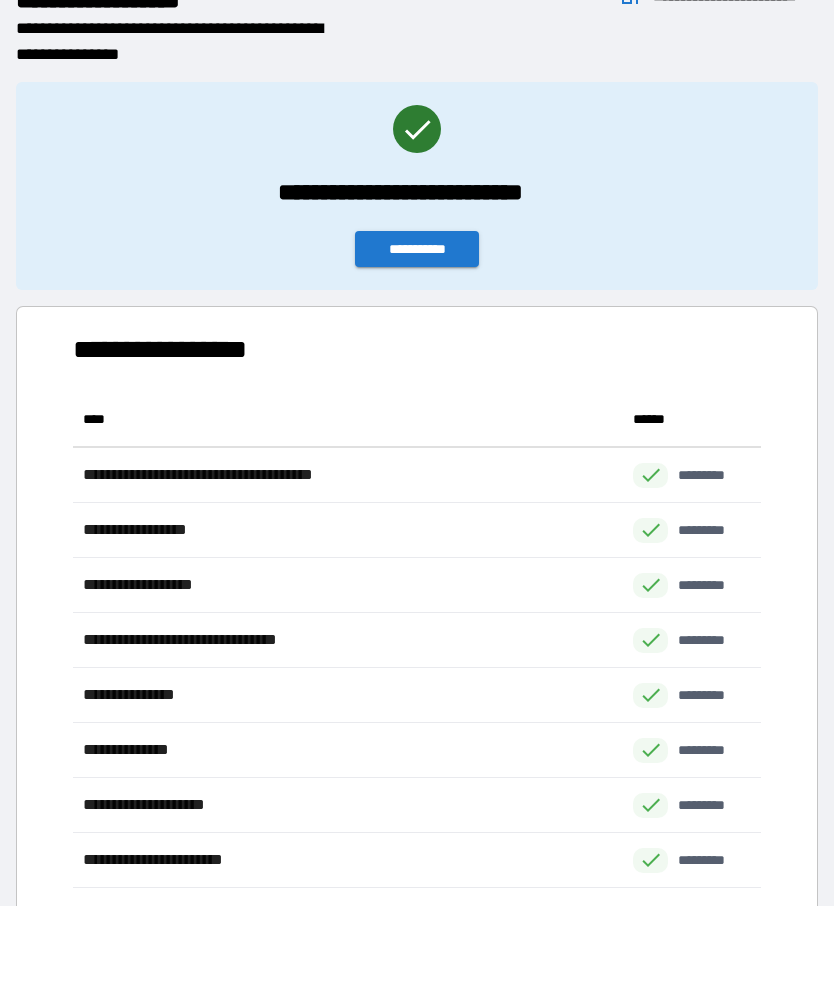 scroll, scrollTop: 1, scrollLeft: 1, axis: both 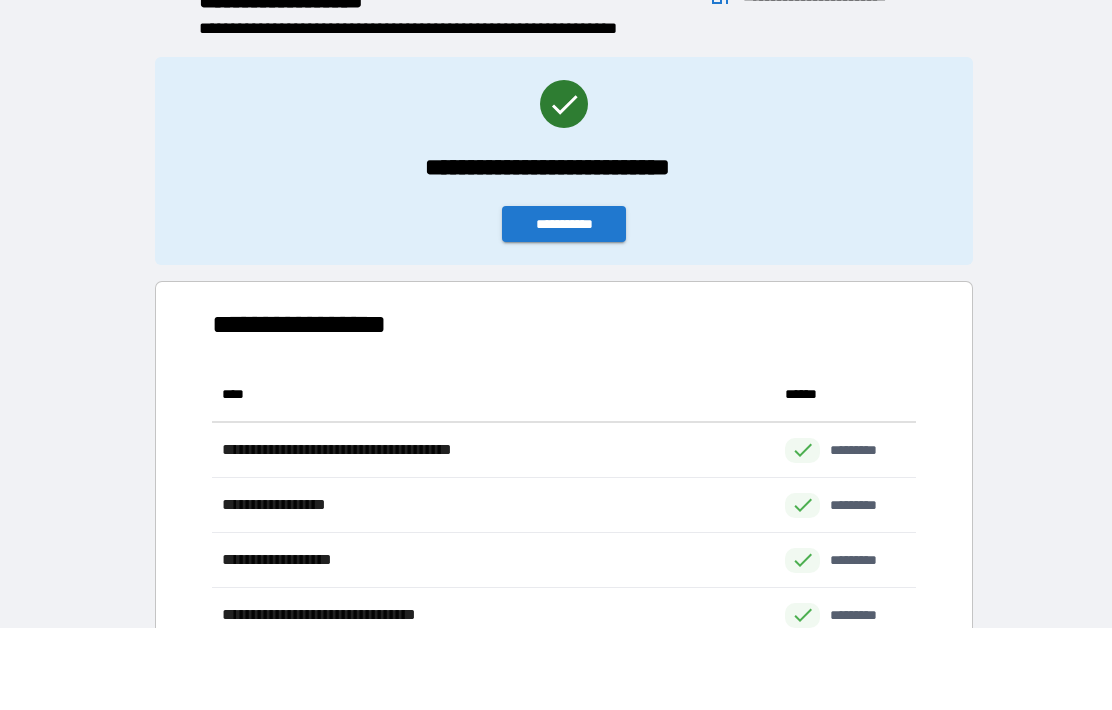 click on "**********" at bounding box center (564, 161) 